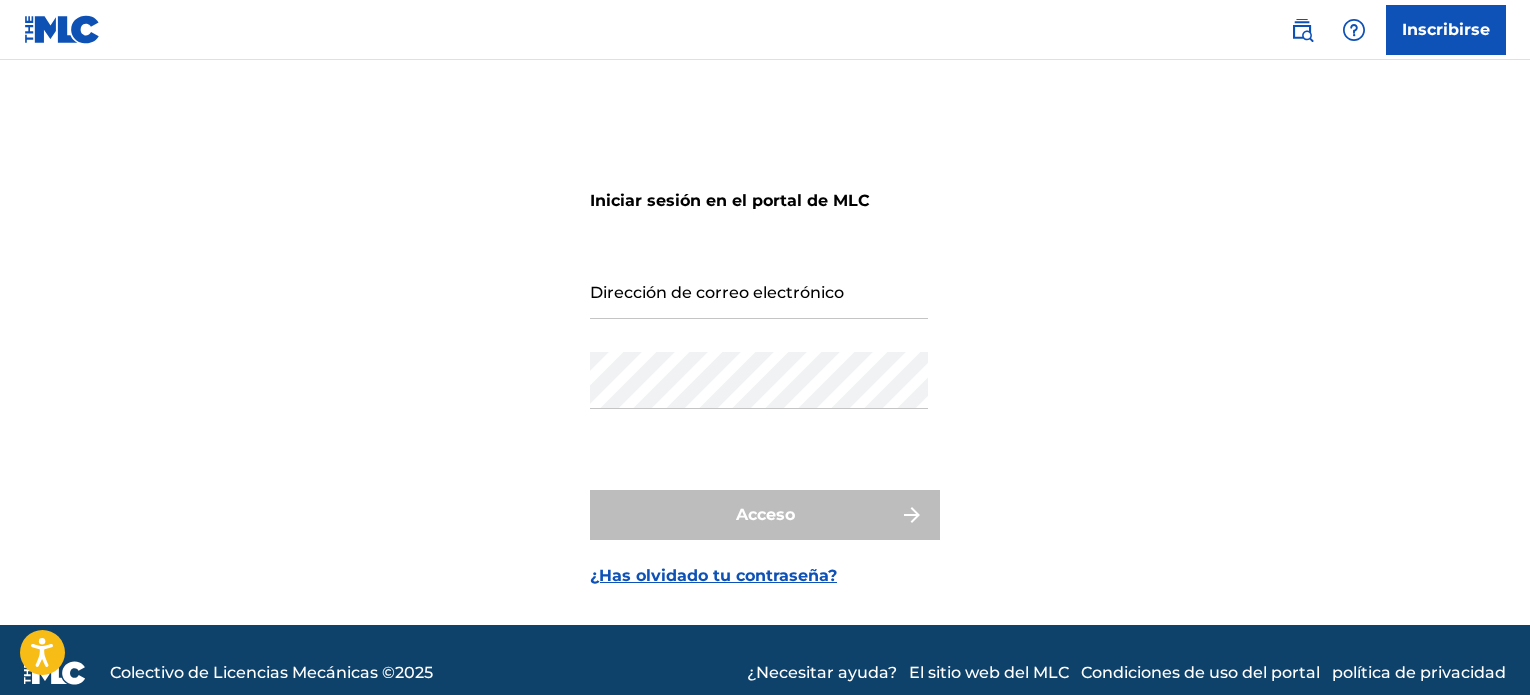 scroll, scrollTop: 0, scrollLeft: 0, axis: both 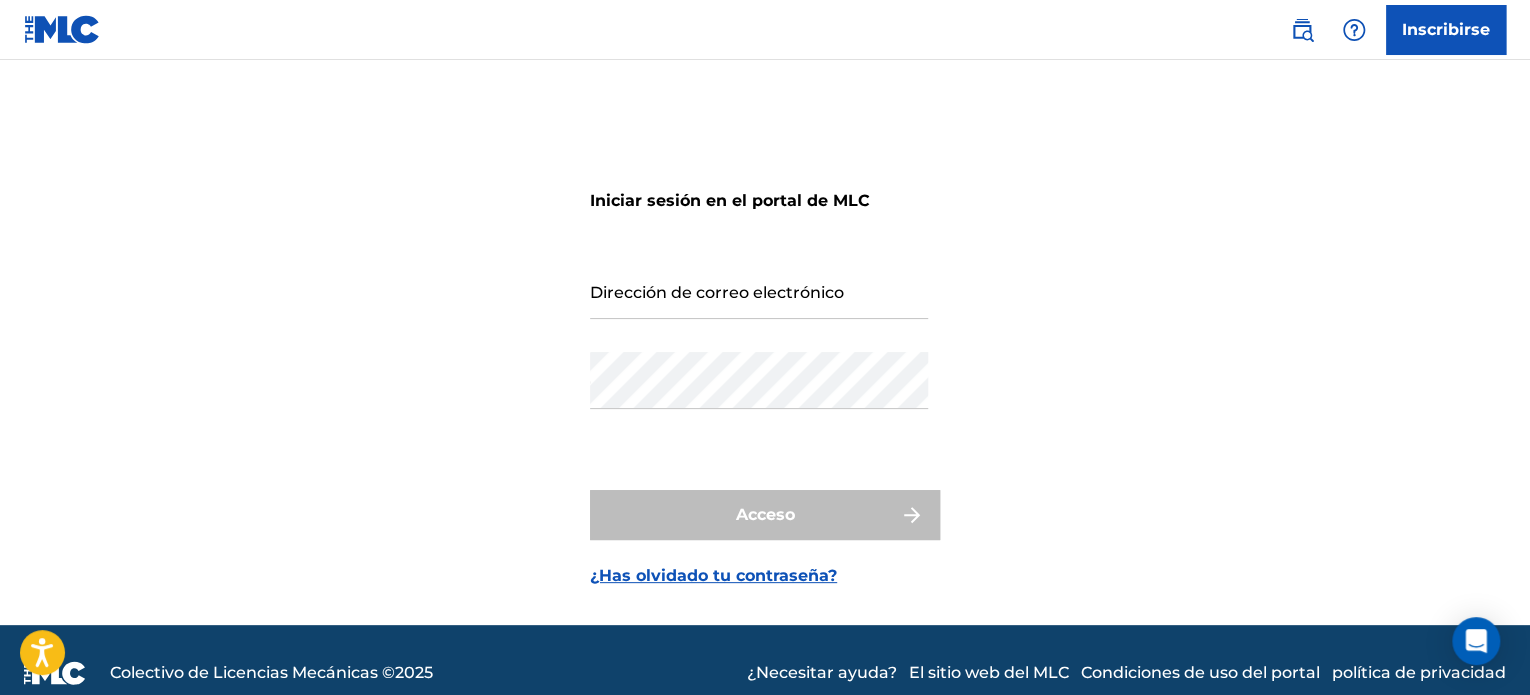 click on "Inscribirse" at bounding box center [1446, 29] 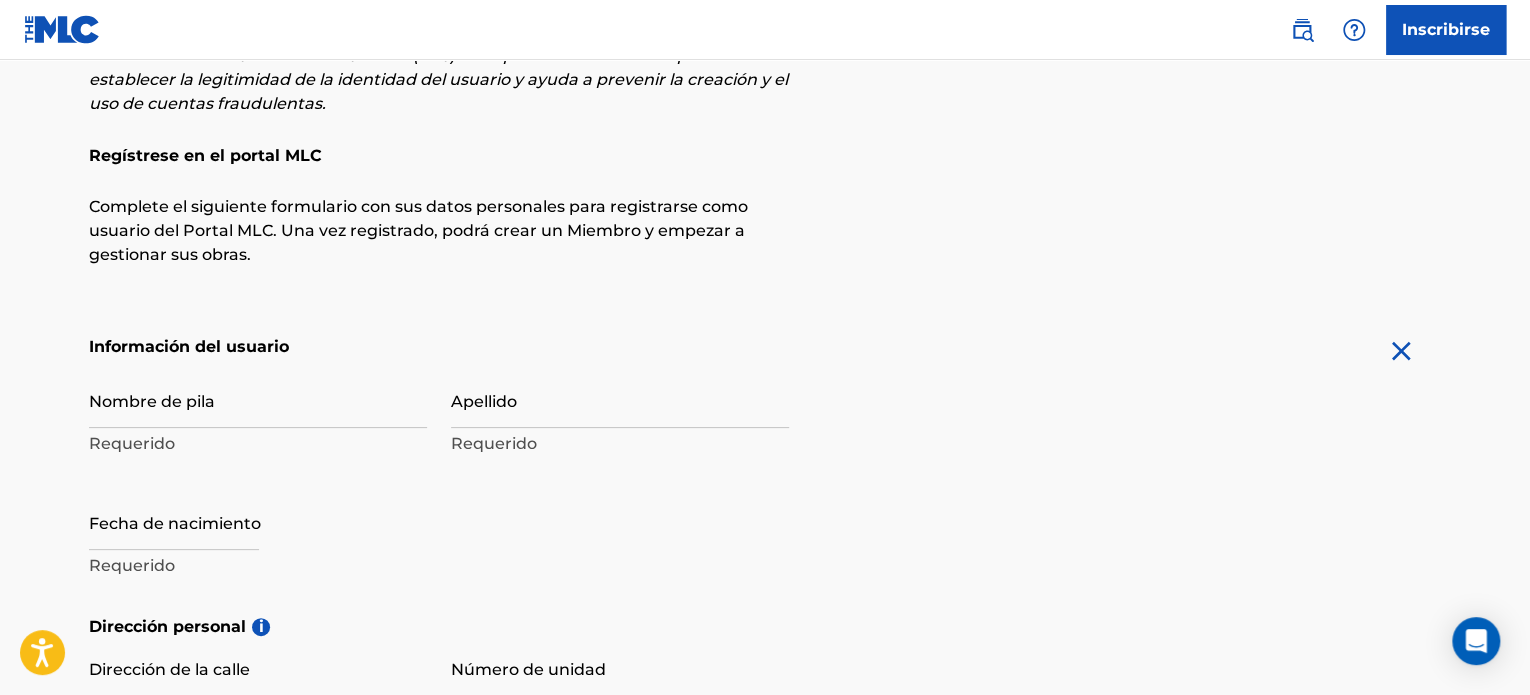 scroll, scrollTop: 208, scrollLeft: 0, axis: vertical 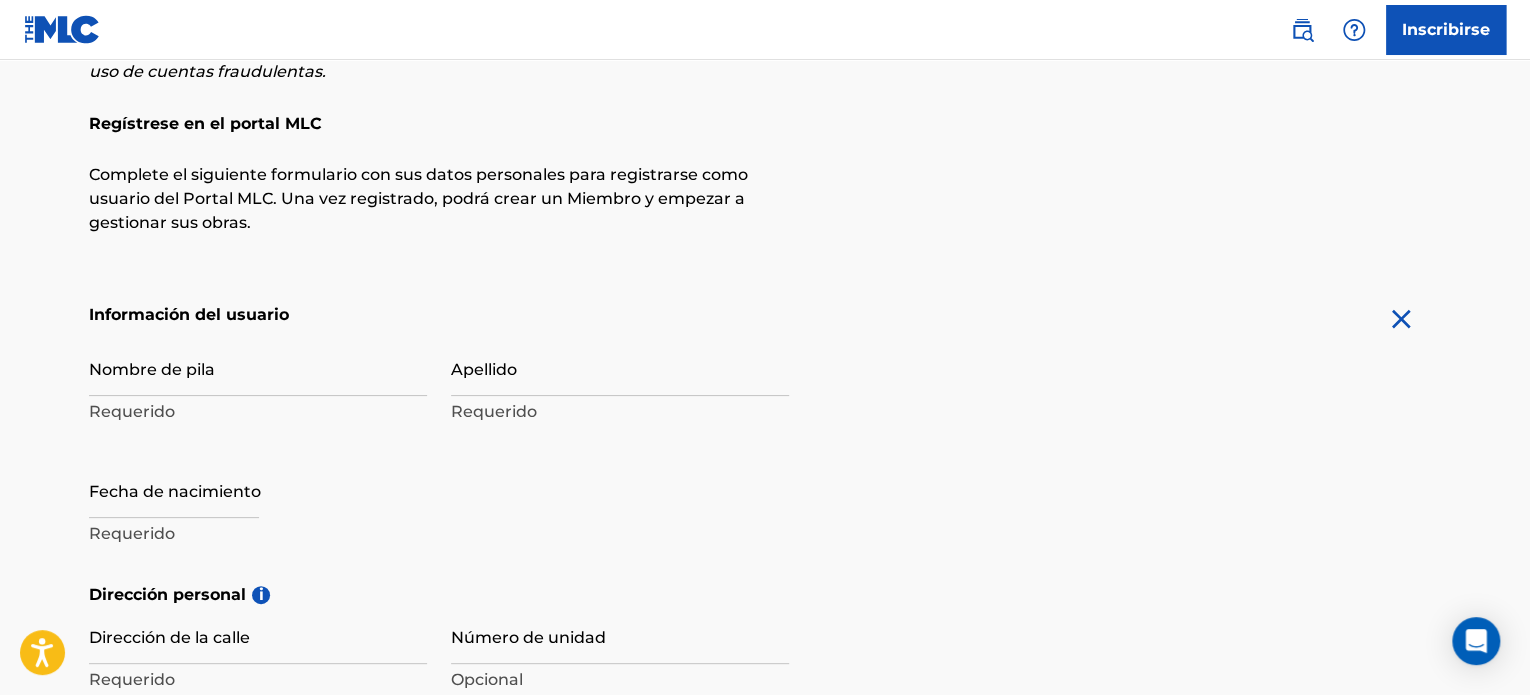 click on "Nombre de pila" at bounding box center (258, 367) 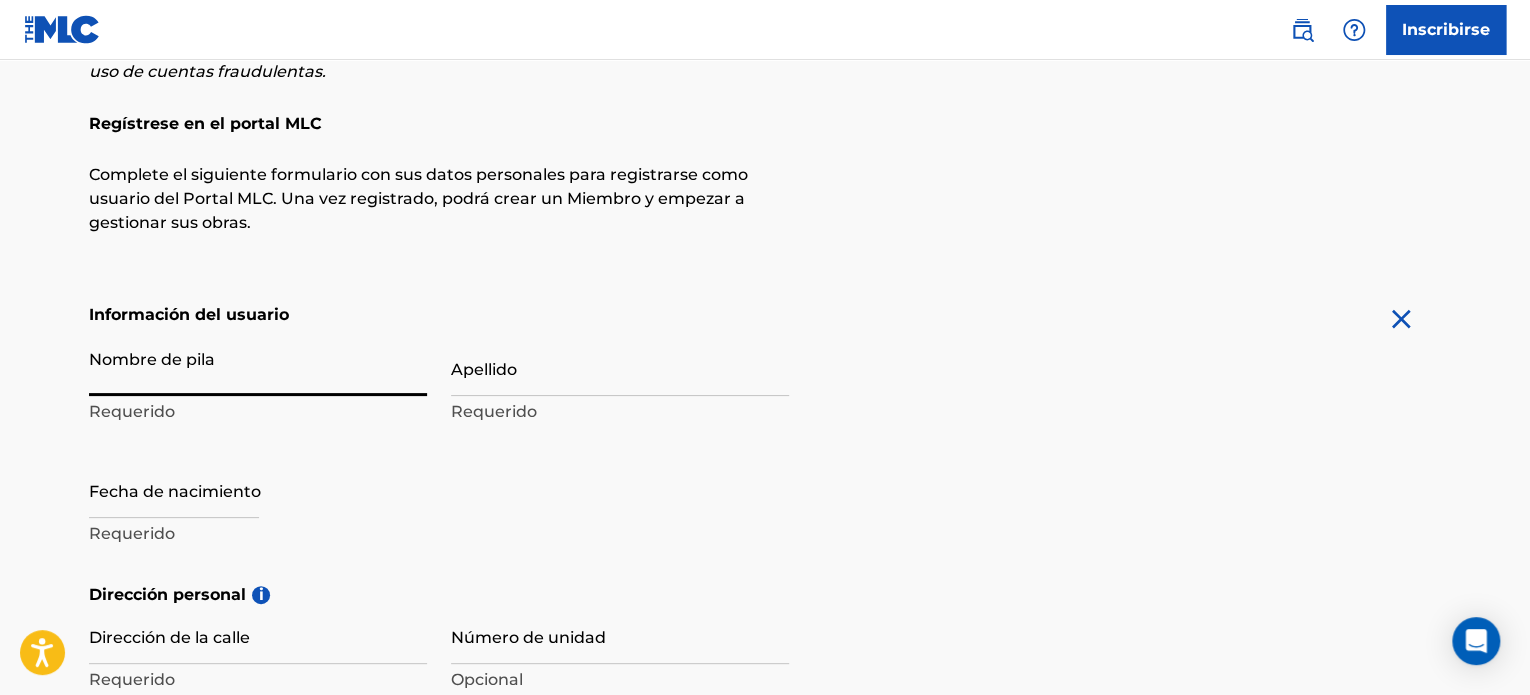 type on "[PERSON_NAME]" 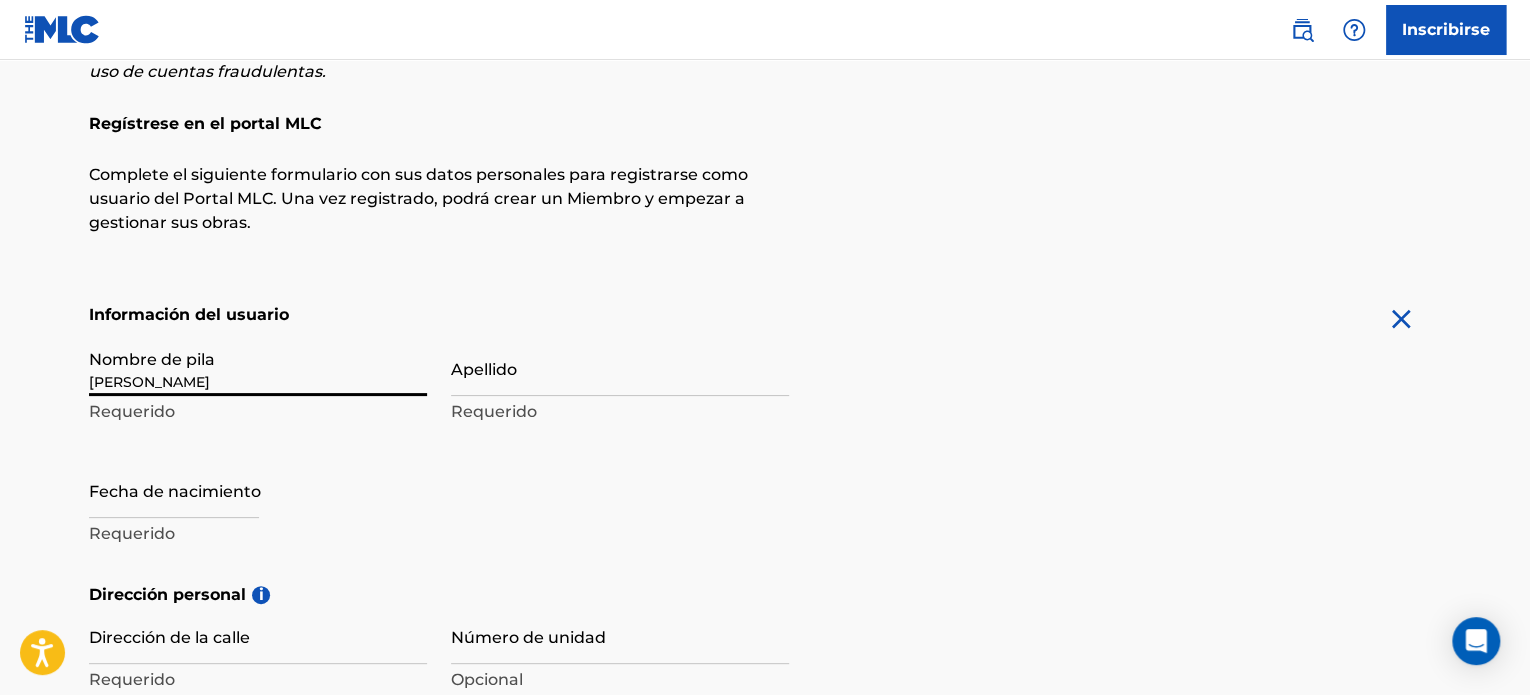 type on "[PERSON_NAME]" 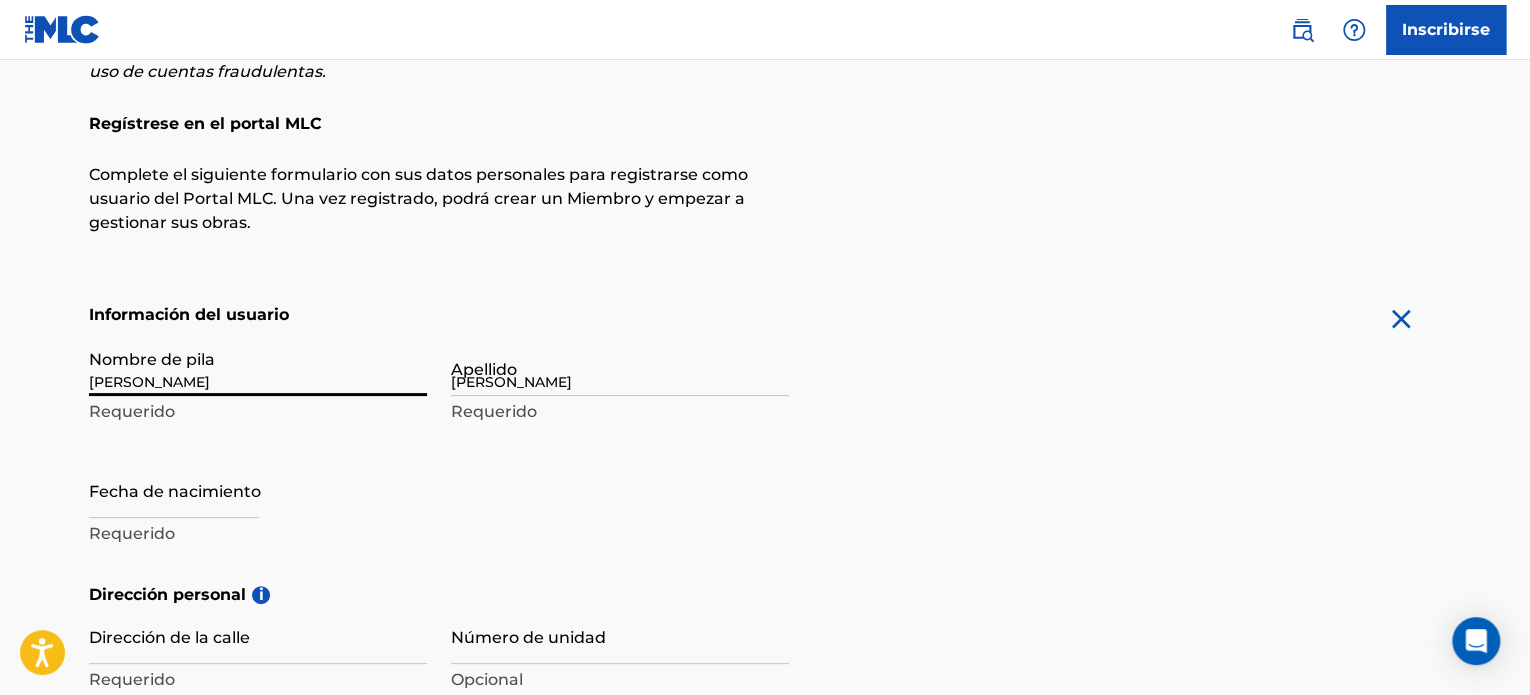 type on "Geranios B y 20" 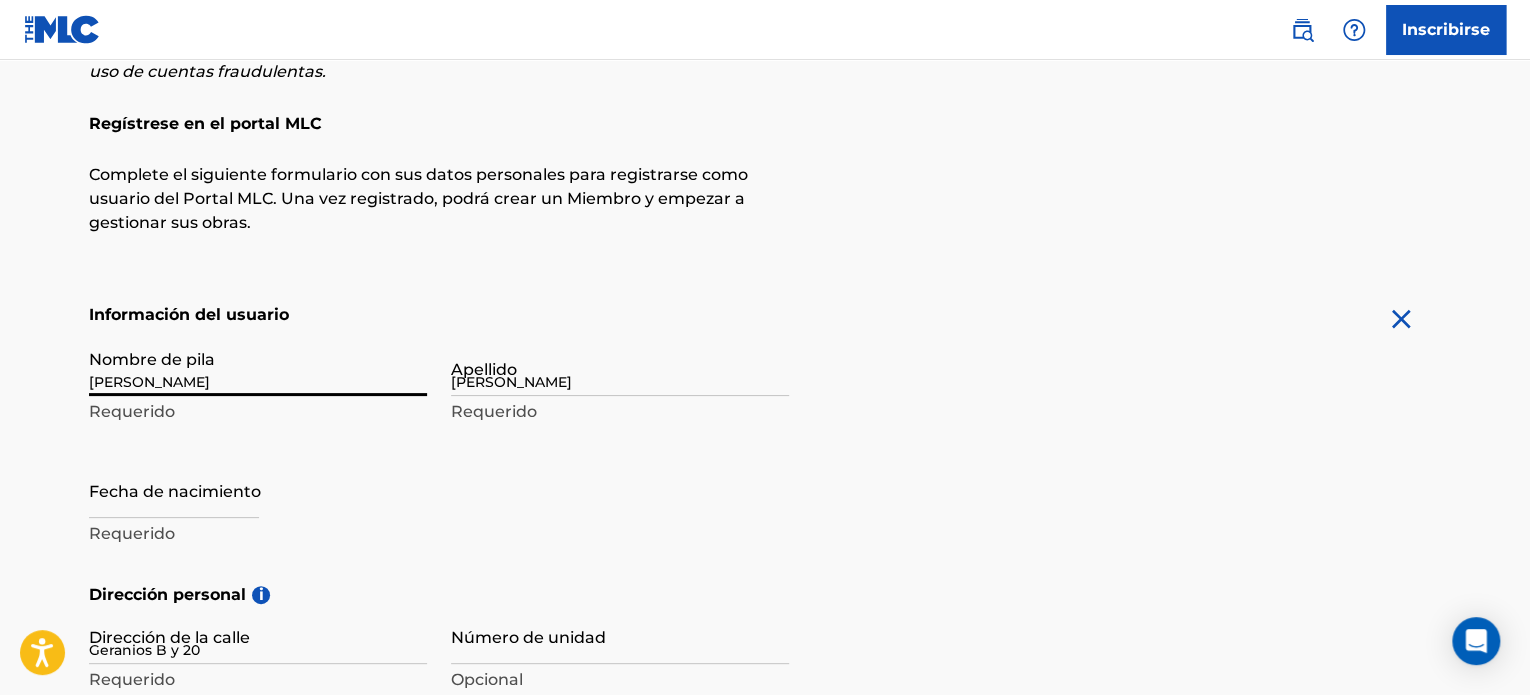 type on "Geranios b y 20" 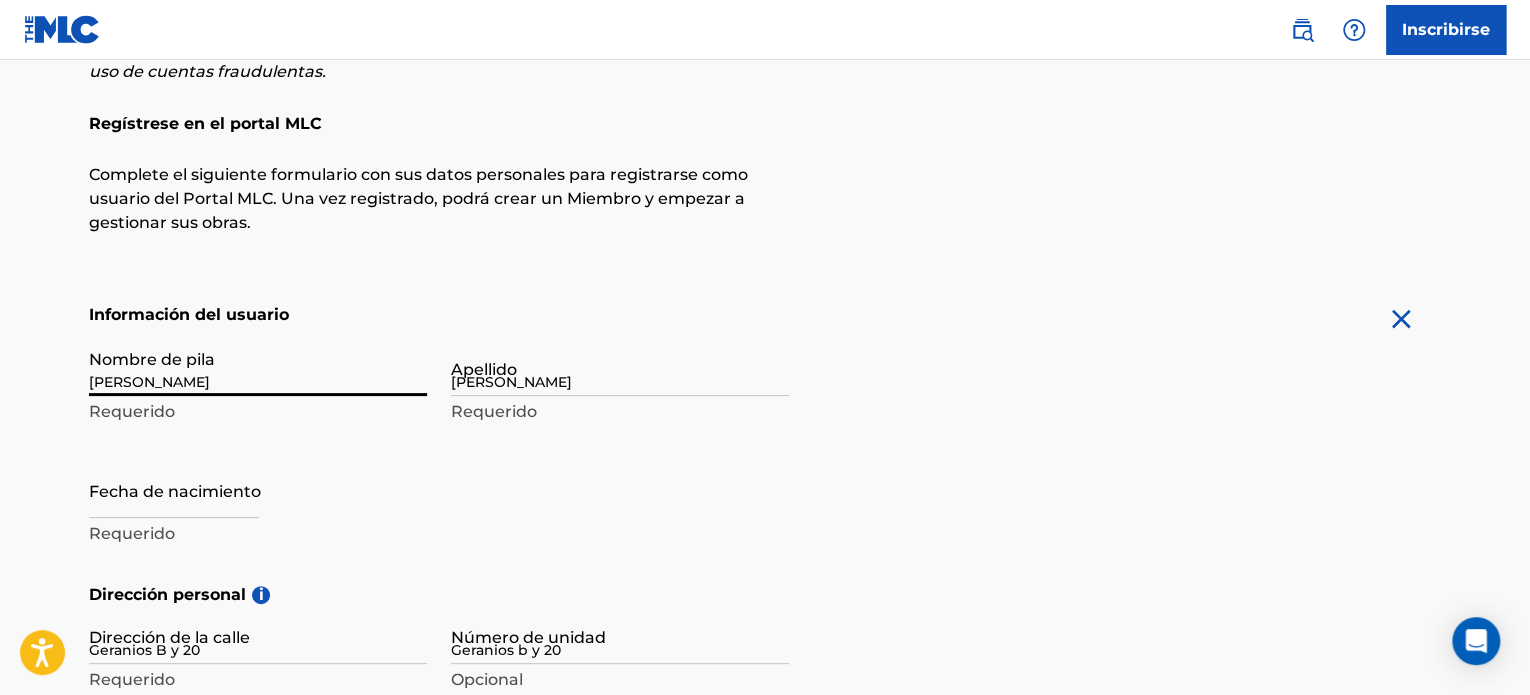 type on "[GEOGRAPHIC_DATA][PERSON_NAME][US_STATE]" 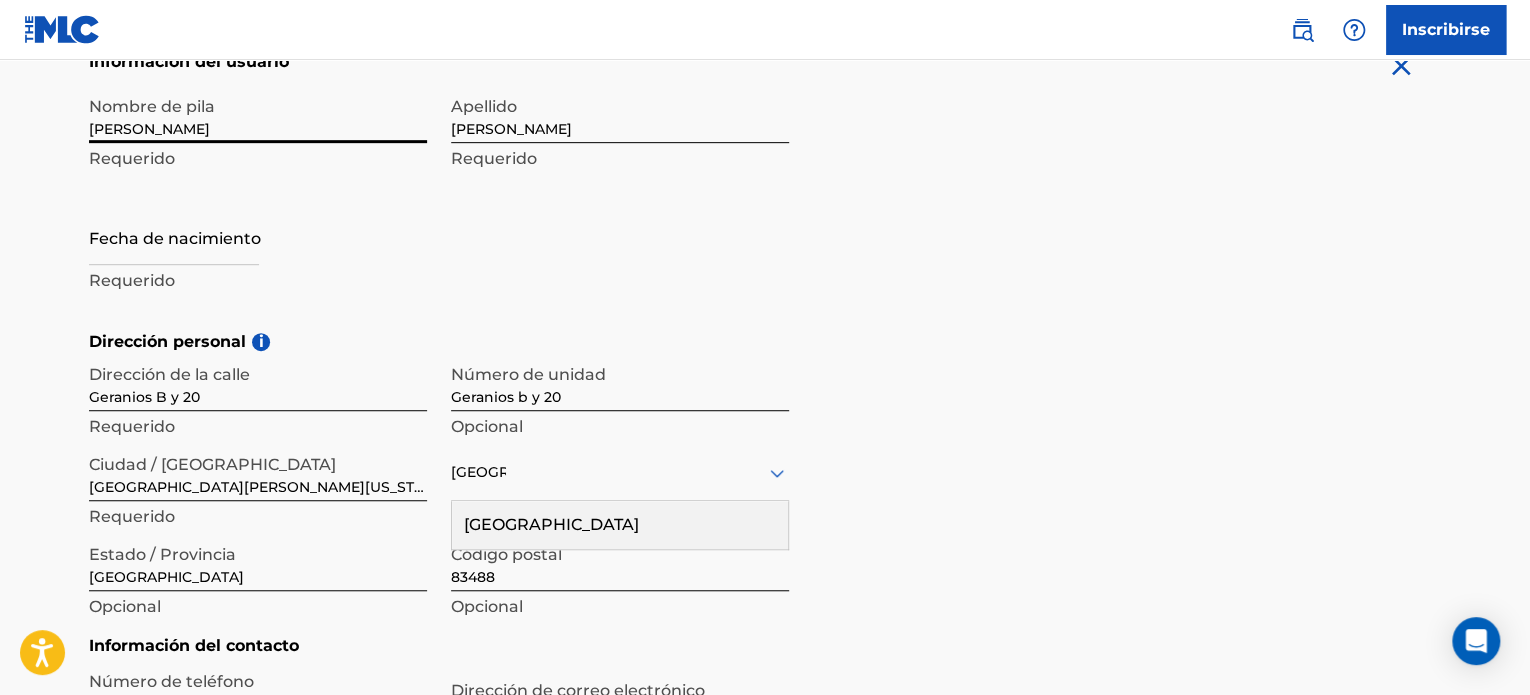 scroll, scrollTop: 464, scrollLeft: 0, axis: vertical 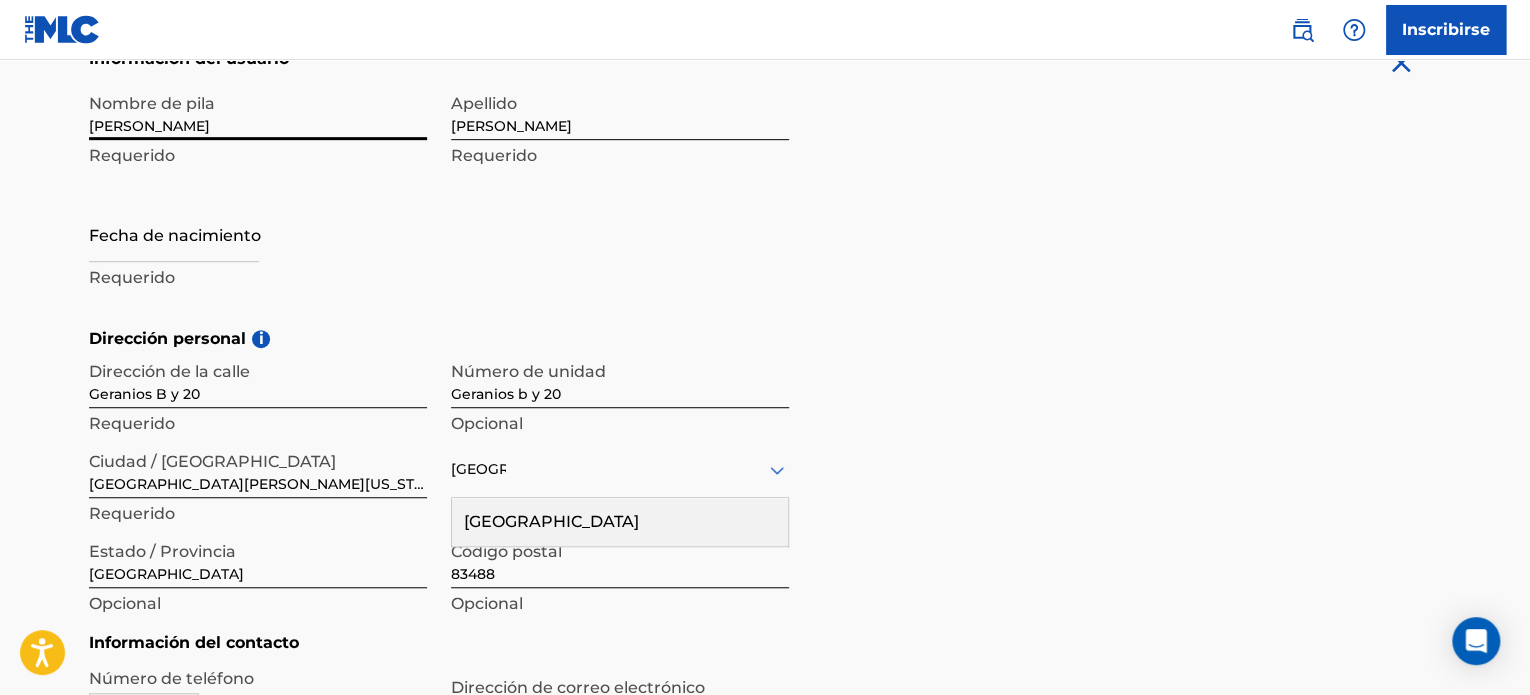 click on "Requerido" at bounding box center [258, 278] 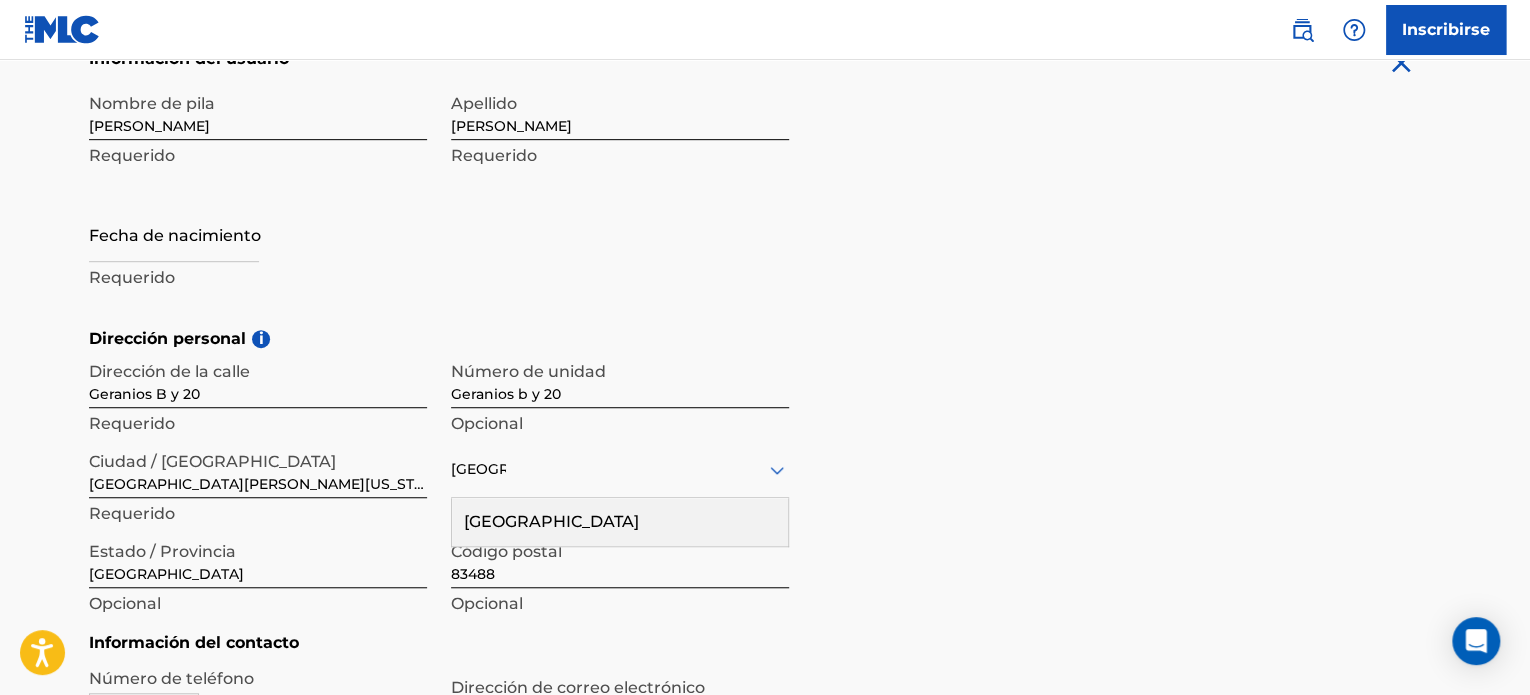 click on "Requerido" at bounding box center (132, 277) 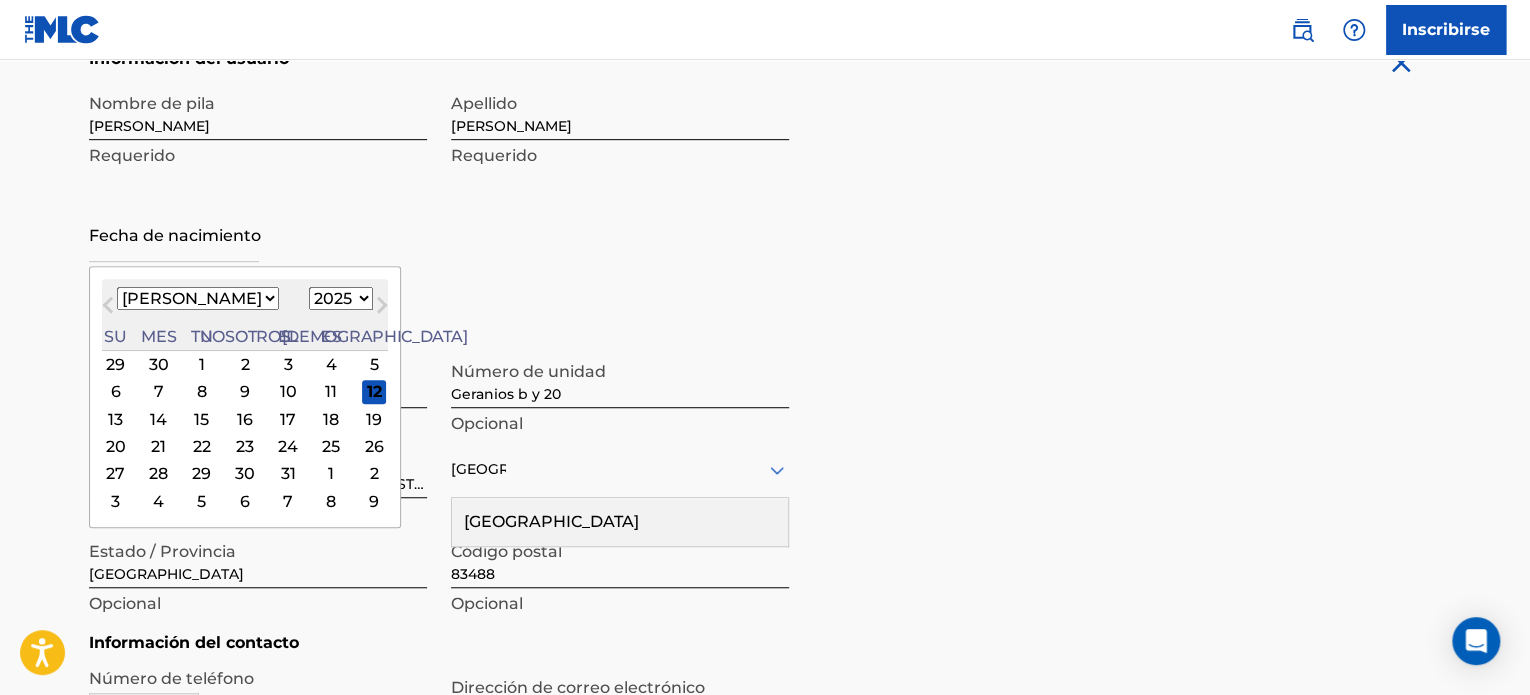 click on "30" at bounding box center [245, 473] 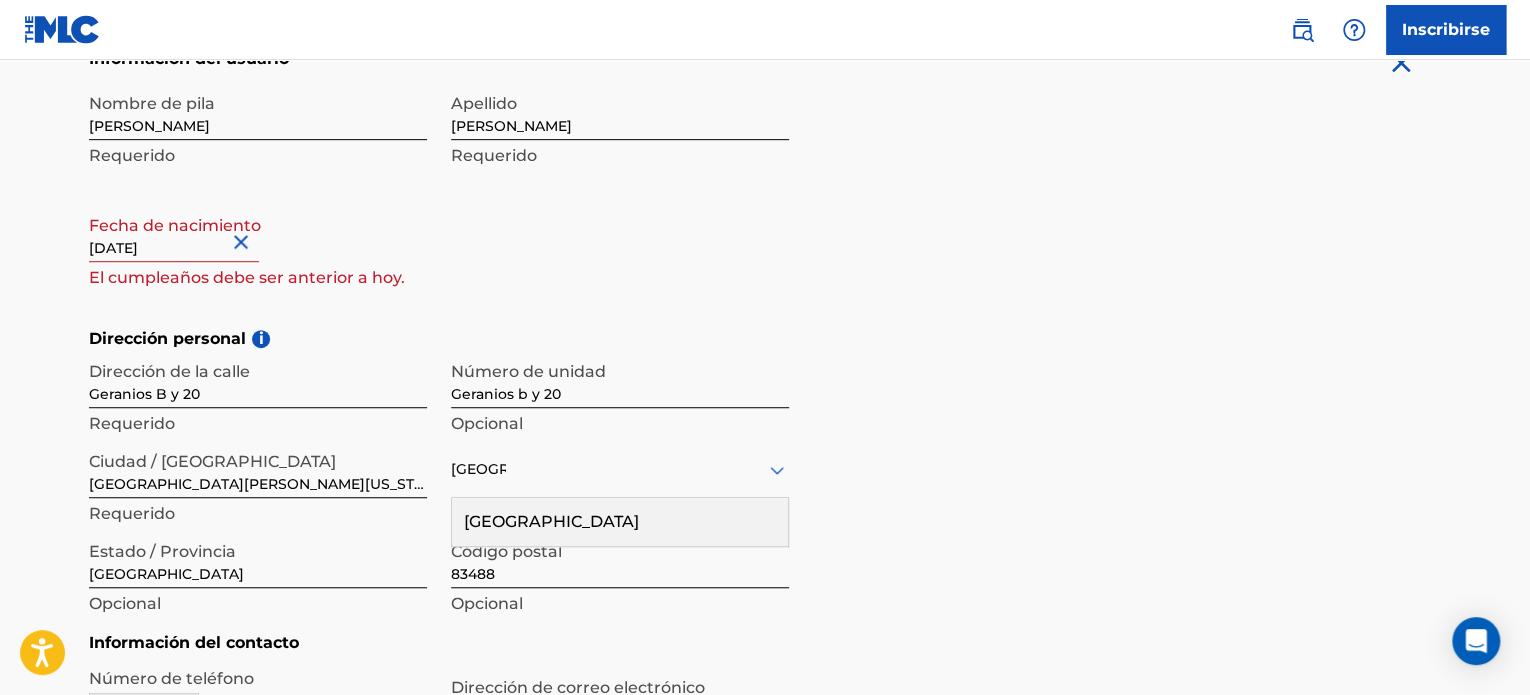 click on "[DATE]" at bounding box center [174, 233] 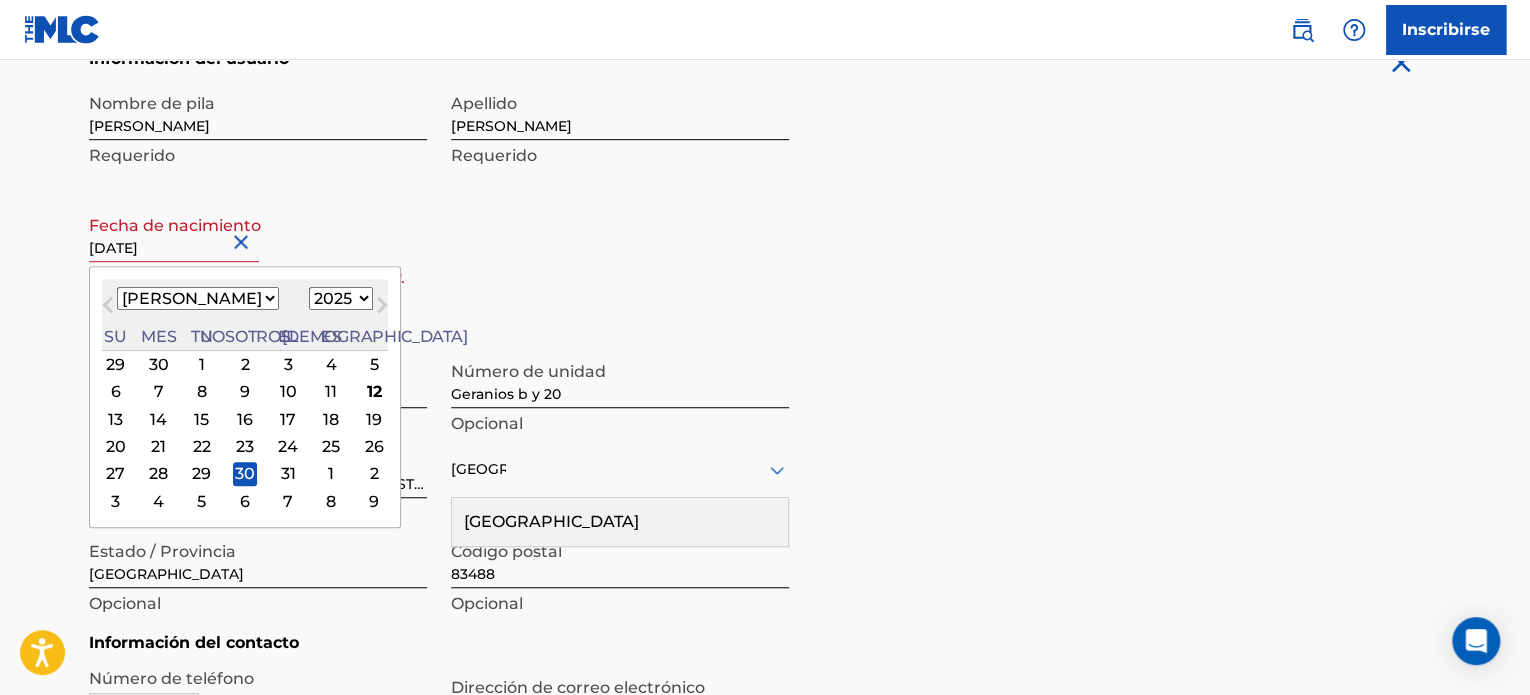 click on "1899 1900 1901 1902 1903 1904 1905 1906 1907 1908 1909 1910 1911 1912 1913 1914 1915 1916 1917 1918 1919 1920 1921 1922 1923 1924 1925 1926 1927 1928 1929 1930 1931 1932 1933 1934 1935 1936 1937 1938 1939 1940 1941 1942 1943 1944 1945 1946 1947 1948 1949 1950 1951 1952 1953 1954 1955 1956 1957 1958 1959 1960 1961 1962 1963 1964 1965 1966 1967 1968 1969 1970 1971 1972 1973 1974 1975 1976 1977 1978 1979 1980 1981 1982 1983 1984 1985 1986 1987 1988 1989 1990 1991 1992 1993 1994 1995 1996 1997 1998 1999 2000 2001 2002 2003 2004 2005 2006 2007 2008 2009 2010 2011 2012 2013 2014 2015 2016 2017 2018 2019 2020 2021 2022 2023 2024 2025 2026 2027 2028 2029 2030 2031 2032 2033 2034 2035 2036 2037 2038 2039 2040 2041 2042 2043 2044 2045 2046 2047 2048 2049 2050 2051 2052 2053 2054 2055 2056 2057 2058 2059 2060 2061 2062 2063 2064 2065 2066 2067 2068 2069 2070 2071 2072 2073 2074 2075 2076 2077 2078 2079 2080 2081 2082 2083 2084 2085 2086 2087 2088 2089 2090 2091 2092 2093 2094 2095 2096 2097 2098 2099 2100" at bounding box center [341, 298] 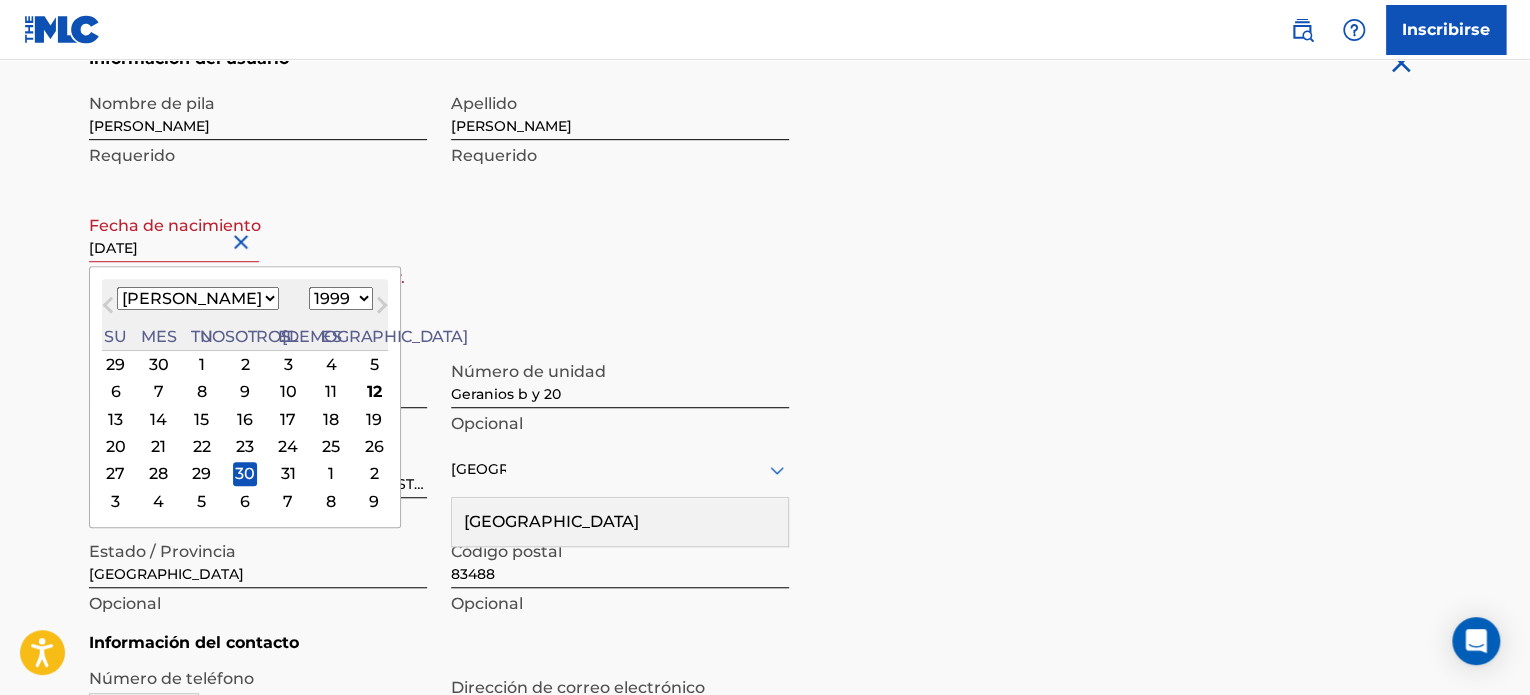 click on "1899 1900 1901 1902 1903 1904 1905 1906 1907 1908 1909 1910 1911 1912 1913 1914 1915 1916 1917 1918 1919 1920 1921 1922 1923 1924 1925 1926 1927 1928 1929 1930 1931 1932 1933 1934 1935 1936 1937 1938 1939 1940 1941 1942 1943 1944 1945 1946 1947 1948 1949 1950 1951 1952 1953 1954 1955 1956 1957 1958 1959 1960 1961 1962 1963 1964 1965 1966 1967 1968 1969 1970 1971 1972 1973 1974 1975 1976 1977 1978 1979 1980 1981 1982 1983 1984 1985 1986 1987 1988 1989 1990 1991 1992 1993 1994 1995 1996 1997 1998 1999 2000 2001 2002 2003 2004 2005 2006 2007 2008 2009 2010 2011 2012 2013 2014 2015 2016 2017 2018 2019 2020 2021 2022 2023 2024 2025 2026 2027 2028 2029 2030 2031 2032 2033 2034 2035 2036 2037 2038 2039 2040 2041 2042 2043 2044 2045 2046 2047 2048 2049 2050 2051 2052 2053 2054 2055 2056 2057 2058 2059 2060 2061 2062 2063 2064 2065 2066 2067 2068 2069 2070 2071 2072 2073 2074 2075 2076 2077 2078 2079 2080 2081 2082 2083 2084 2085 2086 2087 2088 2089 2090 2091 2092 2093 2094 2095 2096 2097 2098 2099 2100" at bounding box center [341, 298] 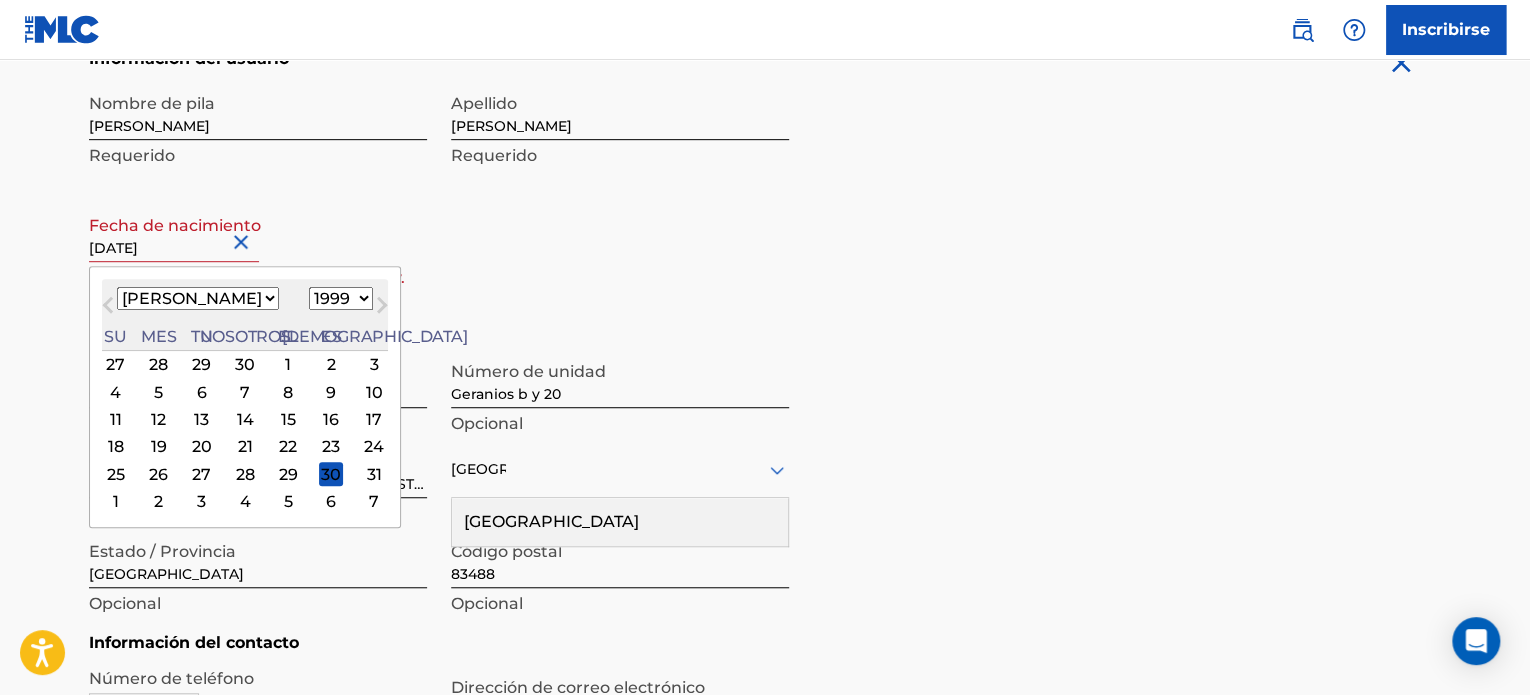 click on "Nombre de [PERSON_NAME] [PERSON_NAME] Requerido Apellido [PERSON_NAME] Requerido Fecha de nacimiento [DEMOGRAPHIC_DATA] [DEMOGRAPHIC_DATA] Mes anterior Mes próximo [DATE] Enero Febrero Marzo Abril Puede Junio [PERSON_NAME] Septiembre Octubre Noviembre Diciembre 1899 1900 1901 1902 1903 1904 1905 1906 1907 1908 1909 1910 1911 1912 1913 1914 1915 1916 1917 1918 1919 1920 1921 1922 1923 1924 1925 1926 1927 1928 1929 1930 1931 1932 1933 1934 1935 1936 1937 1938 1939 1940 1941 1942 1943 1944 1945 1946 1947 1948 1949 1950 1951 1952 1953 1954 1955 1956 1957 1958 1959 1960 1961 1962 1963 1964 1965 1966 1967 1968 1969 1970 1971 1972 1973 1974 1975 1976 1977 1978 1979 1980 1981 1982 1983 1984 1985 1986 1987 1988 1989 1990 1991 1992 1993 1994 1995 1996 1997 1998 1999 2000 2001 2002 2003 2004 2005 2006 2007 2008 2009 2010 2011 2012 2013 2014 2015 2016 2017 2018 2019 2020 2021 2022 2023 2024 2025 2026 2027 2028 2029 2030 2031 2032 2033 2034 2035 2036 2037 2038 2039 2040 2041 2042 2043 2044 2045 2046 2047 2048 2049 2050 2051 2052 2053 2054 Su" at bounding box center [439, 205] 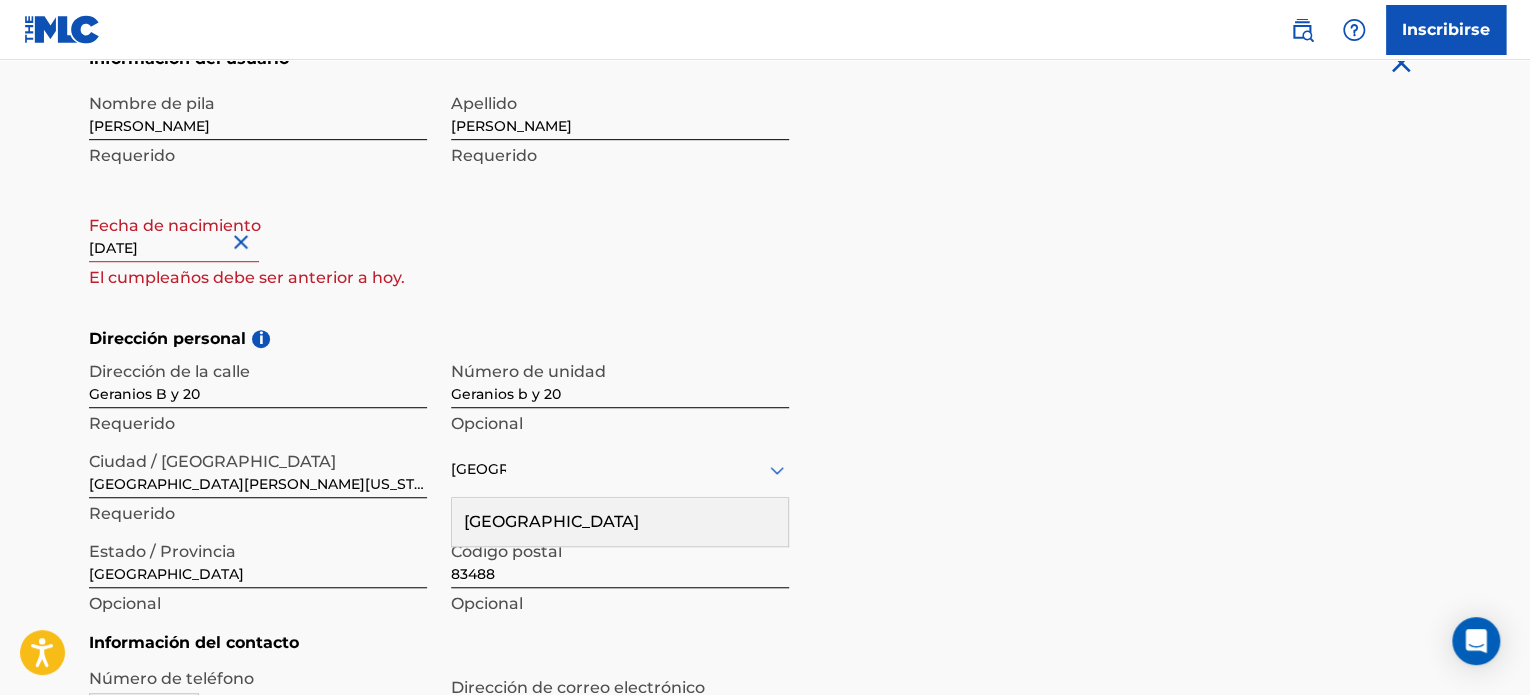 click on "[DATE]" at bounding box center [174, 233] 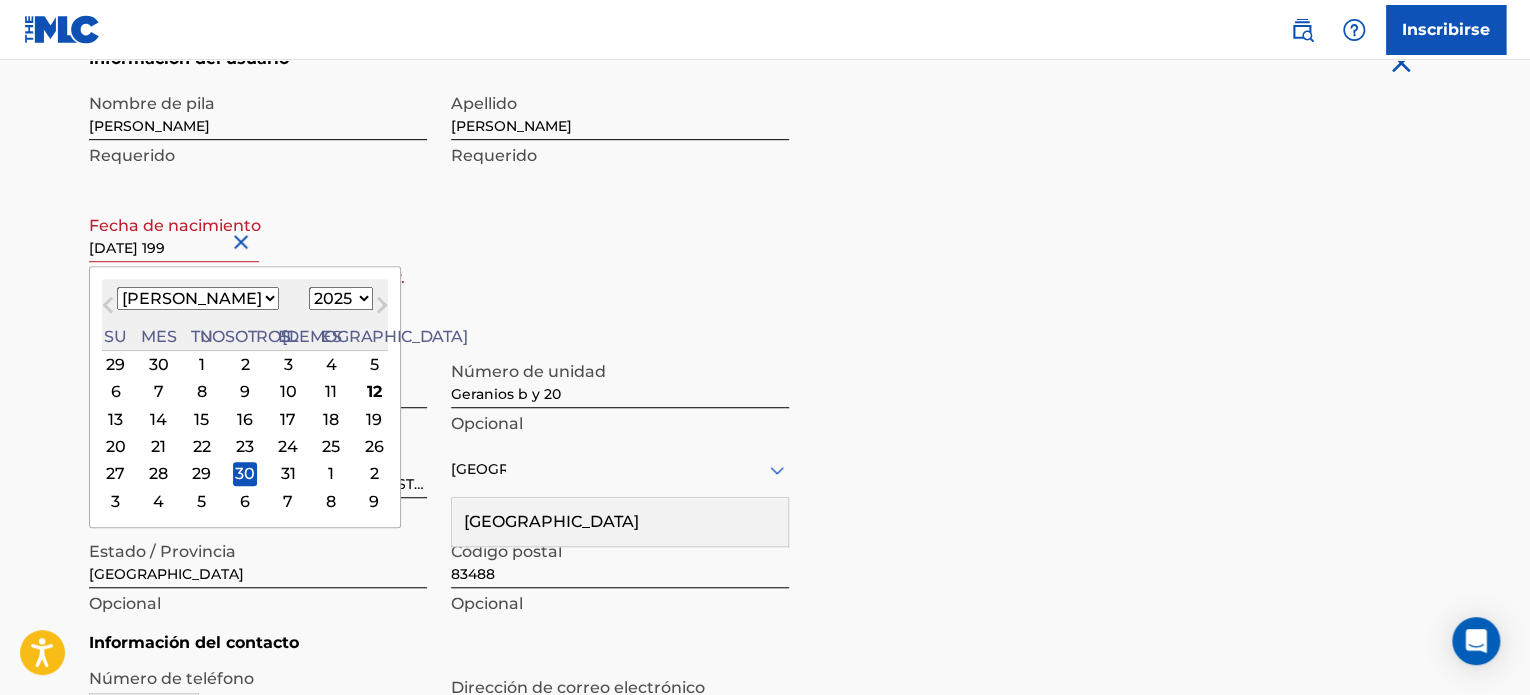 type on "[DATE]" 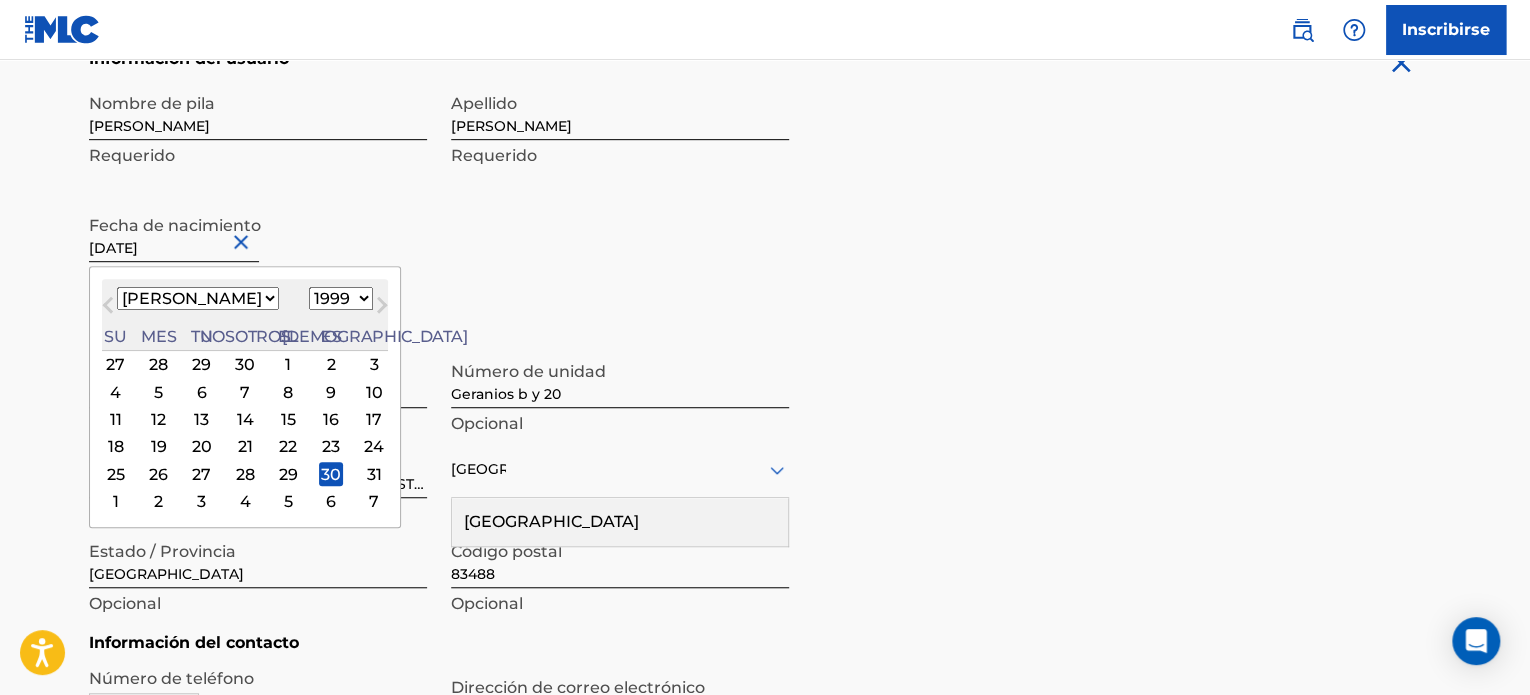type on "[DATE]" 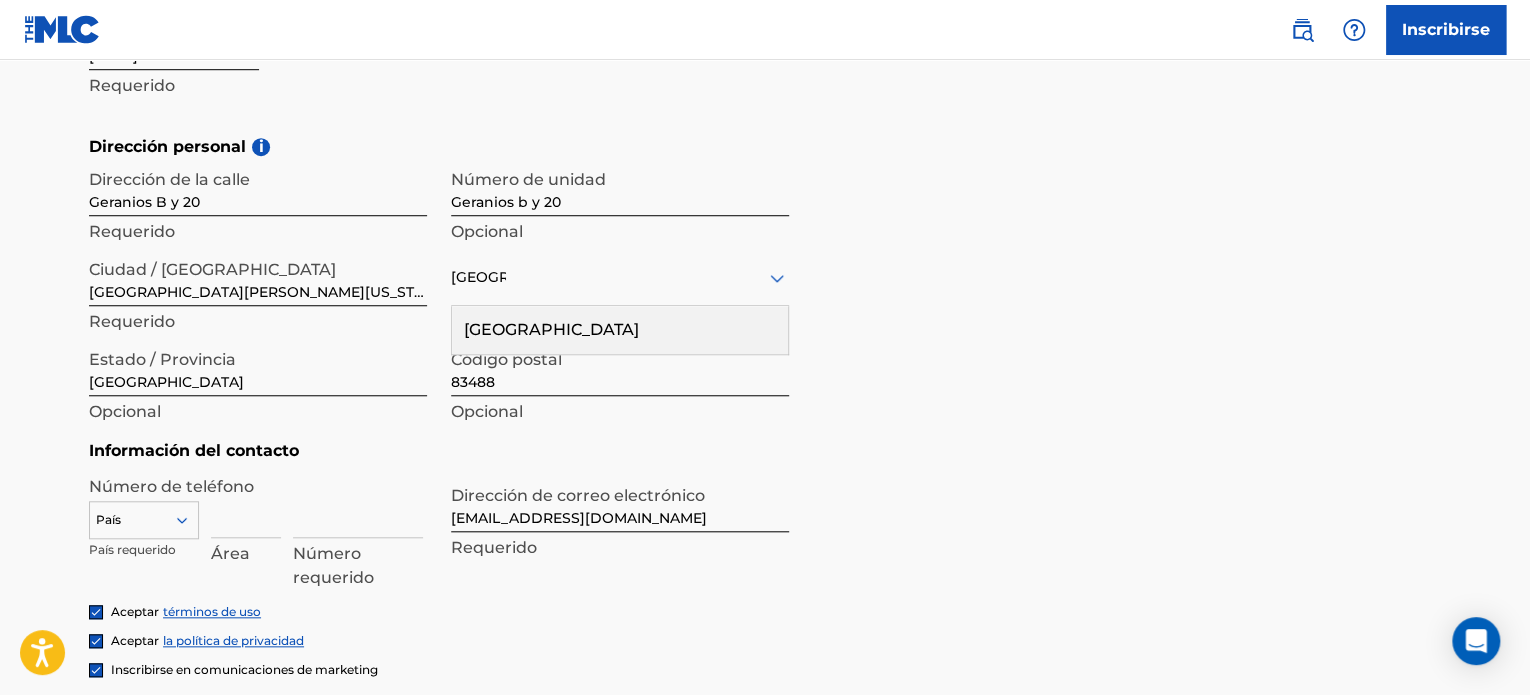 scroll, scrollTop: 664, scrollLeft: 0, axis: vertical 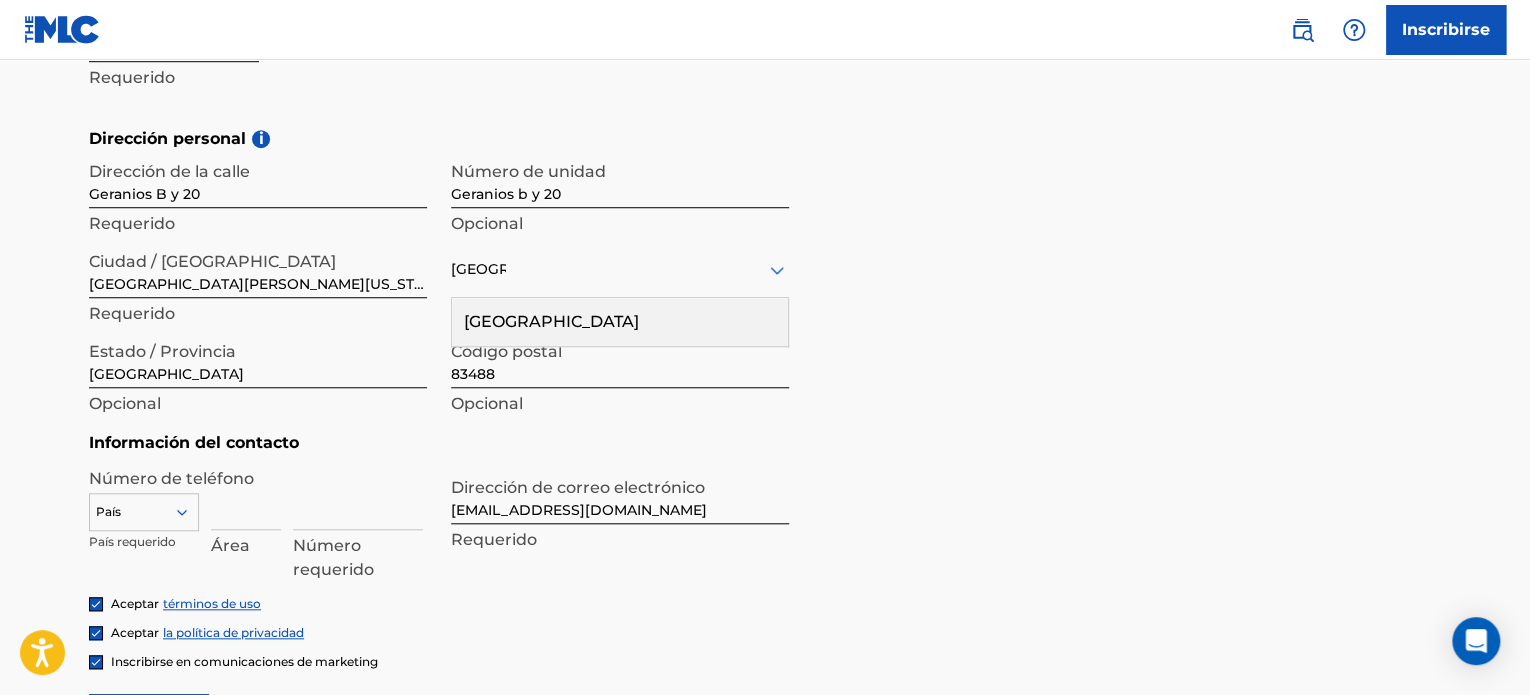 click on "[GEOGRAPHIC_DATA]" at bounding box center [258, 359] 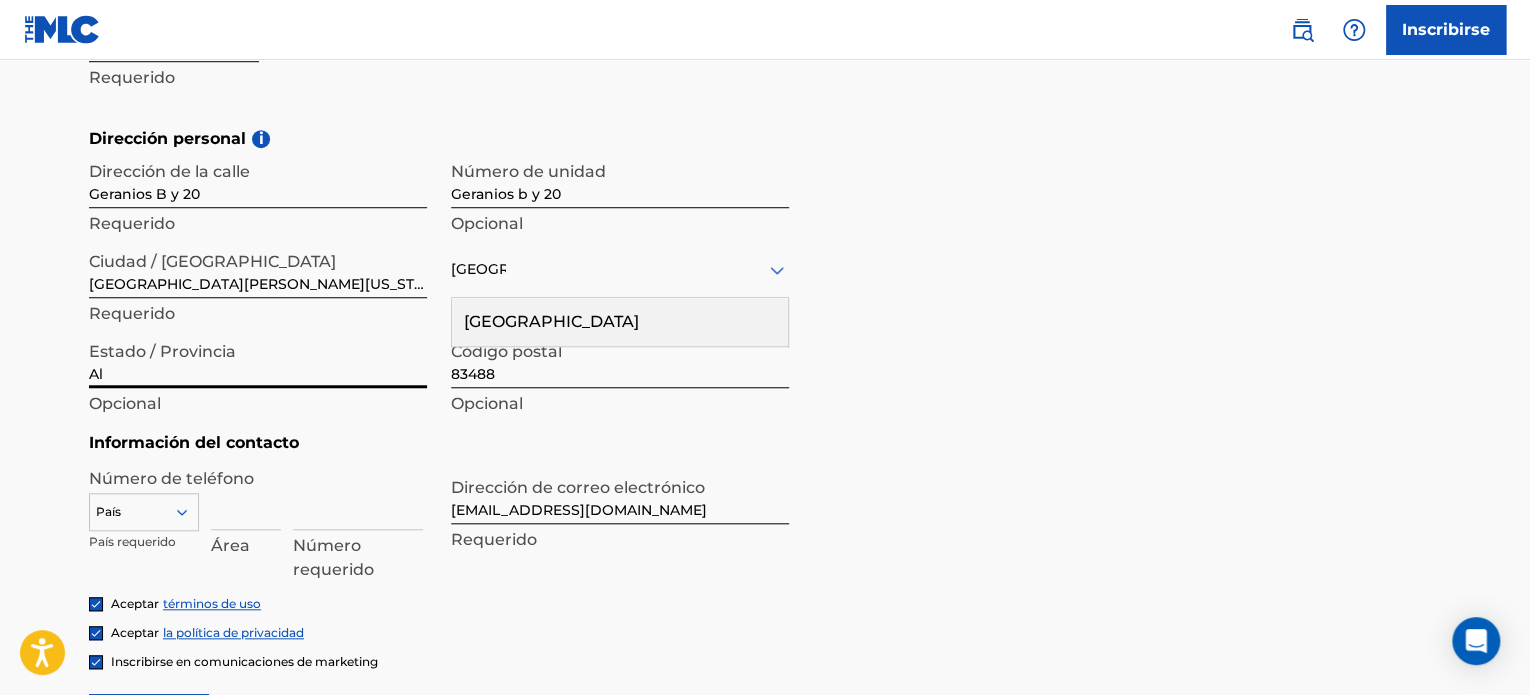 type on "A" 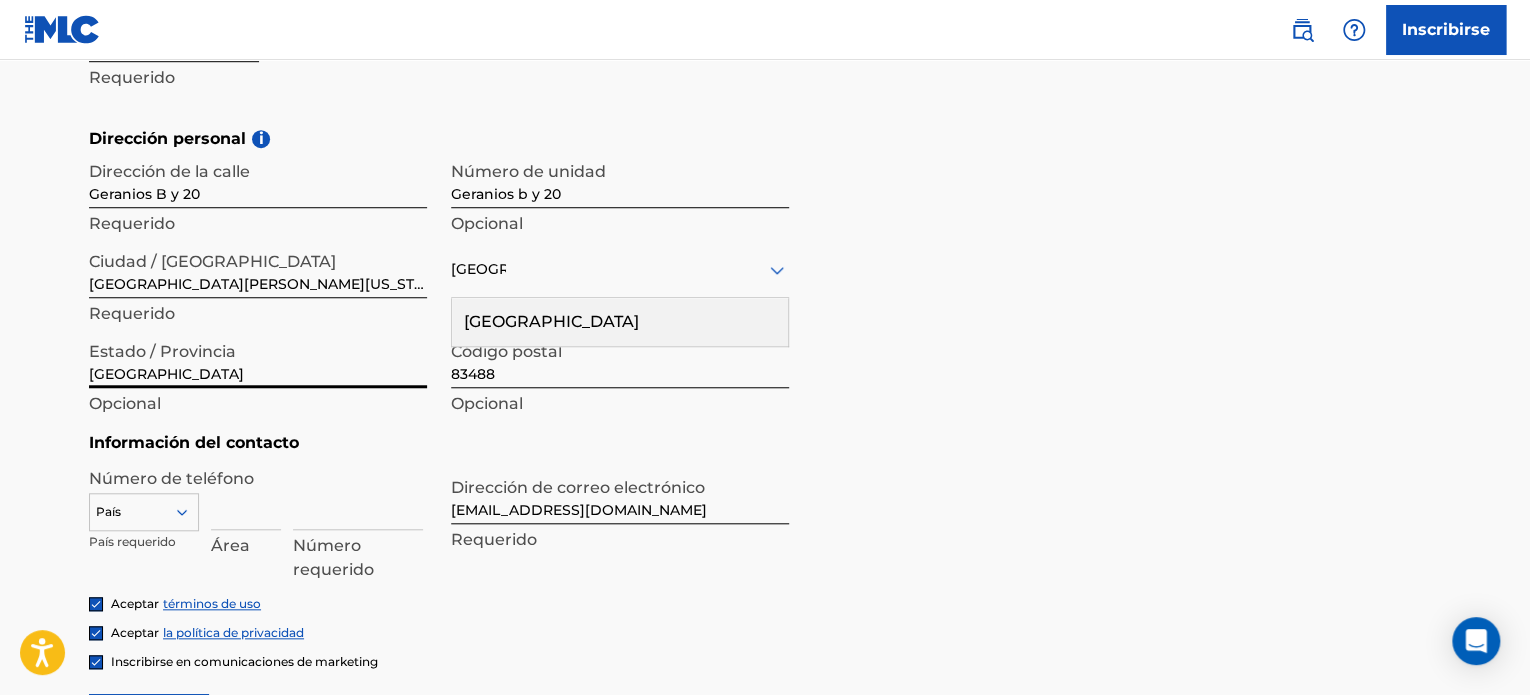 type on "[GEOGRAPHIC_DATA]" 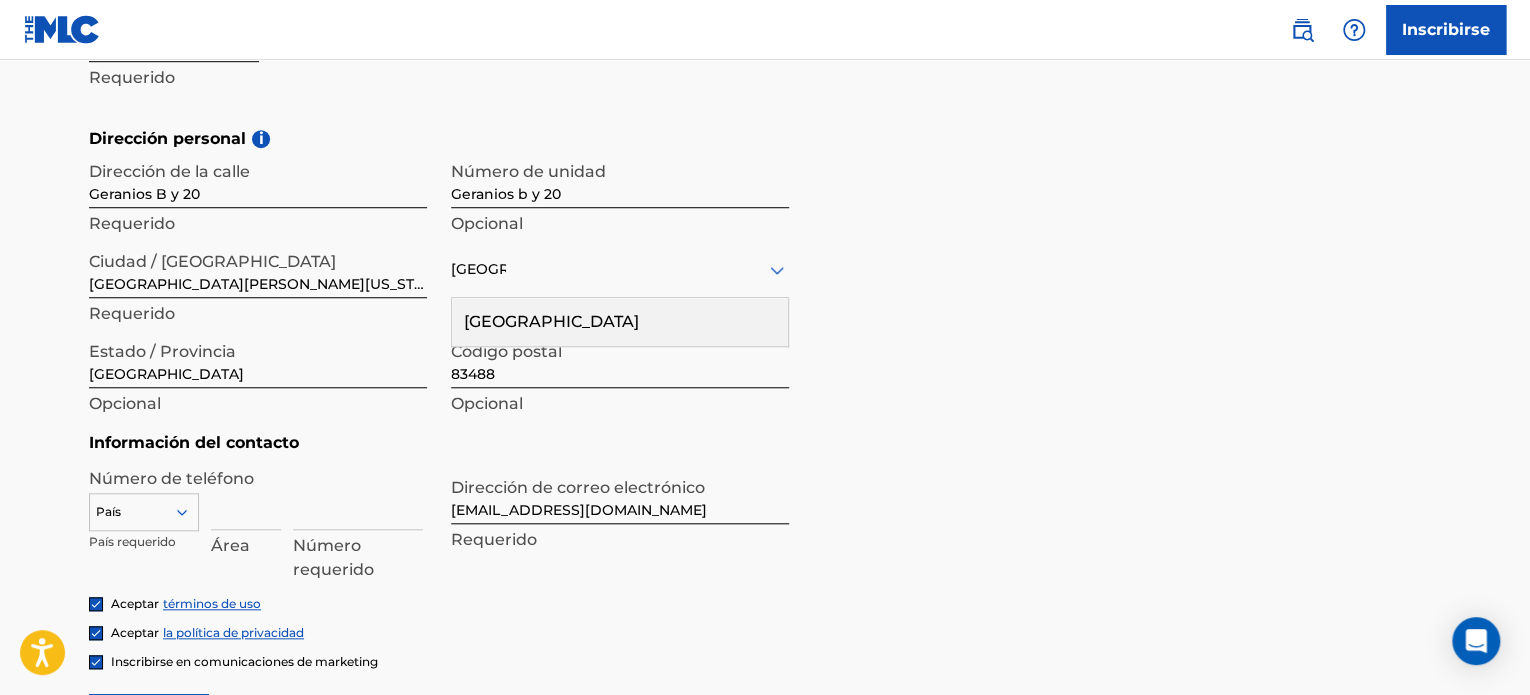 click at bounding box center (246, 501) 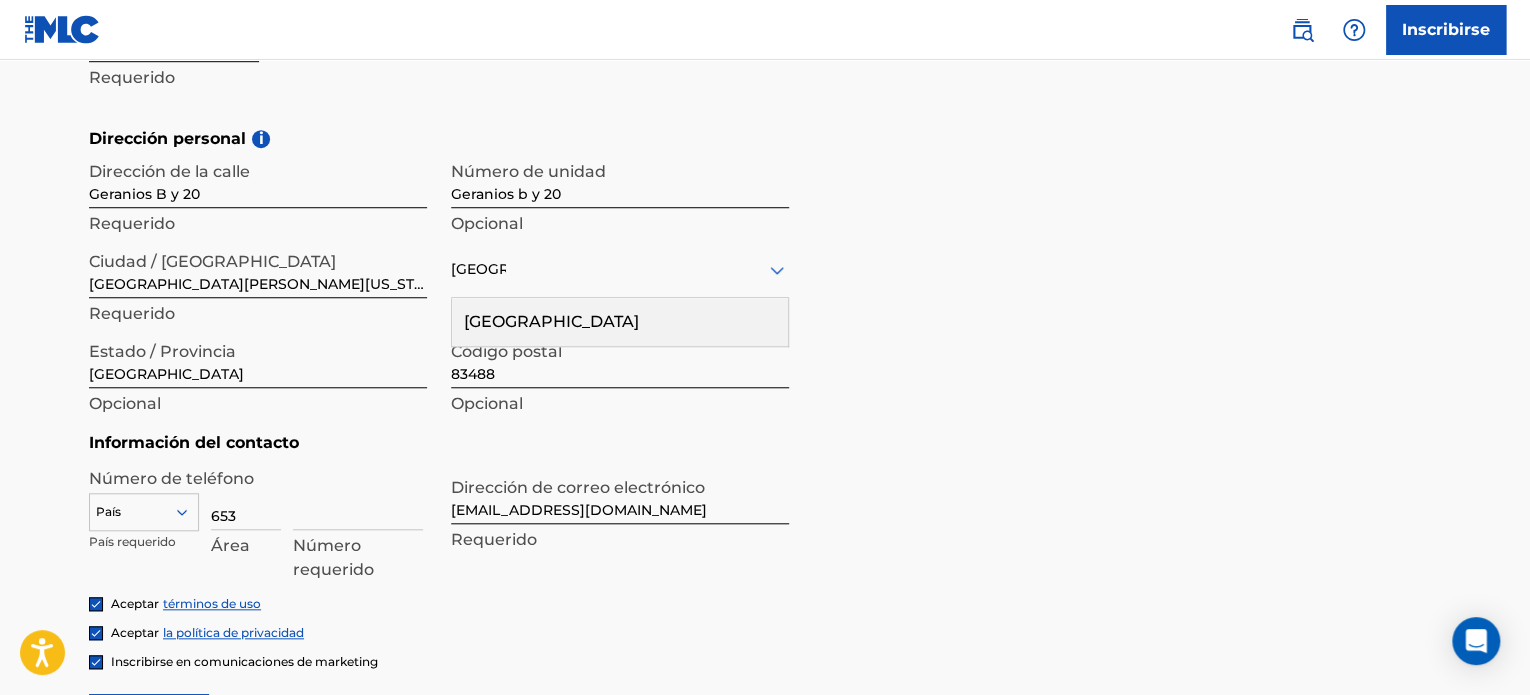 type on "653" 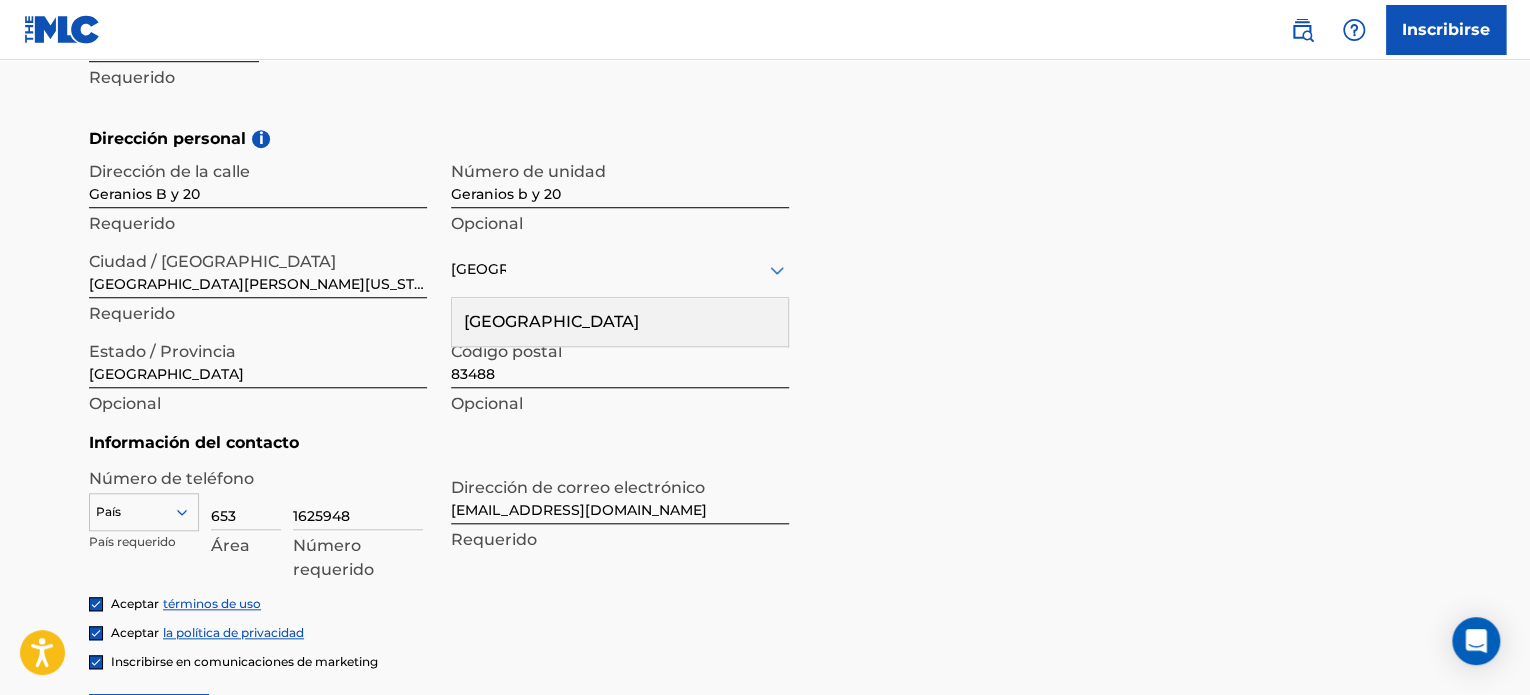 type on "1625948" 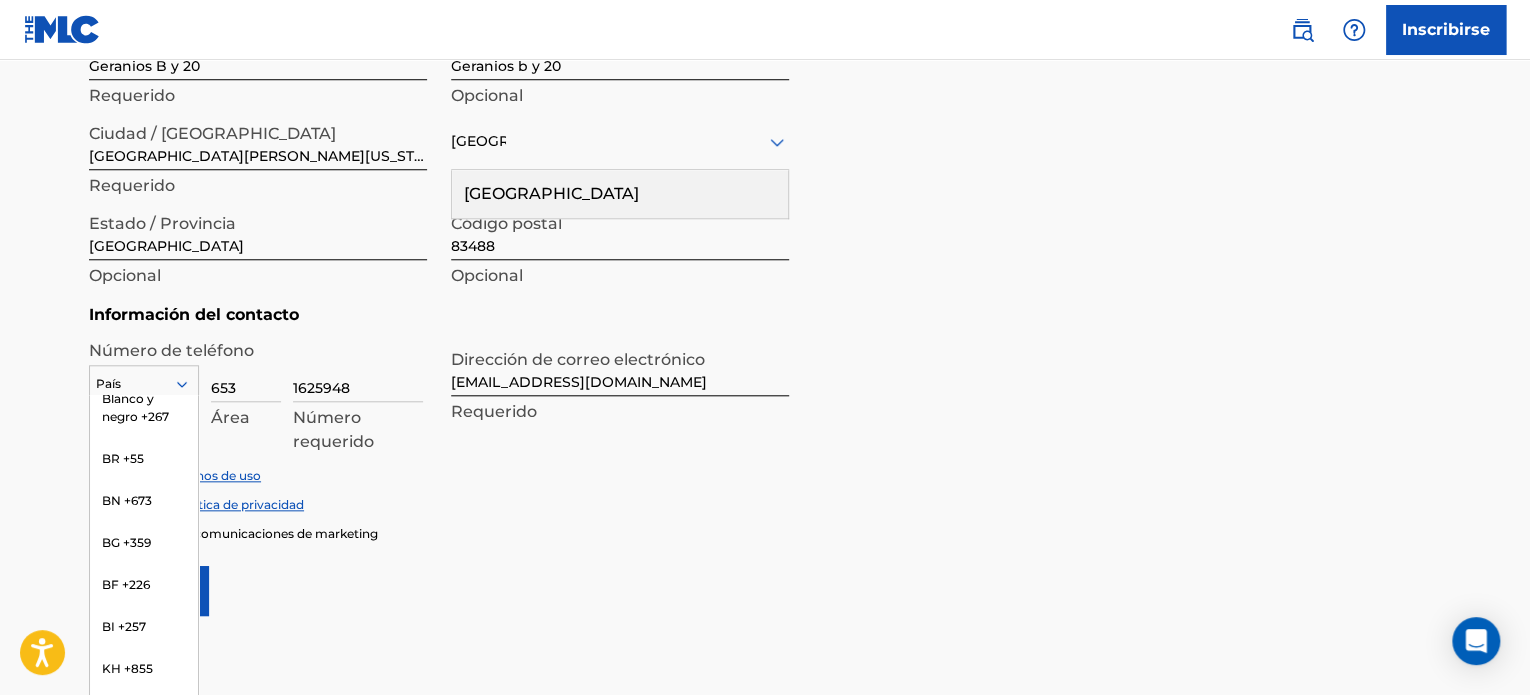 scroll, scrollTop: 1099, scrollLeft: 0, axis: vertical 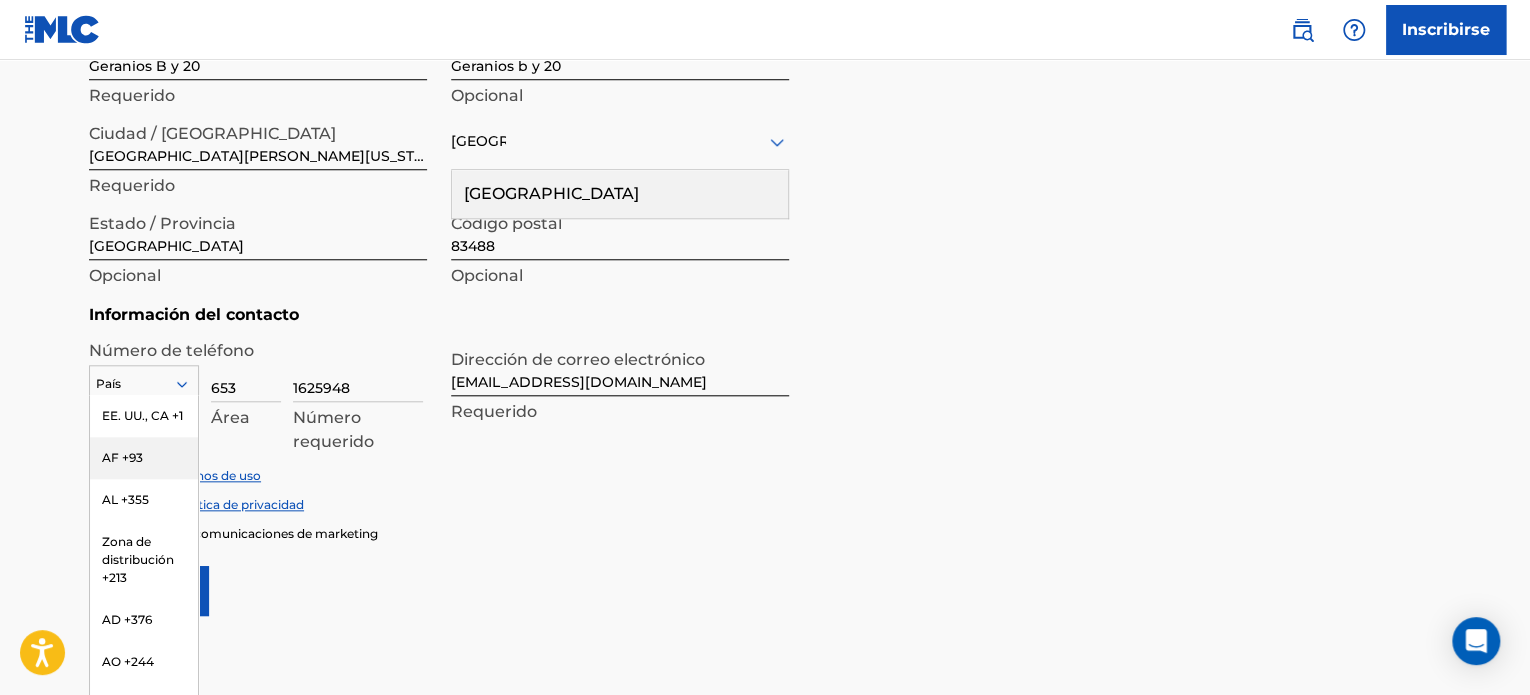 click on "Información del usuario Nombre de [PERSON_NAME] [PERSON_NAME] Requerido [PERSON_NAME] Requerido Fecha de nacimiento [DEMOGRAPHIC_DATA] Requerido Dirección personal i Dirección de la calle Geranios B y 20 Requerido Número de unidad Geranios b y 20 Opcional Ciudad / [GEOGRAPHIC_DATA][PERSON_NAME] [US_STATE] Requerido [GEOGRAPHIC_DATA] [GEOGRAPHIC_DATA] Requerido Estado / Provincia Sonora Opcional Código postal 83488 Opcional Información del contacto Número de teléfono Hay 216 resultados disponibles.  Use las teclas Arriba y Abajo para elegir las opciones, presione Intro para seleccionar la opción seleccionada, presione Esc para salir del menú y presione Tab para seleccionar la opción y salir del menú. [GEOGRAPHIC_DATA]. [GEOGRAPHIC_DATA], [GEOGRAPHIC_DATA] +1 AF +93 AL +355 Zona de distribución +213 AD +376 AO +244 IA +1264 AG +1268 AR +54 AM +374 AW +297 AU +61 A +43 AZ +994 Licenciatura +1242 BH +973 BD +880 BB +1246 POR +375 SER +32 BZ +501 BJ +229 BM +1441 BT +975 BO +591 BA +387 [PERSON_NAME] y negro +267 BR +55 BN +673 BG +359 BF +226 BI +257 KH +855 CM +237 CV +238 CF +236" at bounding box center [765, 167] 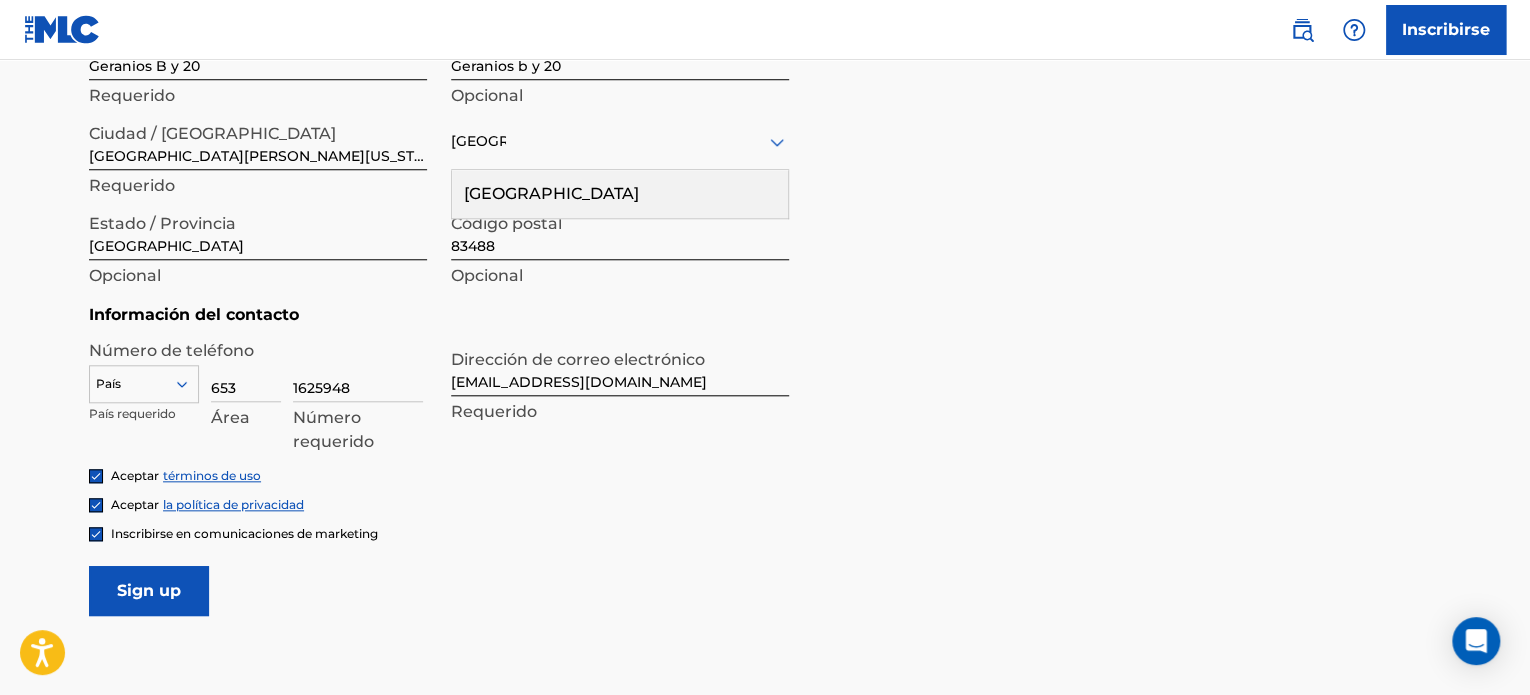 click on "Sign up" at bounding box center [149, 591] 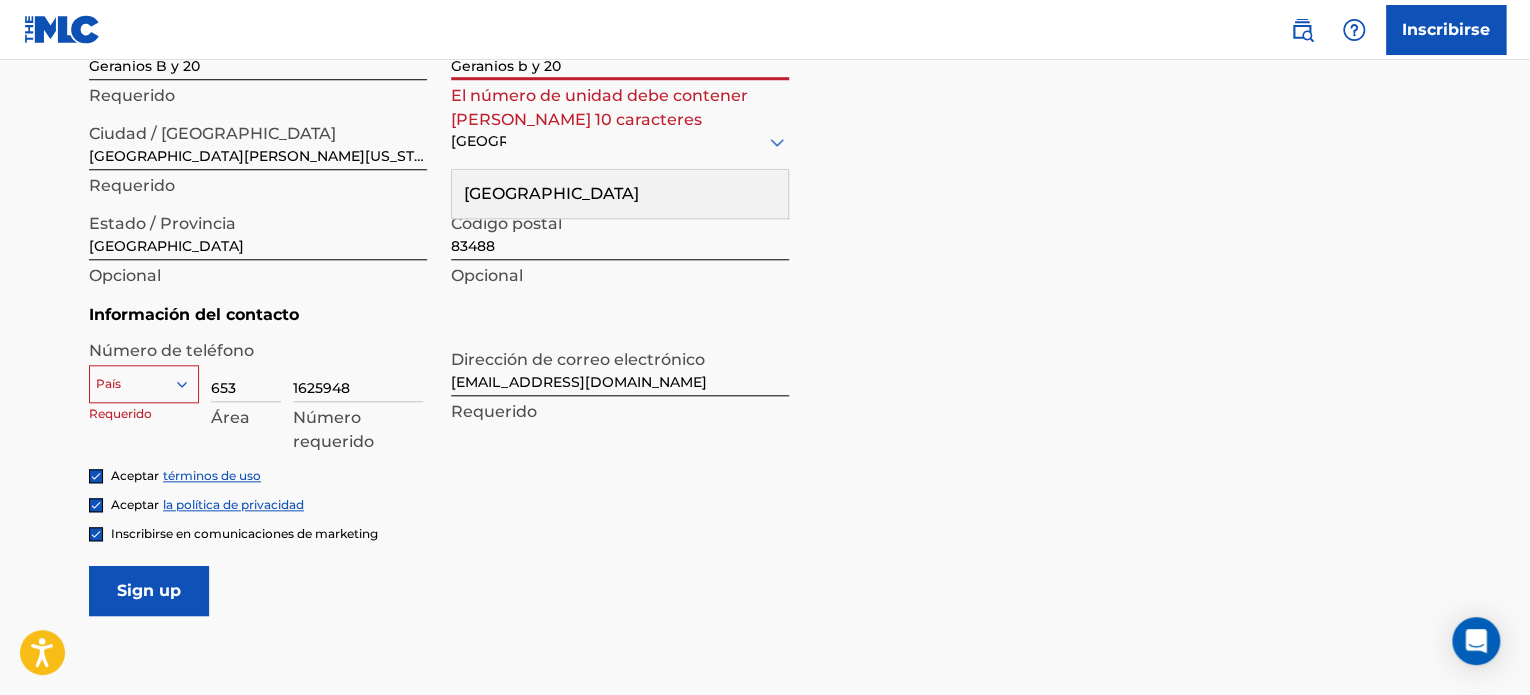 click 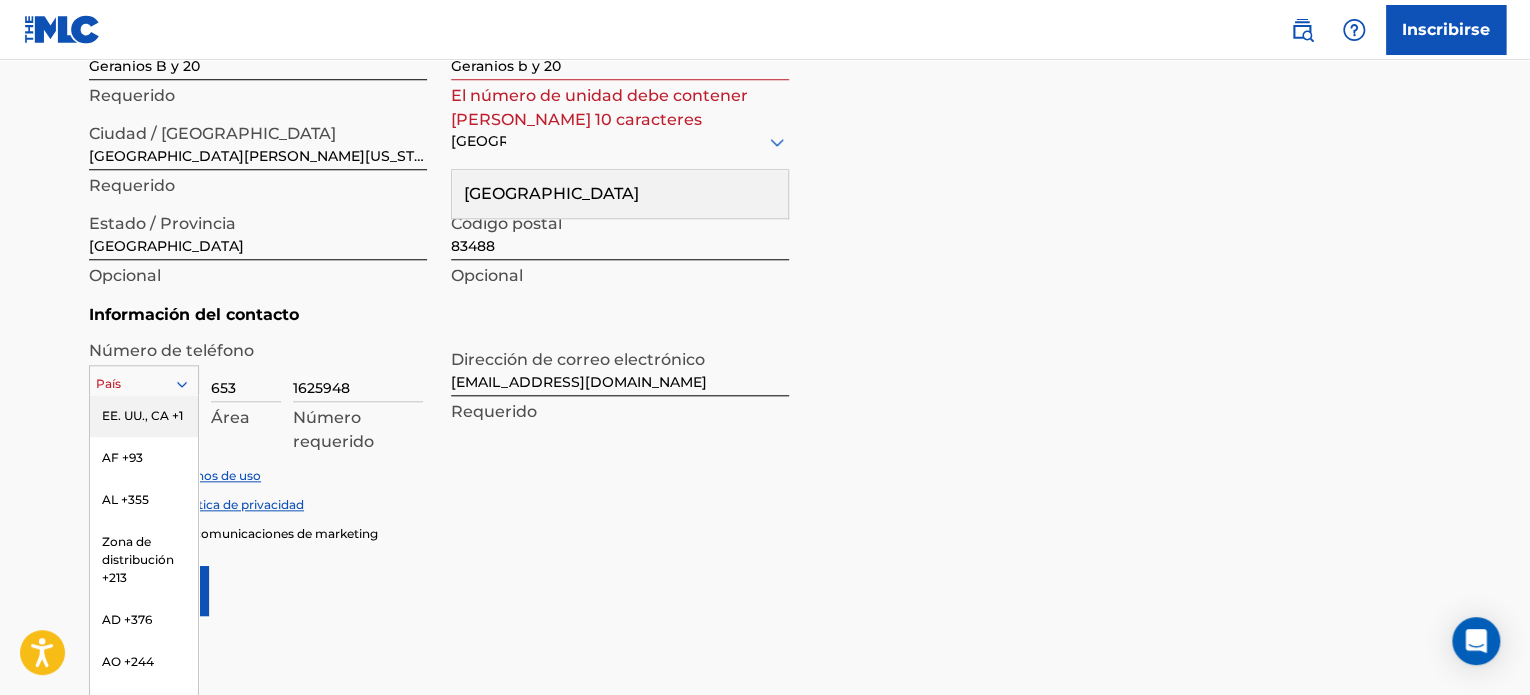 click on "EE. UU., CA +1" at bounding box center (144, 416) 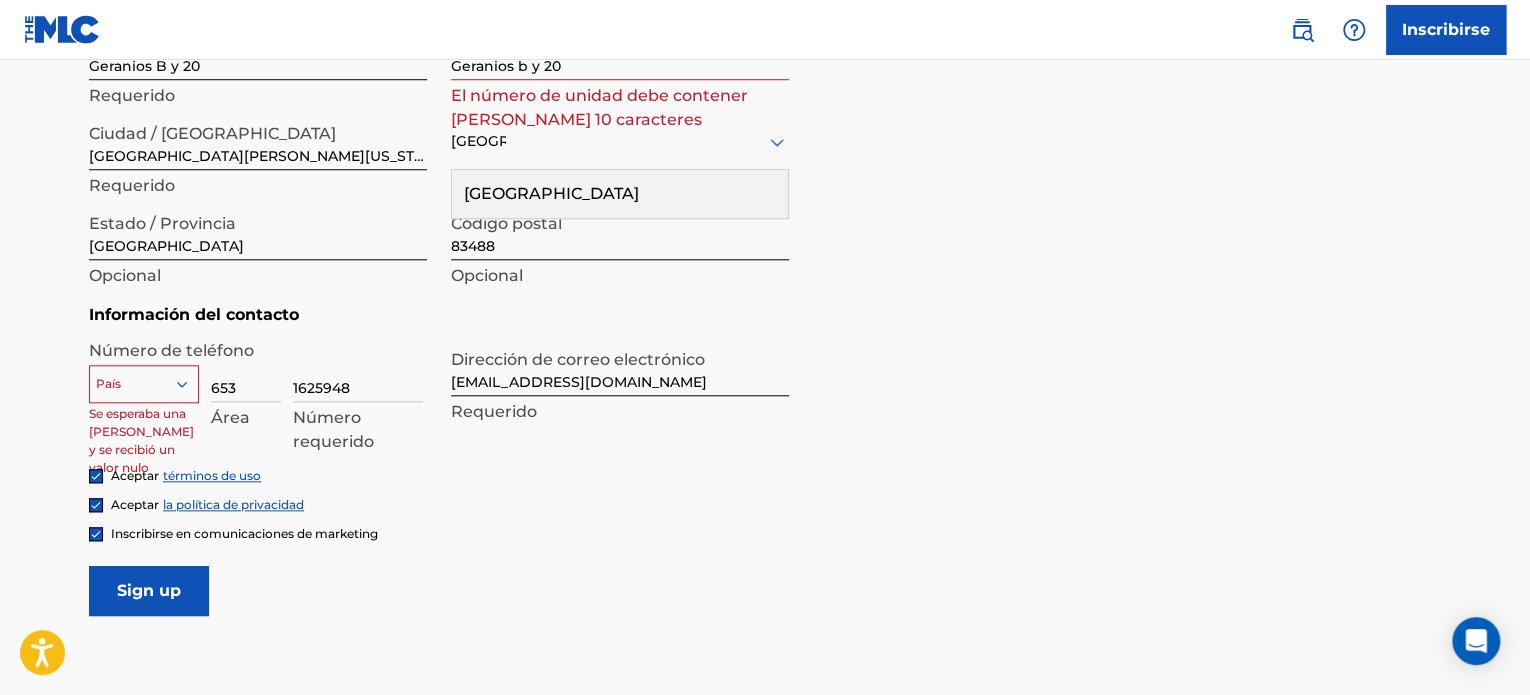 click 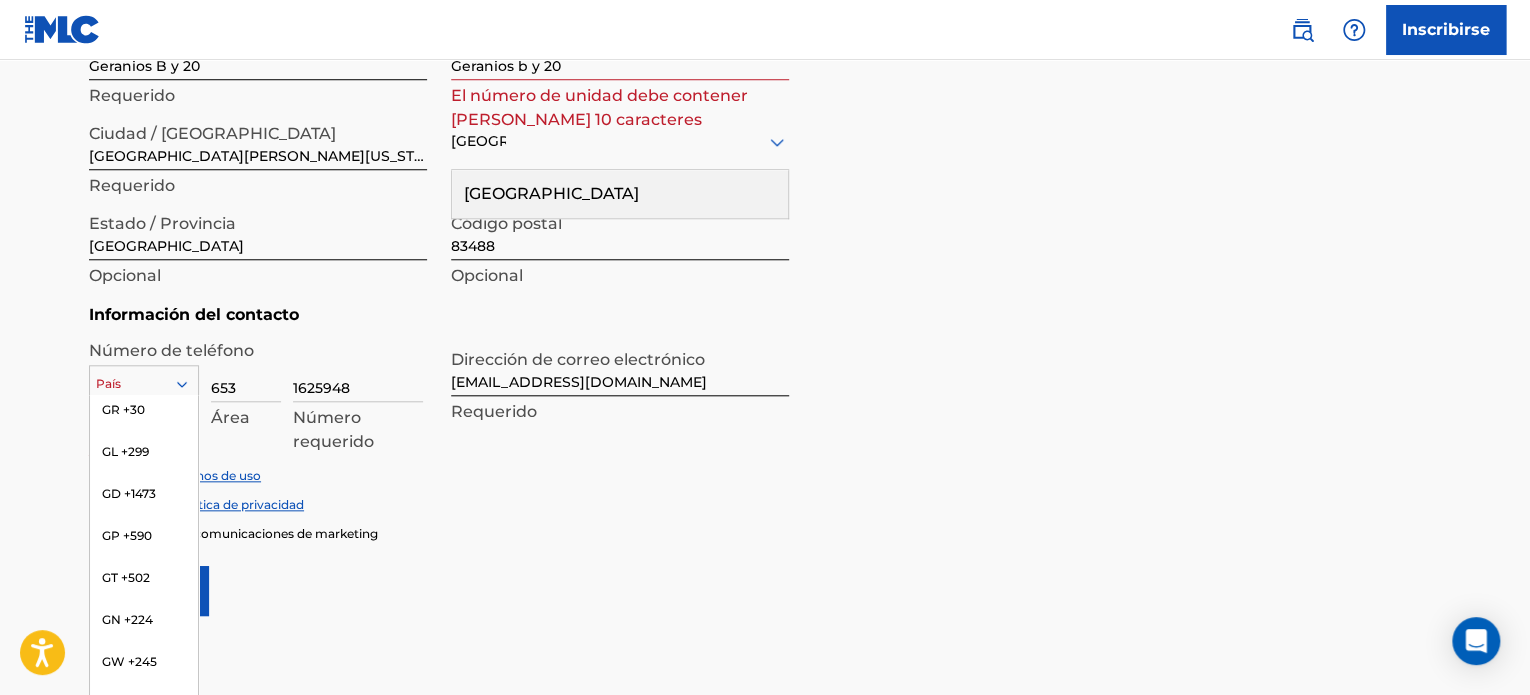 scroll, scrollTop: 3230, scrollLeft: 0, axis: vertical 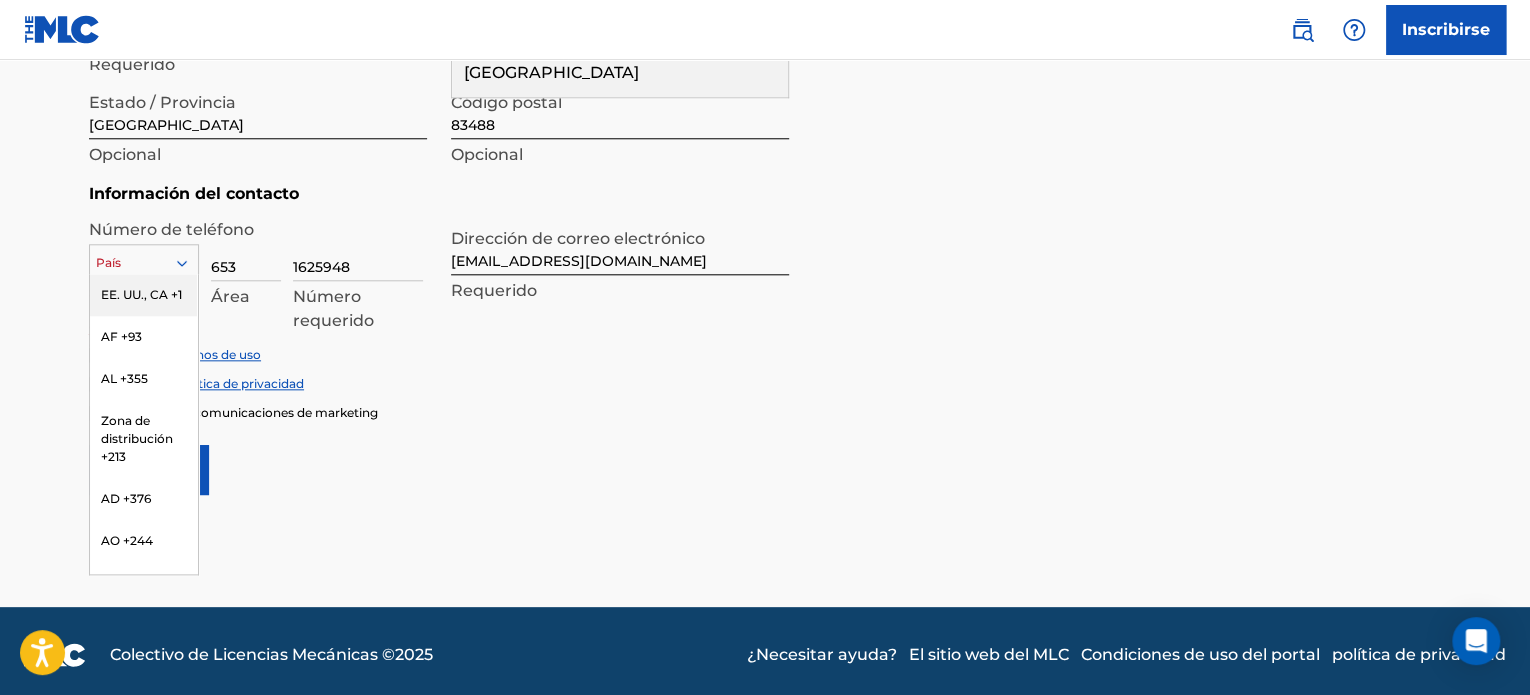 click on "EE. UU., CA +1" at bounding box center (141, 294) 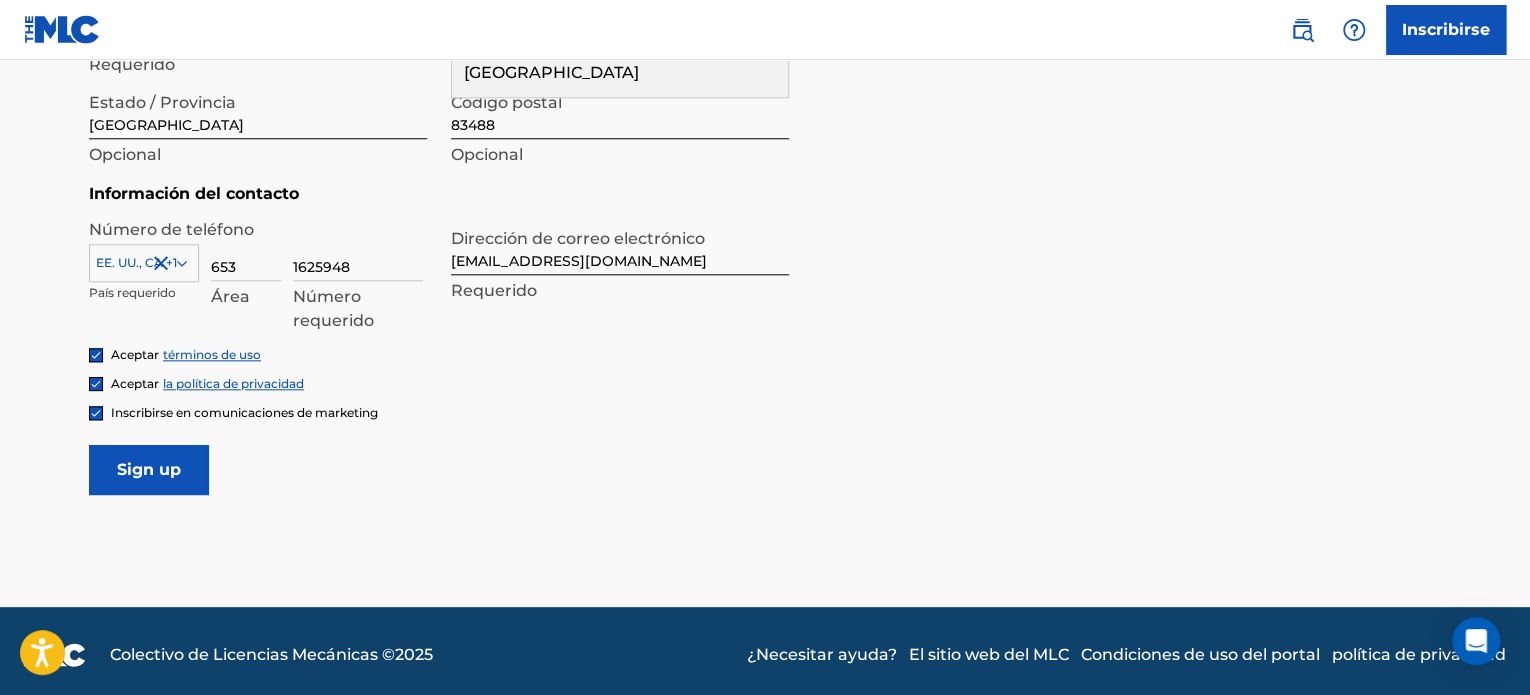click on "Sign up" at bounding box center [149, 470] 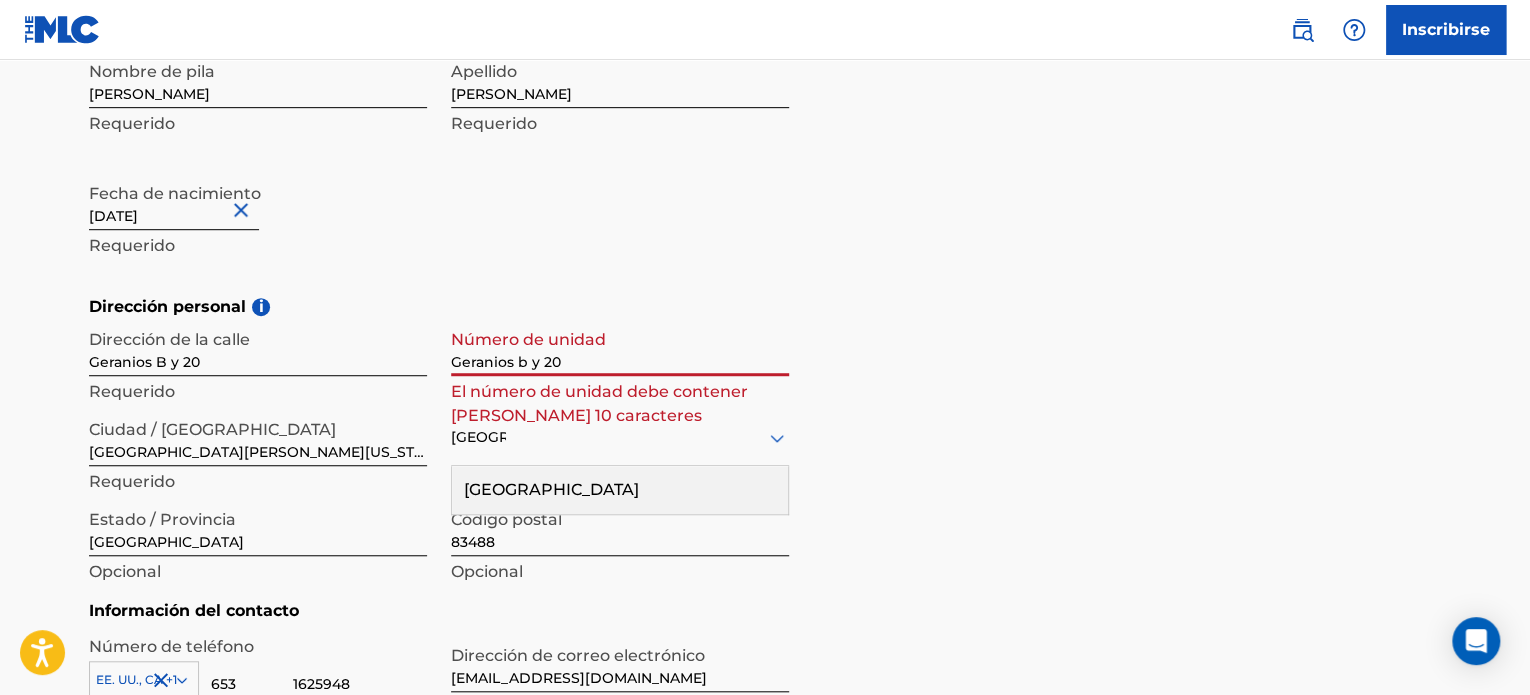 type 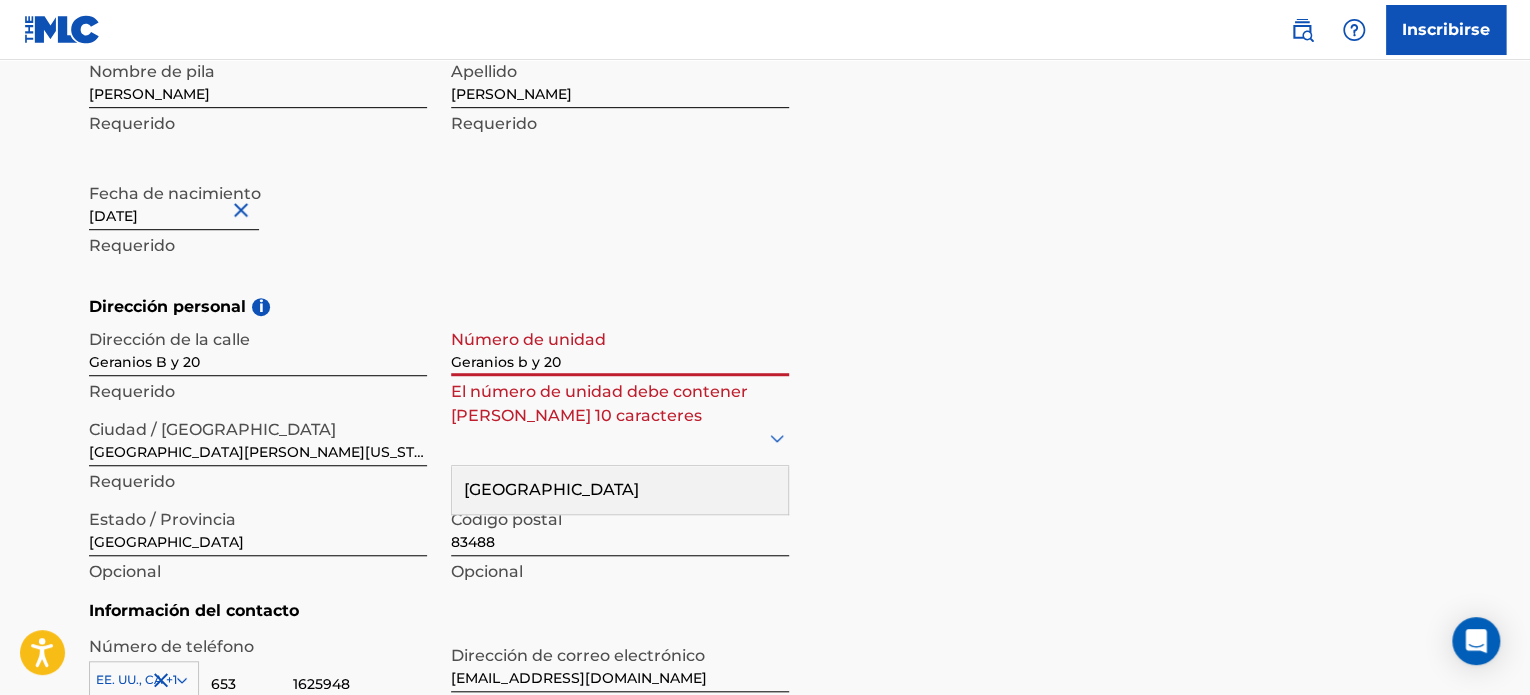 click 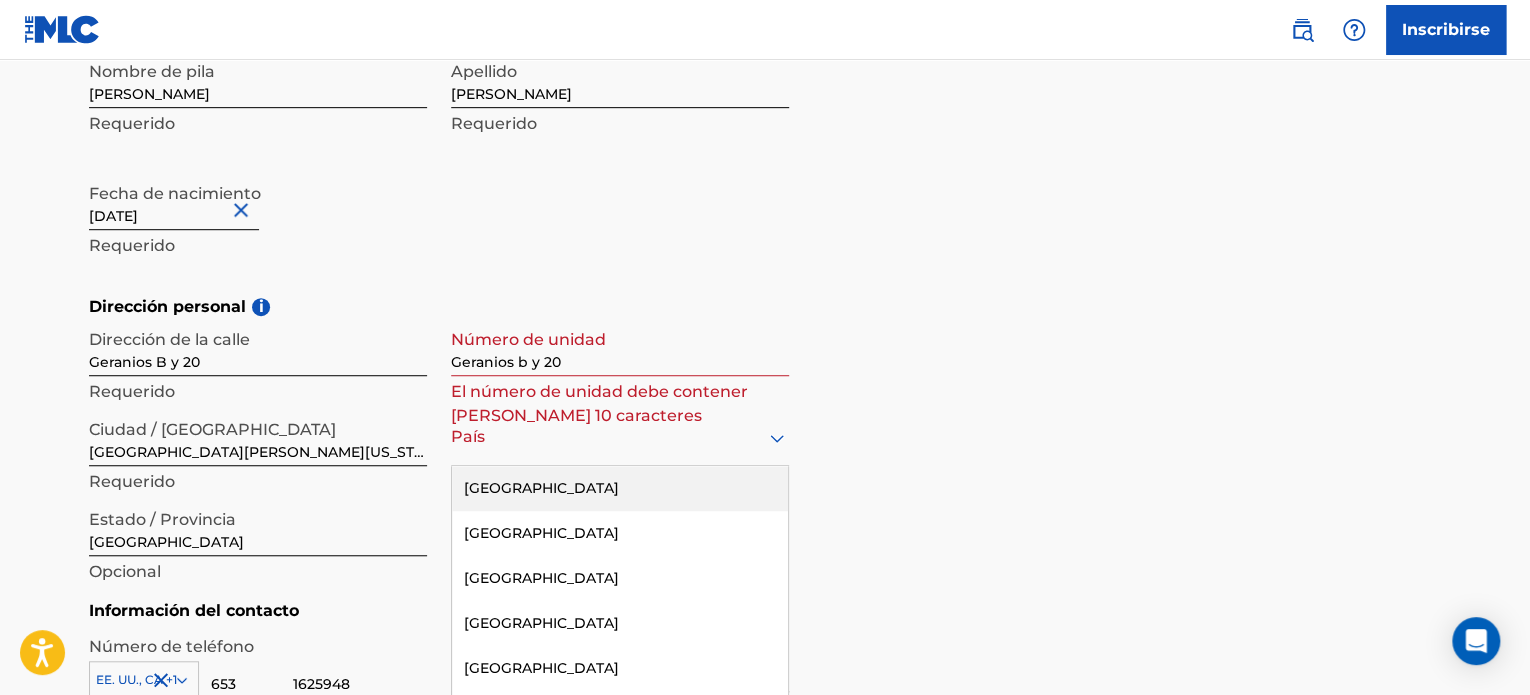 click on "223 results available. Use Up and Down to choose options, press Enter to select the currently focused option, press Escape to exit the menu, press Tab to select the option and exit the menu. [GEOGRAPHIC_DATA] [GEOGRAPHIC_DATA] [GEOGRAPHIC_DATA] [GEOGRAPHIC_DATA] [GEOGRAPHIC_DATA] [GEOGRAPHIC_DATA] [GEOGRAPHIC_DATA] [GEOGRAPHIC_DATA] [GEOGRAPHIC_DATA] [GEOGRAPHIC_DATA] [GEOGRAPHIC_DATA] [GEOGRAPHIC_DATA] [GEOGRAPHIC_DATA] [GEOGRAPHIC_DATA] [GEOGRAPHIC_DATA] [GEOGRAPHIC_DATA] [GEOGRAPHIC_DATA] [GEOGRAPHIC_DATA] [GEOGRAPHIC_DATA] [GEOGRAPHIC_DATA] [GEOGRAPHIC_DATA] [GEOGRAPHIC_DATA] [GEOGRAPHIC_DATA] [GEOGRAPHIC_DATA] [GEOGRAPHIC_DATA] [GEOGRAPHIC_DATA] [GEOGRAPHIC_DATA] [GEOGRAPHIC_DATA] [GEOGRAPHIC_DATA] [GEOGRAPHIC_DATA] [GEOGRAPHIC_DATA] [GEOGRAPHIC_DATA] [GEOGRAPHIC_DATA] [GEOGRAPHIC_DATA] [GEOGRAPHIC_DATA] [GEOGRAPHIC_DATA] [GEOGRAPHIC_DATA] [GEOGRAPHIC_DATA] [GEOGRAPHIC_DATA] [GEOGRAPHIC_DATA] [GEOGRAPHIC_DATA] [GEOGRAPHIC_DATA] [GEOGRAPHIC_DATA] [GEOGRAPHIC_DATA] [GEOGRAPHIC_DATA] [GEOGRAPHIC_DATA], [GEOGRAPHIC_DATA] [GEOGRAPHIC_DATA] [GEOGRAPHIC_DATA] [GEOGRAPHIC_DATA] [GEOGRAPHIC_DATA] [GEOGRAPHIC_DATA] [GEOGRAPHIC_DATA] [GEOGRAPHIC_DATA] [GEOGRAPHIC_DATA] [GEOGRAPHIC_DATA] [GEOGRAPHIC_DATA] [GEOGRAPHIC_DATA] [GEOGRAPHIC_DATA] [GEOGRAPHIC_DATA] [GEOGRAPHIC_DATA] [GEOGRAPHIC_DATA] [GEOGRAPHIC_DATA] [GEOGRAPHIC_DATA] [GEOGRAPHIC_DATA] ([GEOGRAPHIC_DATA]) [GEOGRAPHIC_DATA] [GEOGRAPHIC_DATA] [GEOGRAPHIC_DATA] [GEOGRAPHIC_DATA] [GEOGRAPHIC_DATA] [GEOGRAPHIC_DATA] [GEOGRAPHIC_DATA] [GEOGRAPHIC_DATA] [US_STATE] [GEOGRAPHIC_DATA] [GEOGRAPHIC_DATA] [GEOGRAPHIC_DATA] [GEOGRAPHIC_DATA] [GEOGRAPHIC_DATA] [GEOGRAPHIC_DATA] [GEOGRAPHIC_DATA]" at bounding box center (620, 437) 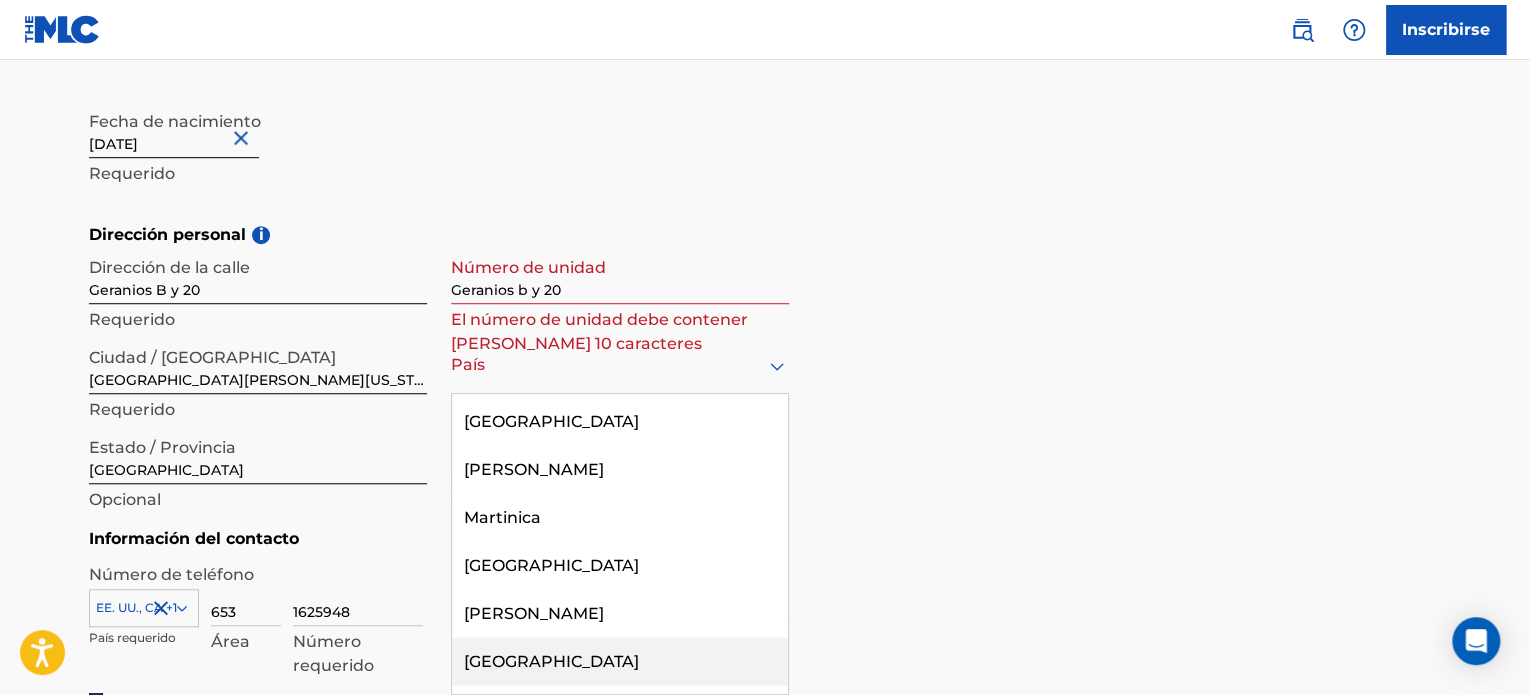 scroll, scrollTop: 6070, scrollLeft: 0, axis: vertical 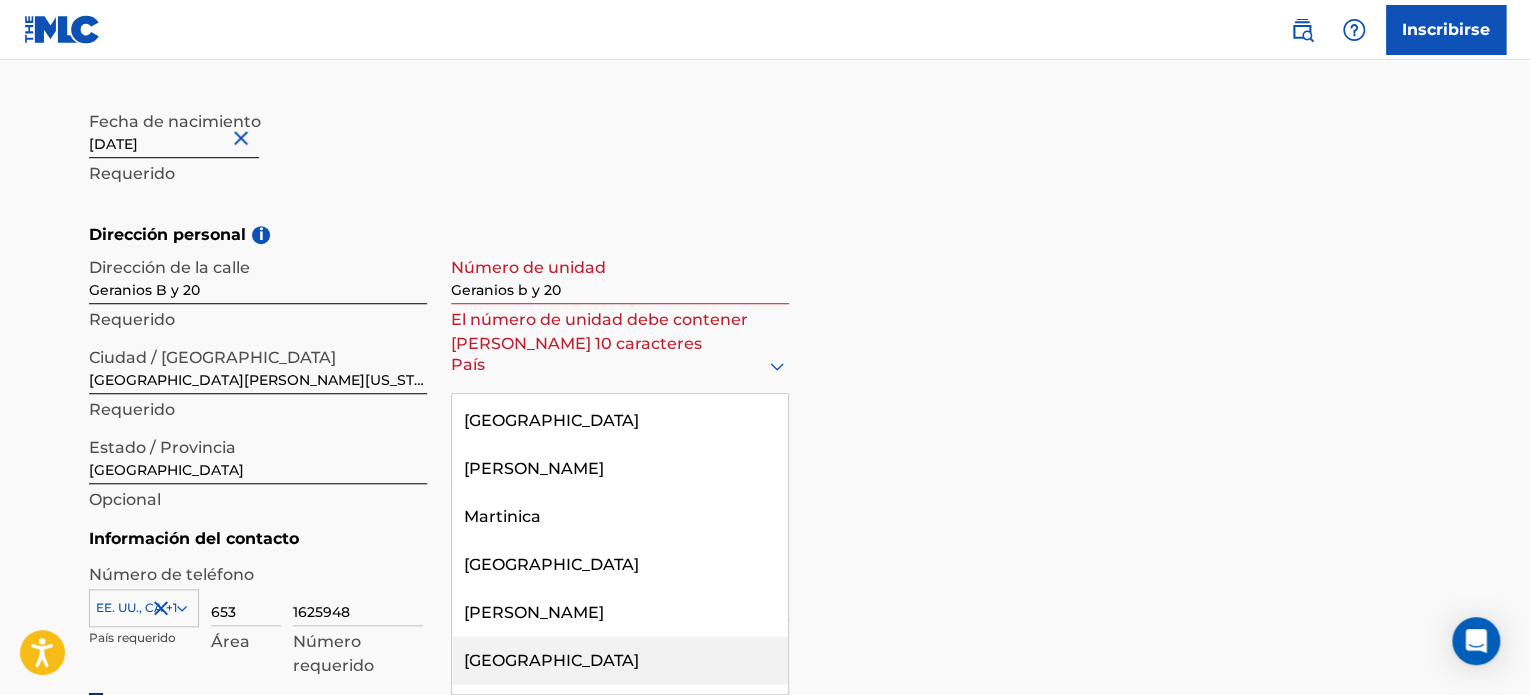 click on "[GEOGRAPHIC_DATA]" at bounding box center [620, 660] 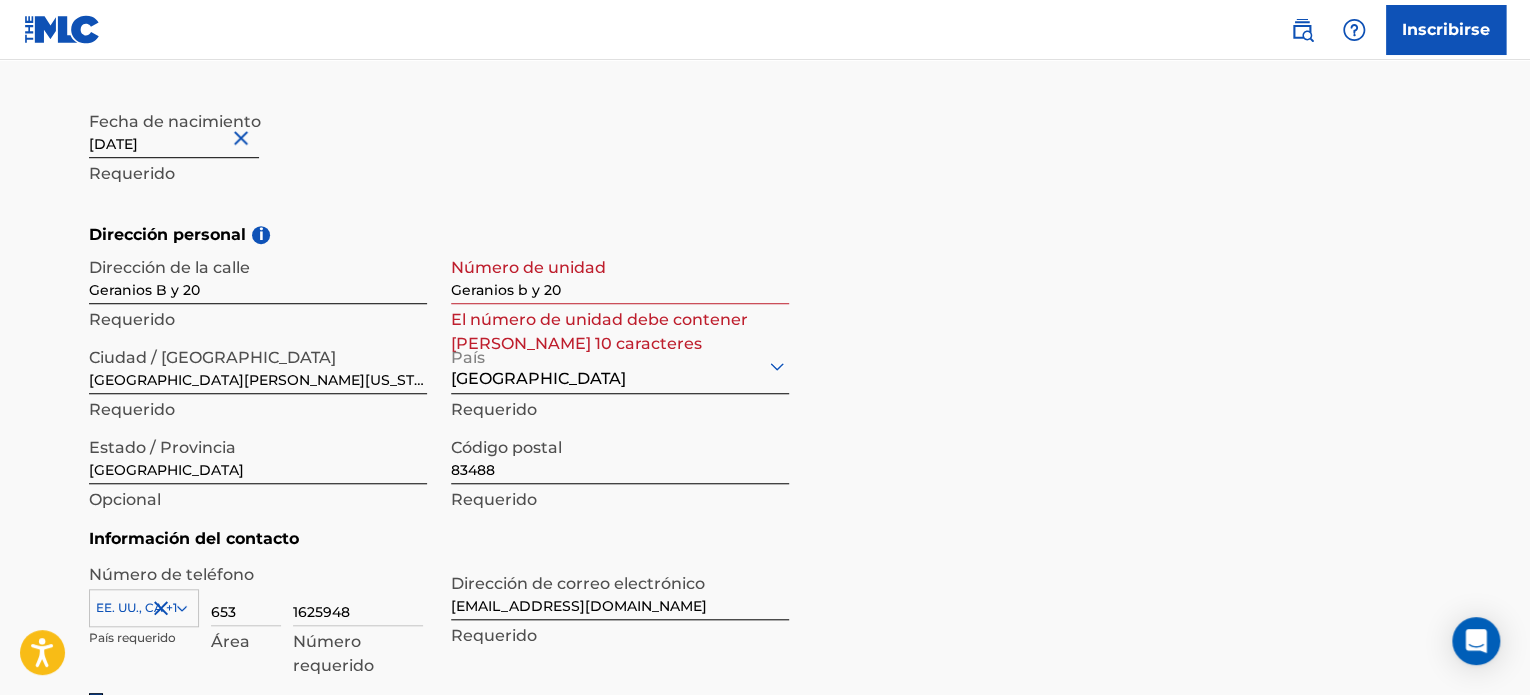 click on "Geranios b y 20" at bounding box center [620, 275] 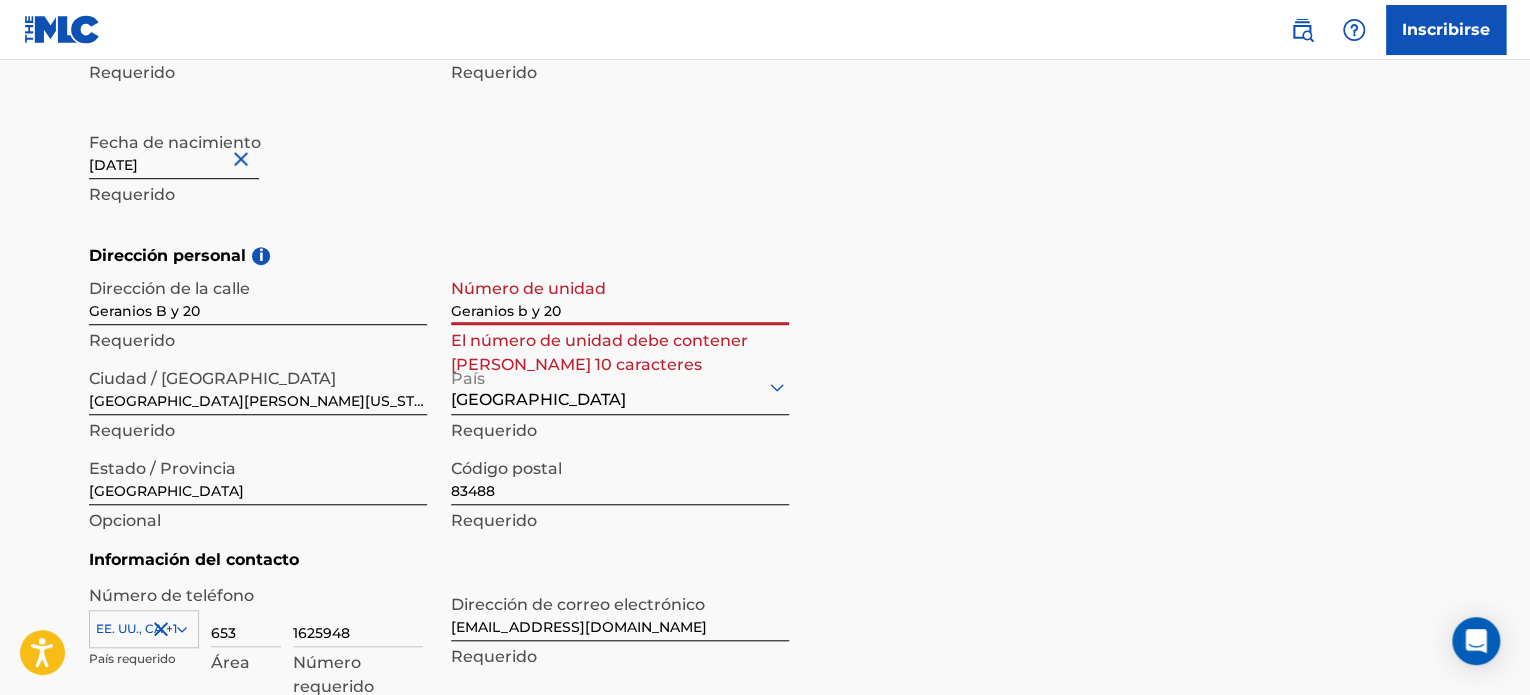 scroll, scrollTop: 544, scrollLeft: 0, axis: vertical 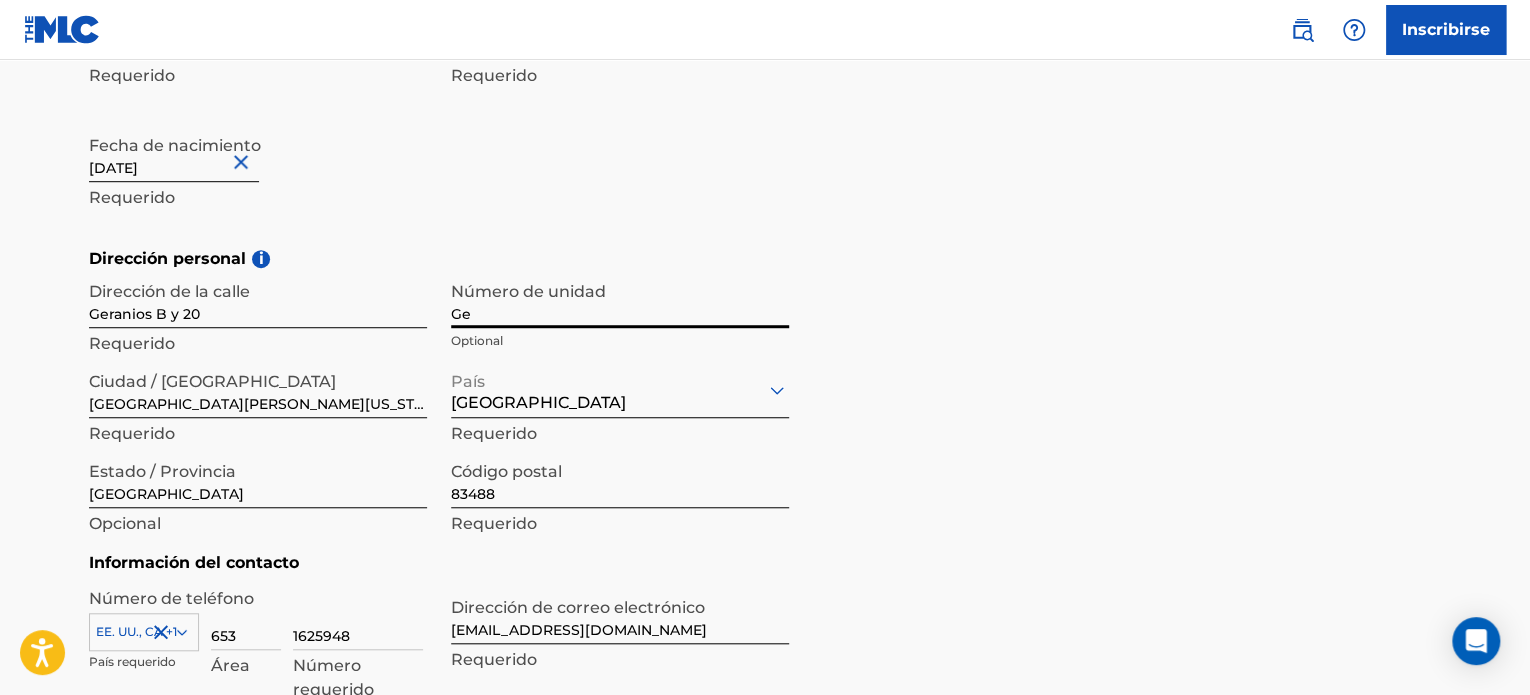 type on "G" 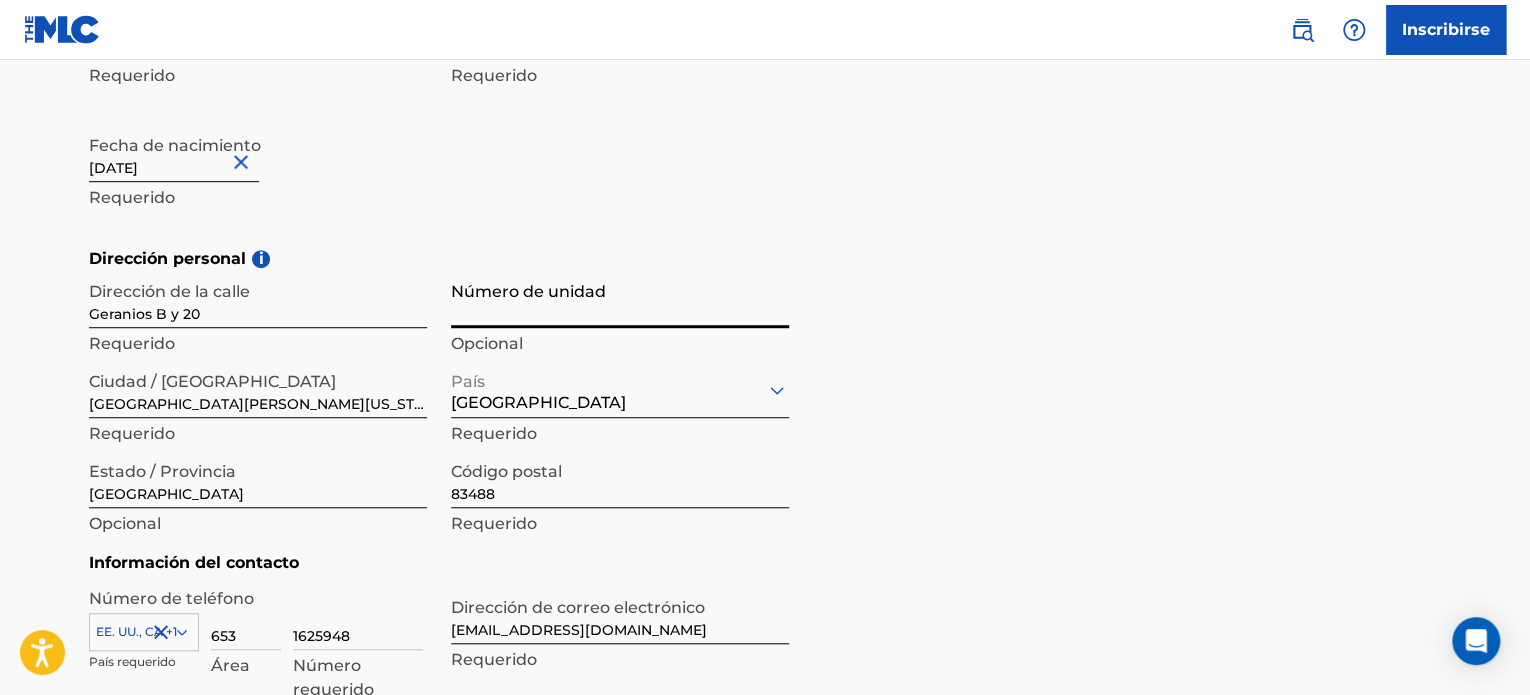 type 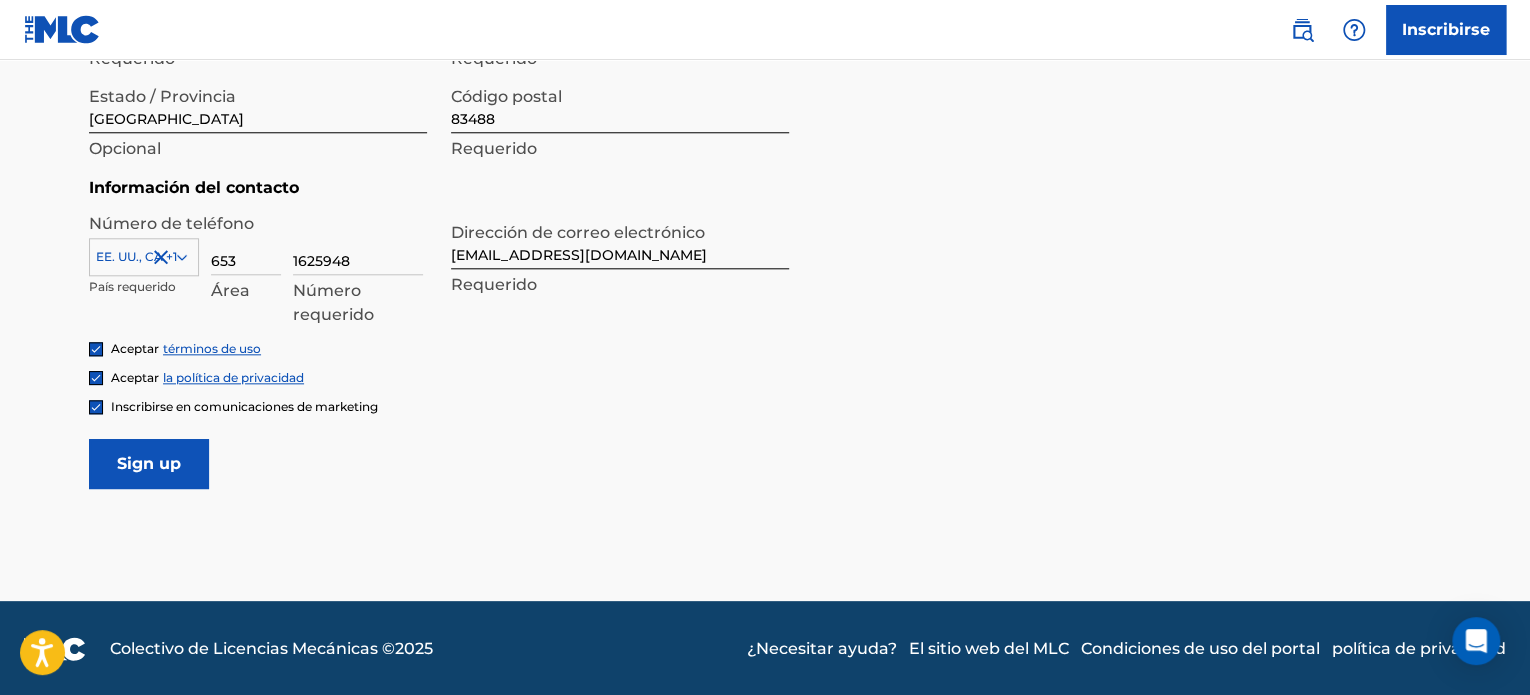 scroll, scrollTop: 920, scrollLeft: 0, axis: vertical 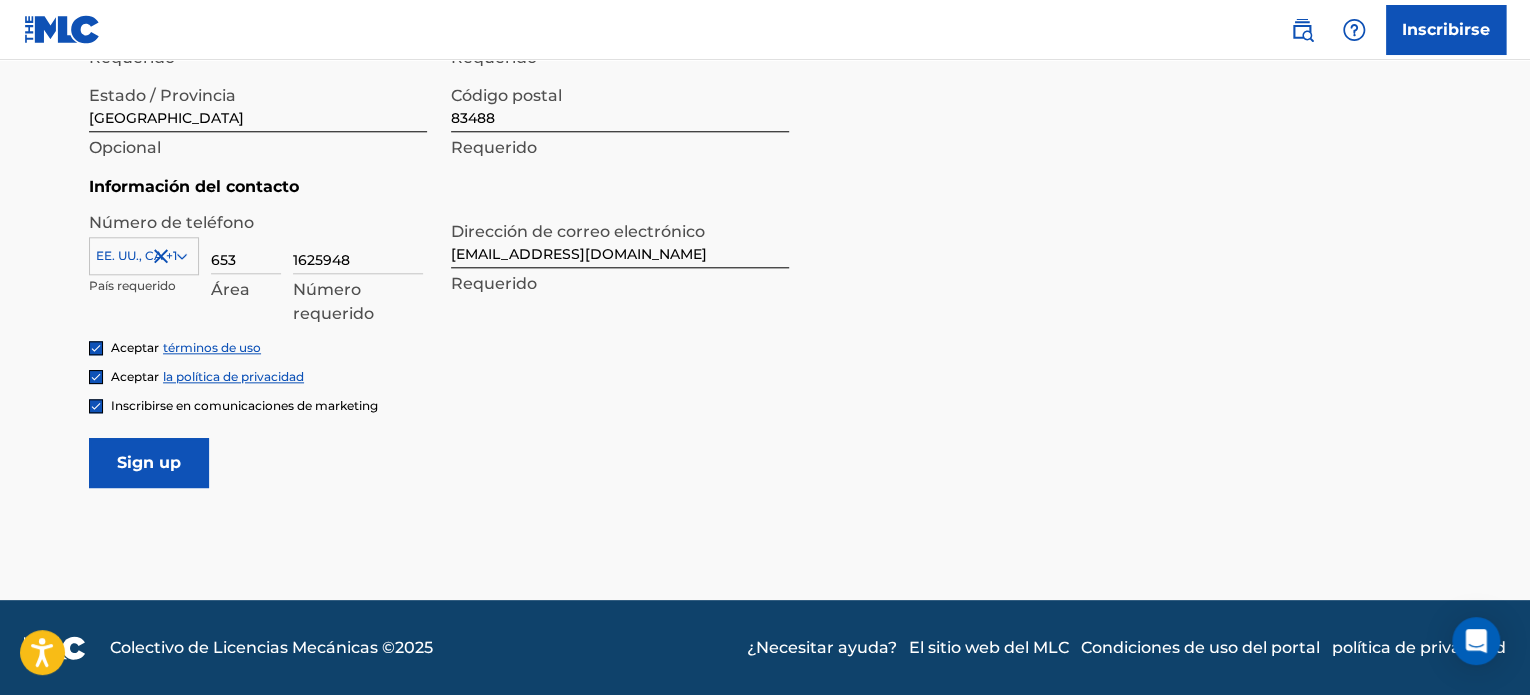 click on "Sign up" at bounding box center (149, 463) 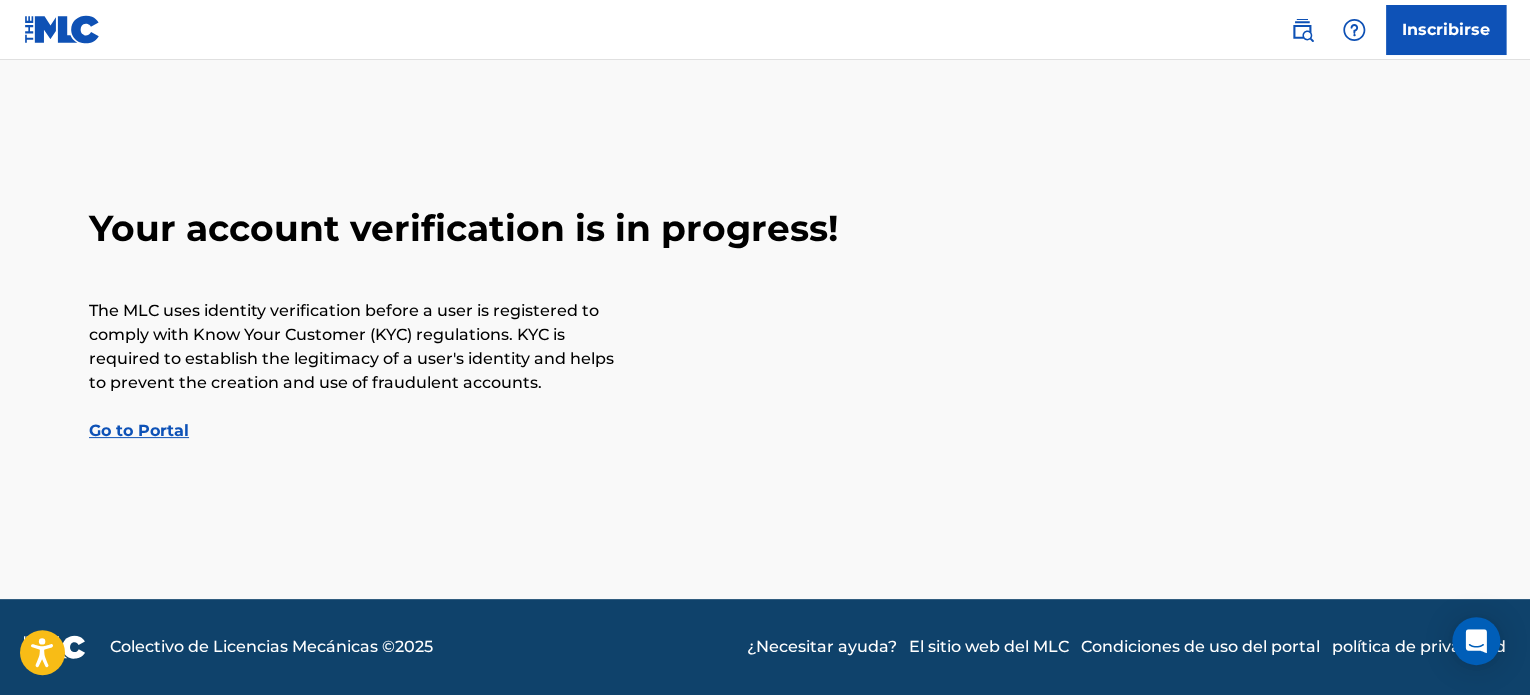 scroll, scrollTop: 0, scrollLeft: 0, axis: both 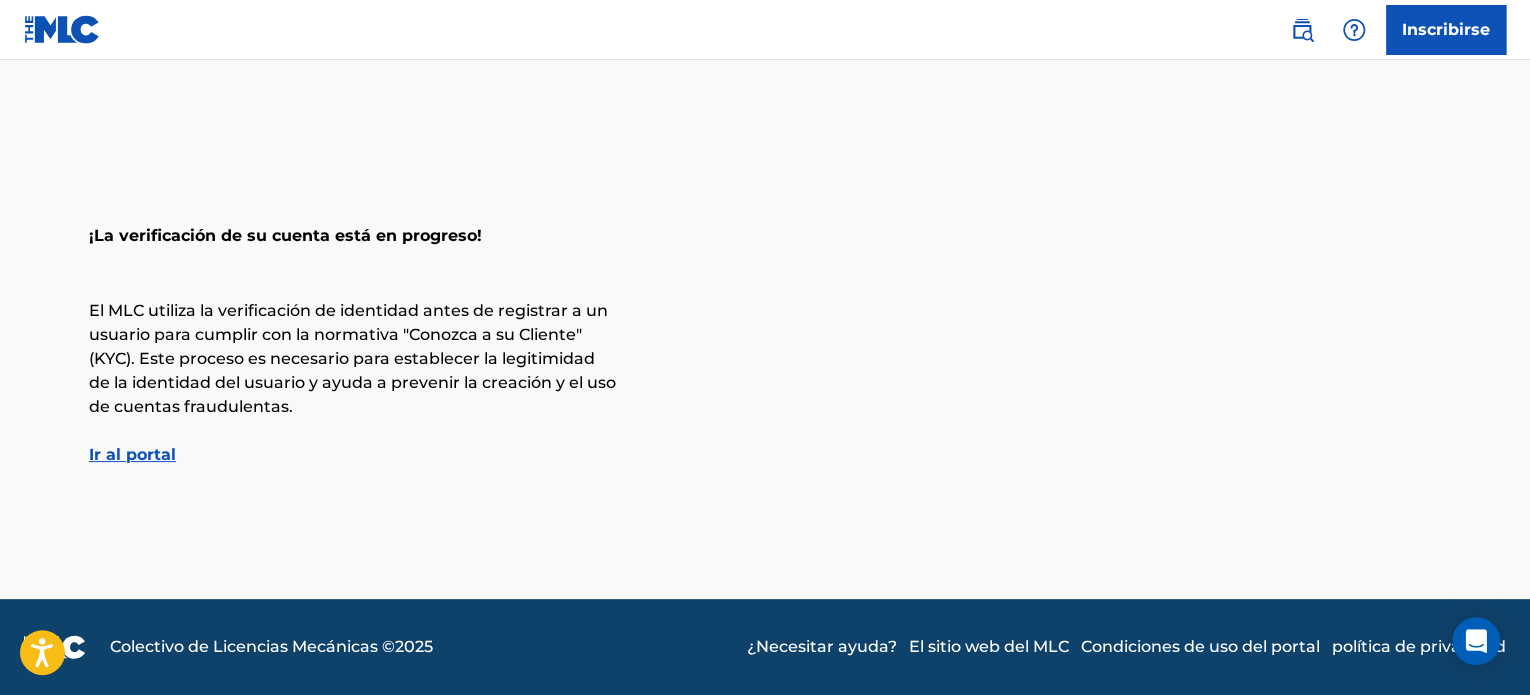 click on "Ir al portal" at bounding box center [132, 454] 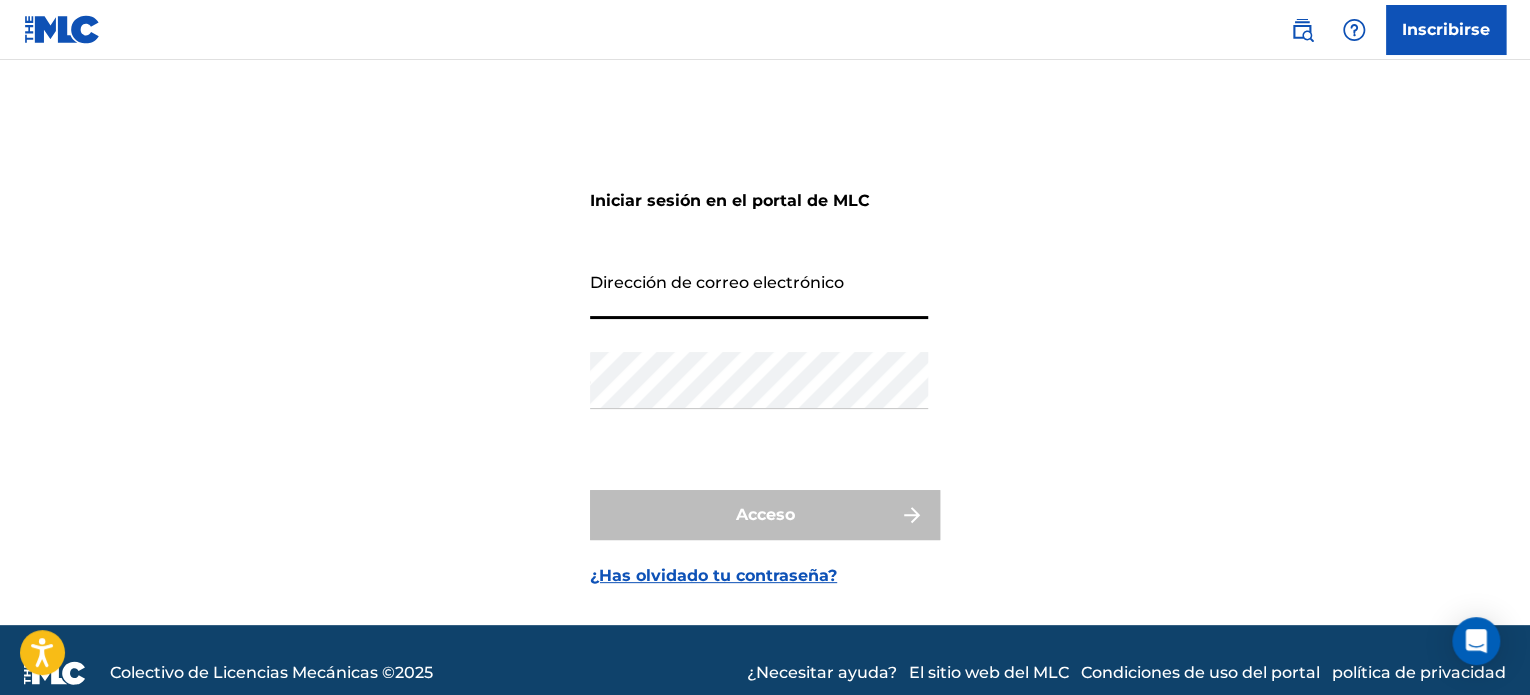 click on "Dirección de correo electrónico" at bounding box center (759, 290) 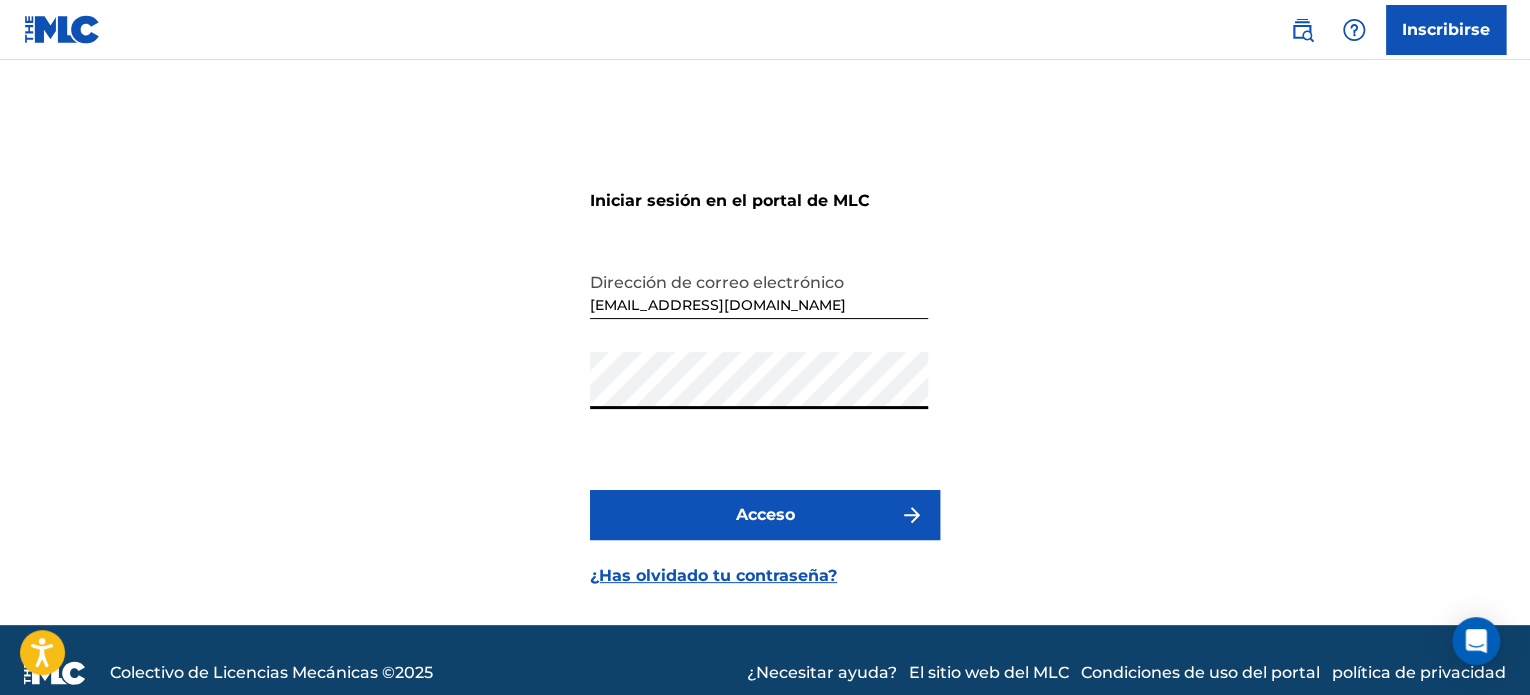 click on "Acceso" at bounding box center [765, 515] 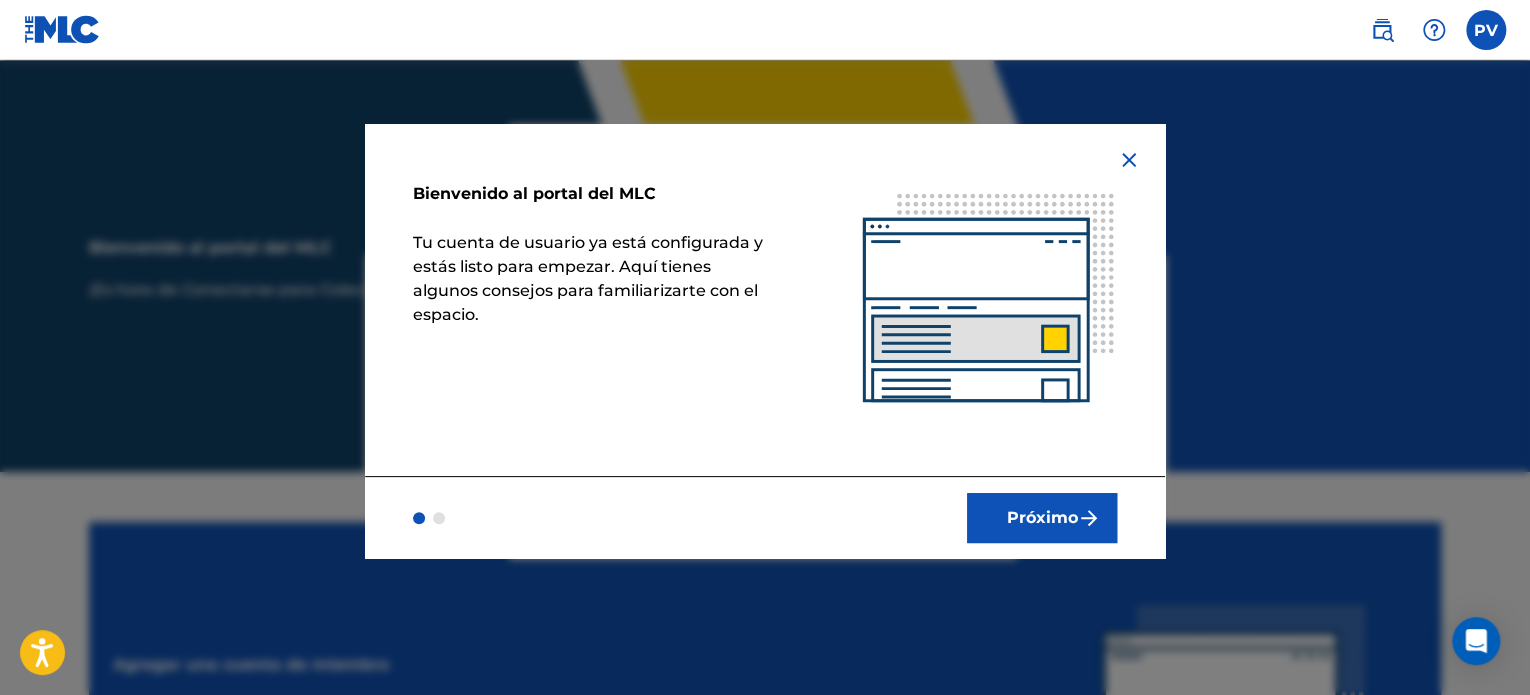 scroll, scrollTop: 0, scrollLeft: 0, axis: both 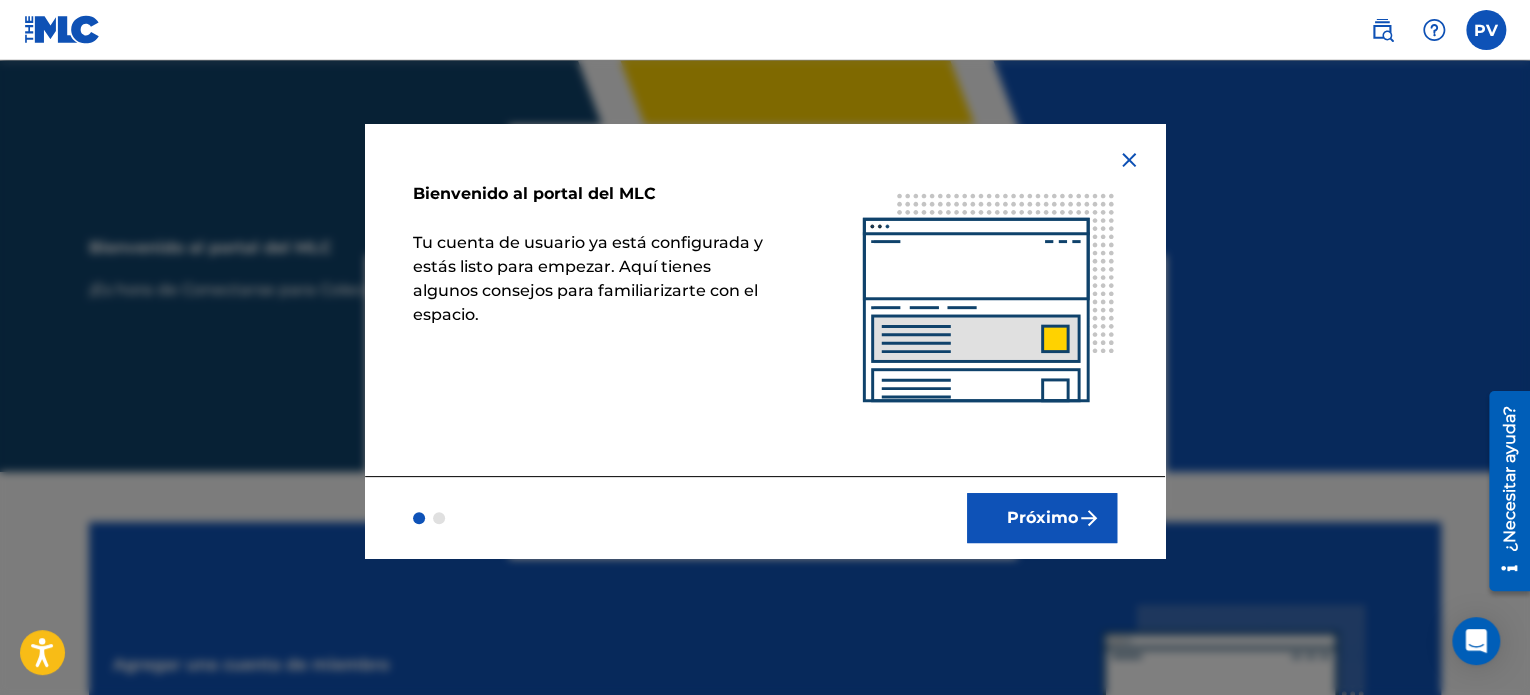 click on "Próximo" at bounding box center [1042, 518] 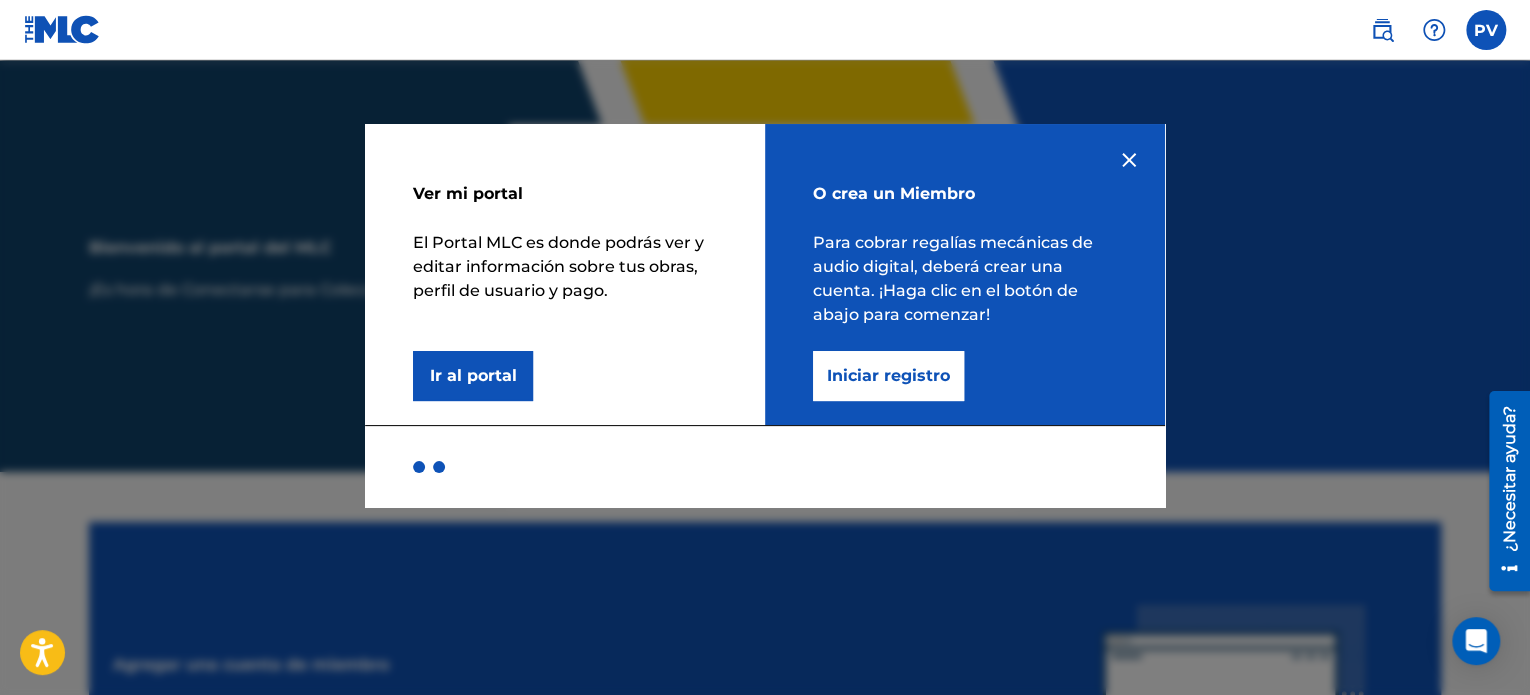 click on "Iniciar registro" at bounding box center (888, 376) 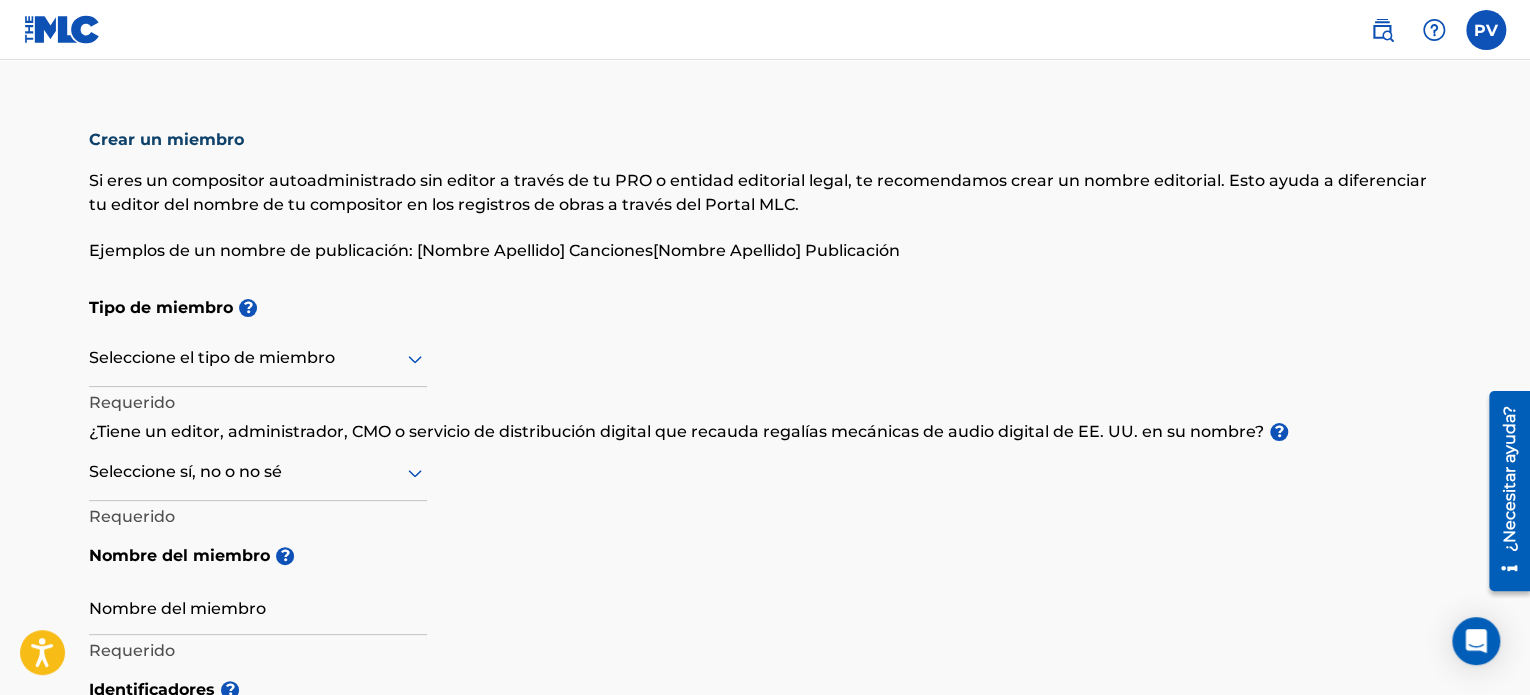 click at bounding box center [258, 358] 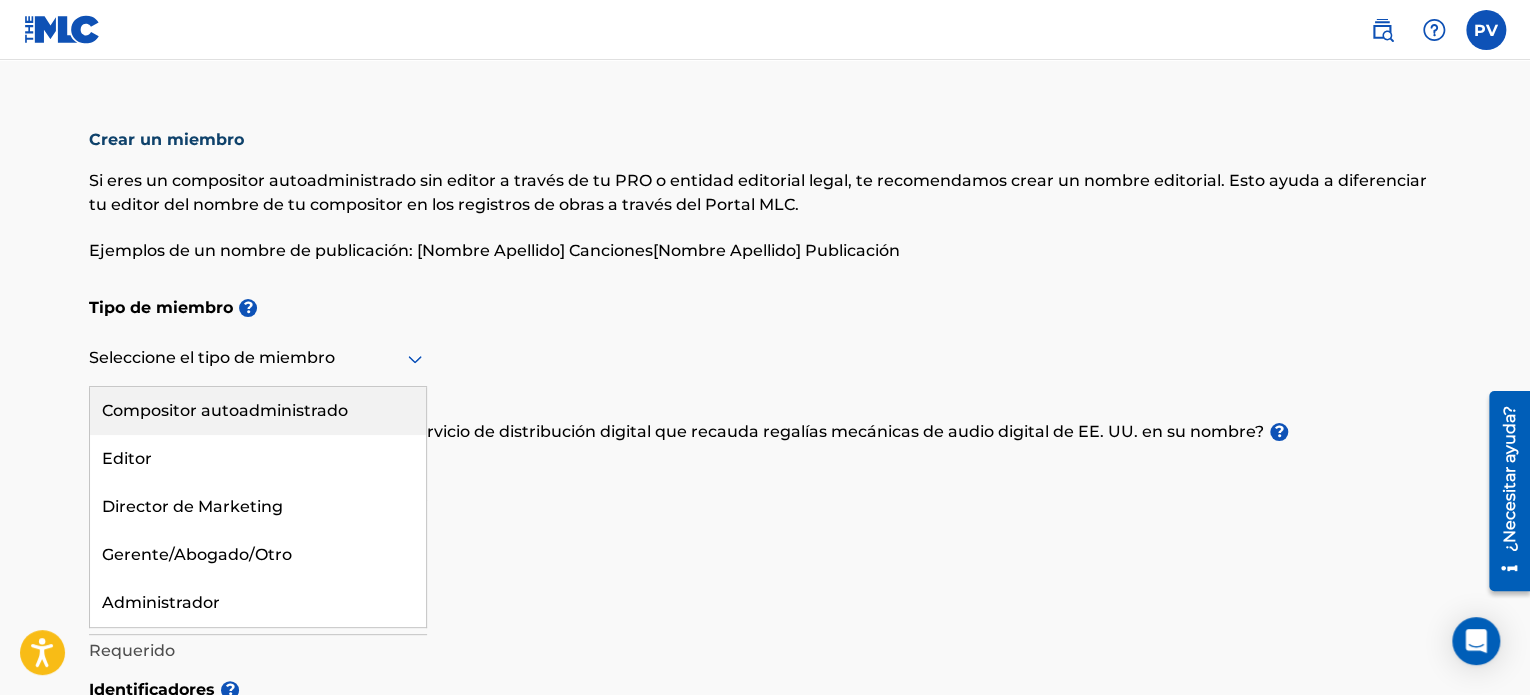 click on "Compositor autoadministrado" at bounding box center [225, 410] 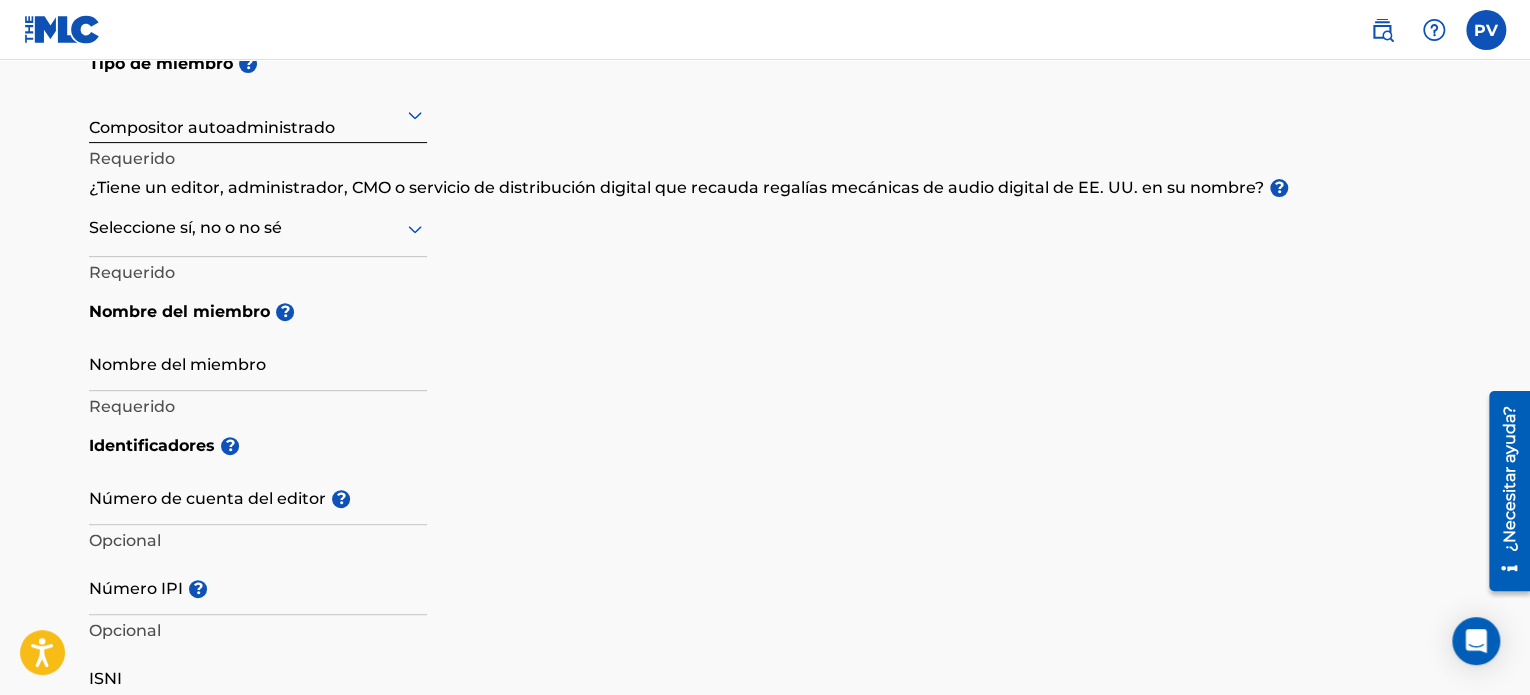scroll, scrollTop: 261, scrollLeft: 0, axis: vertical 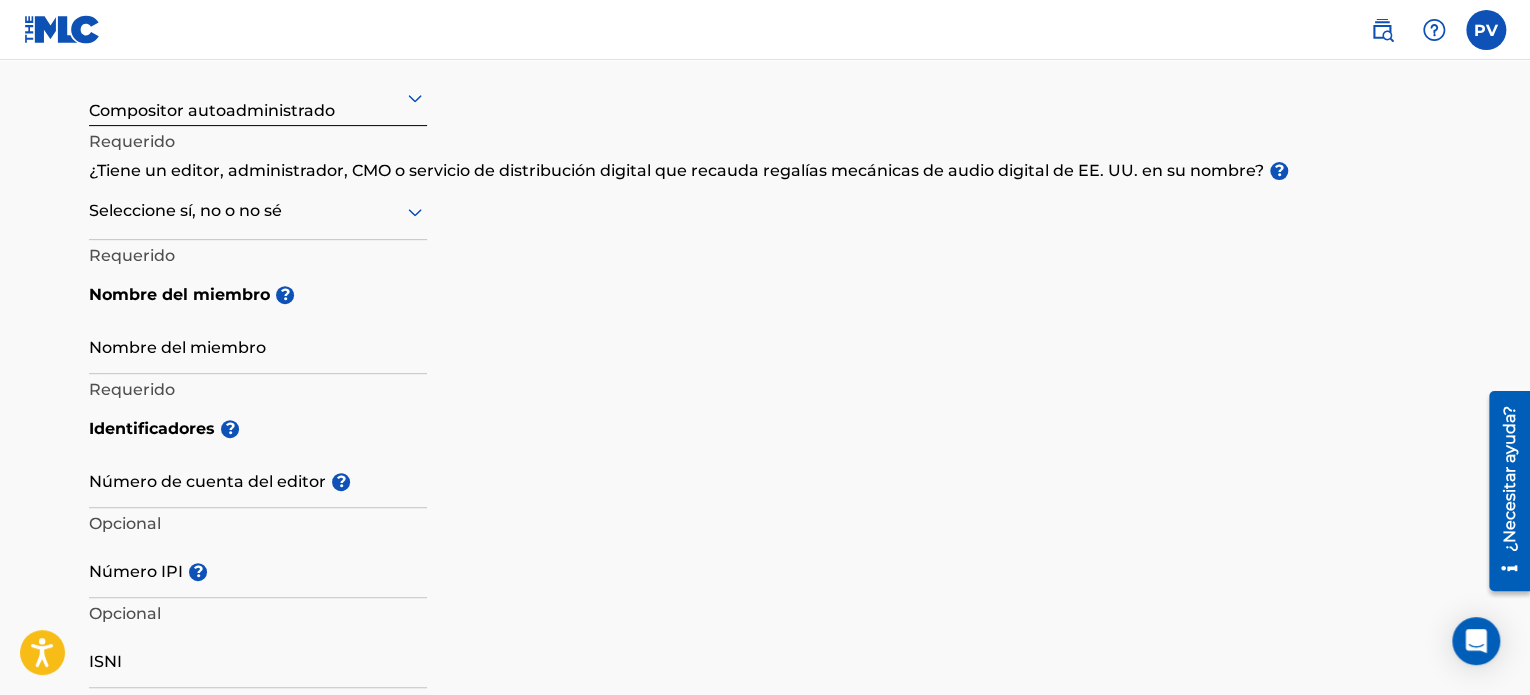 click on "Seleccione sí, no o no sé" at bounding box center (258, 211) 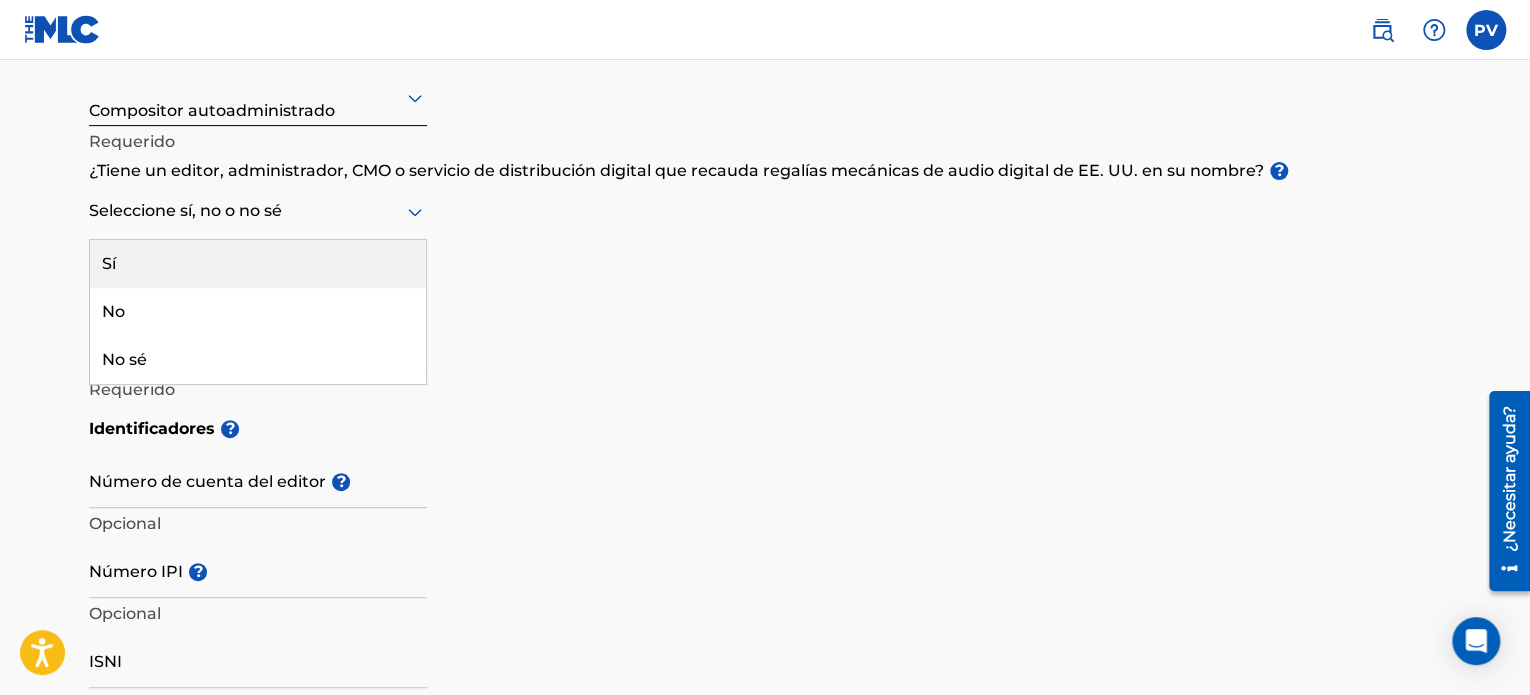 click on "Sí" at bounding box center (258, 264) 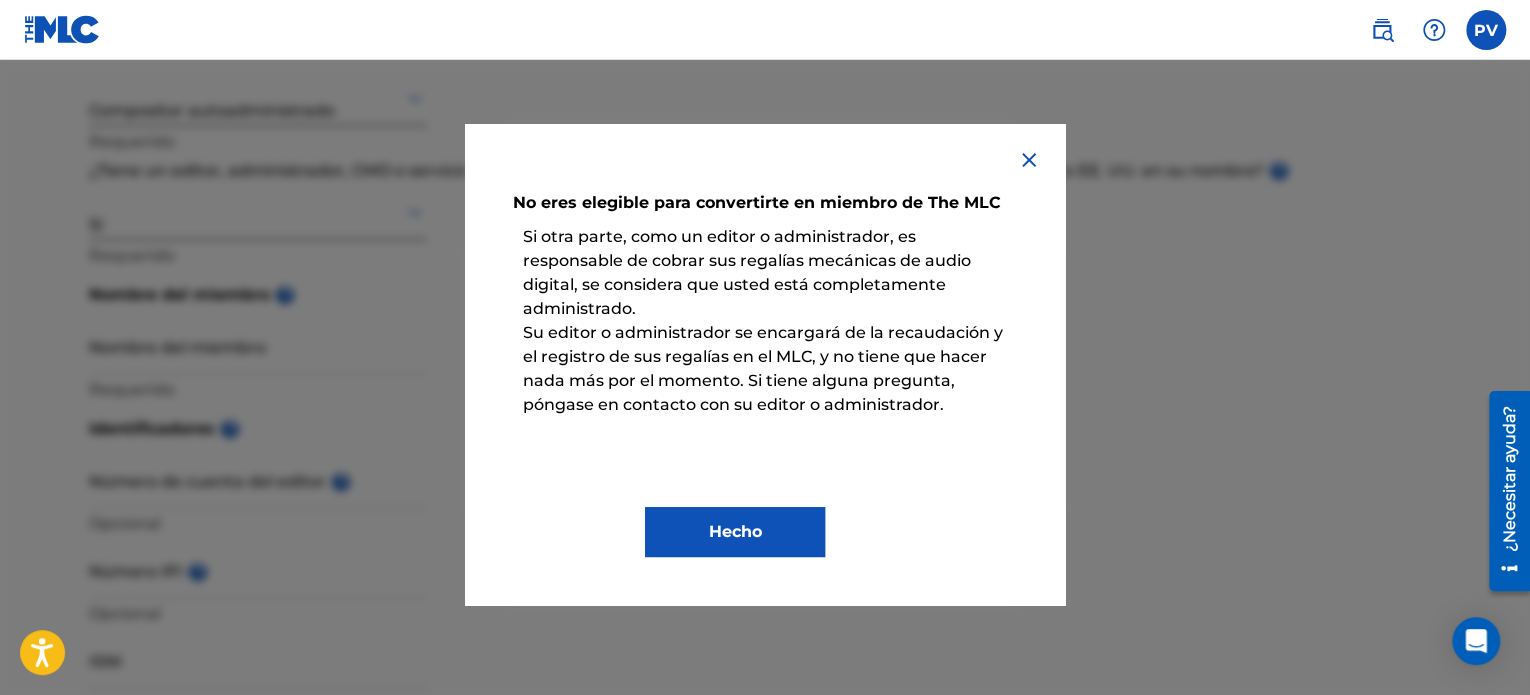 click at bounding box center (1029, 160) 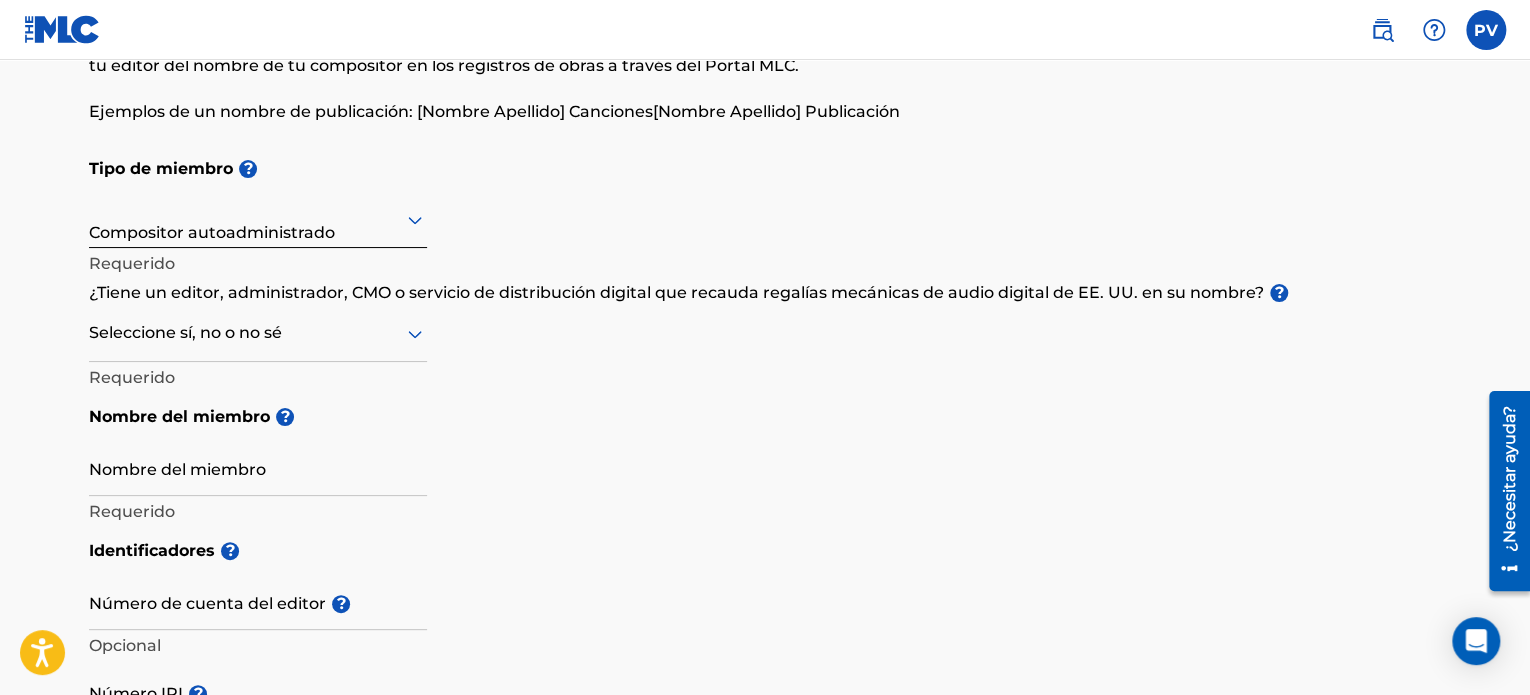 scroll, scrollTop: 138, scrollLeft: 0, axis: vertical 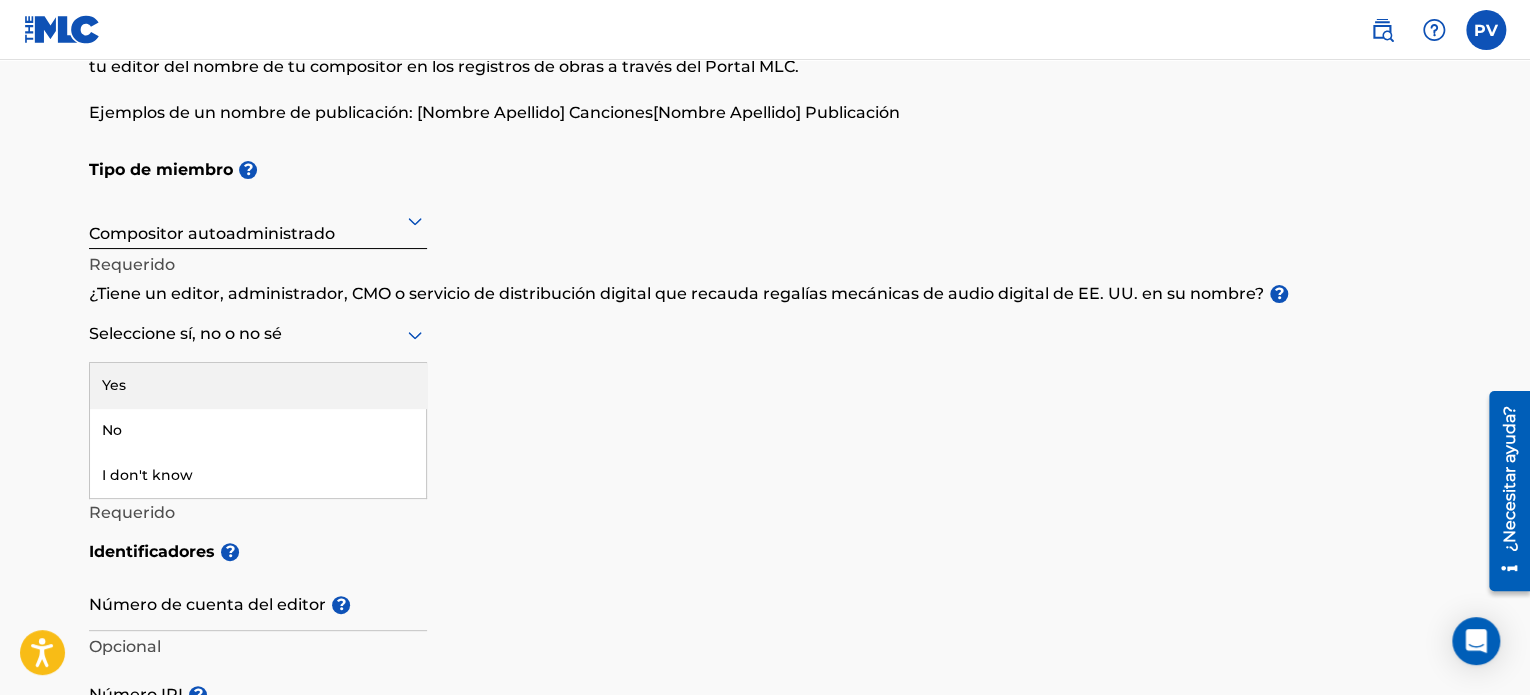 click 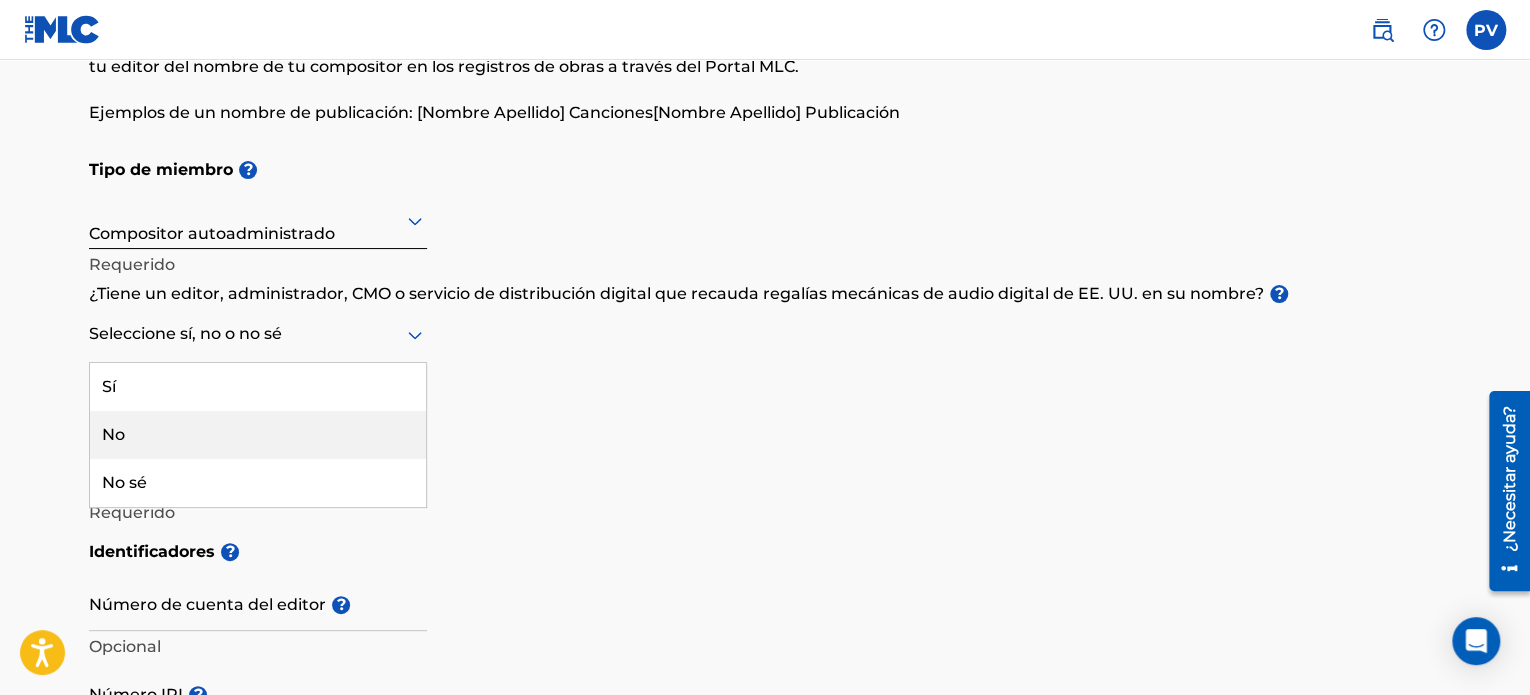 click on "No" at bounding box center [258, 435] 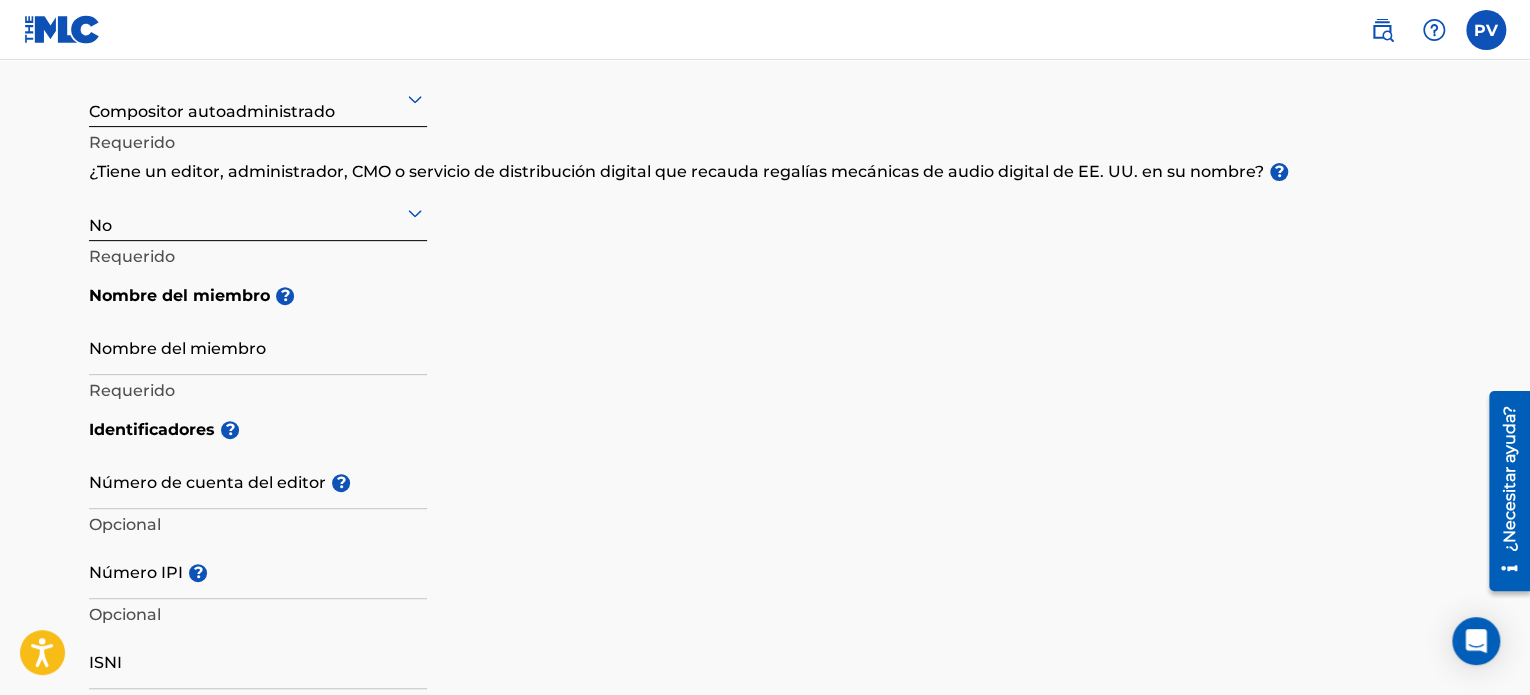 scroll, scrollTop: 260, scrollLeft: 0, axis: vertical 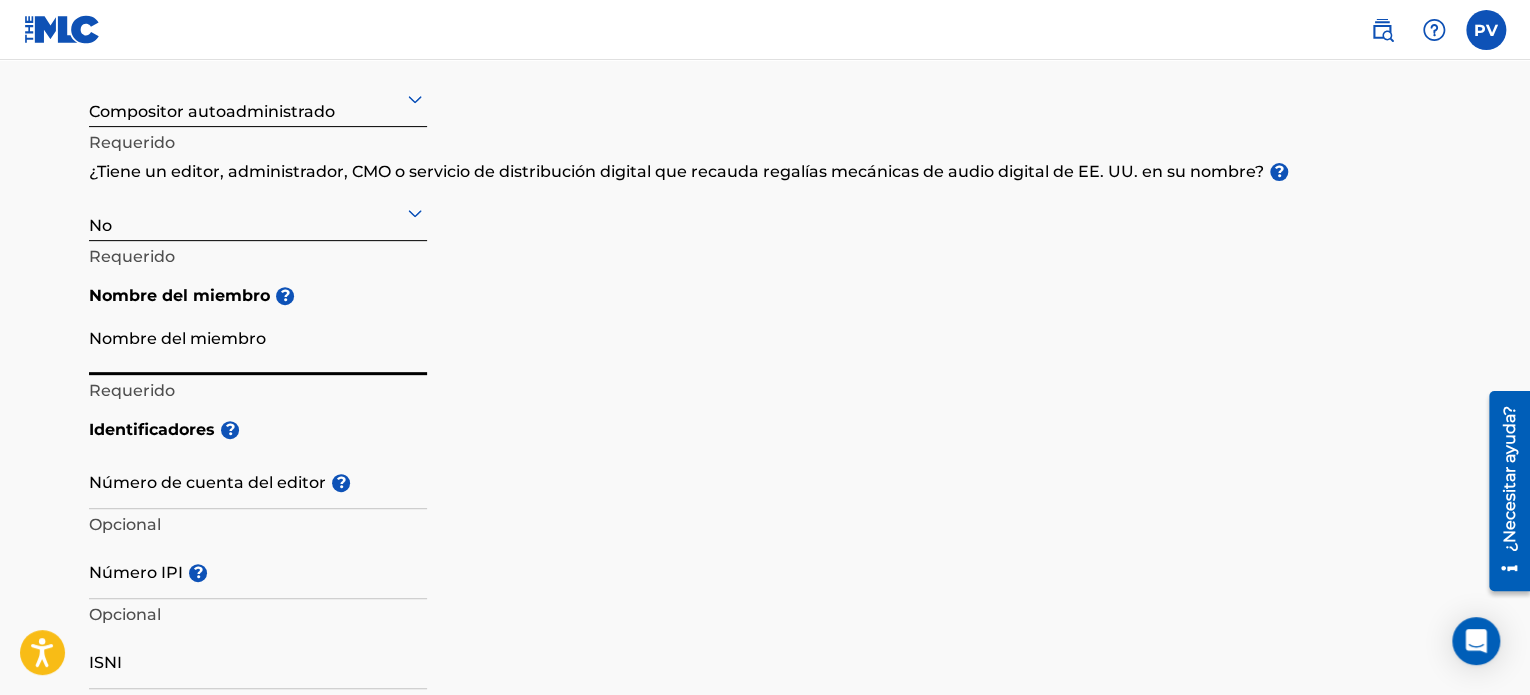 type on "[PERSON_NAME] [PERSON_NAME] [PERSON_NAME]" 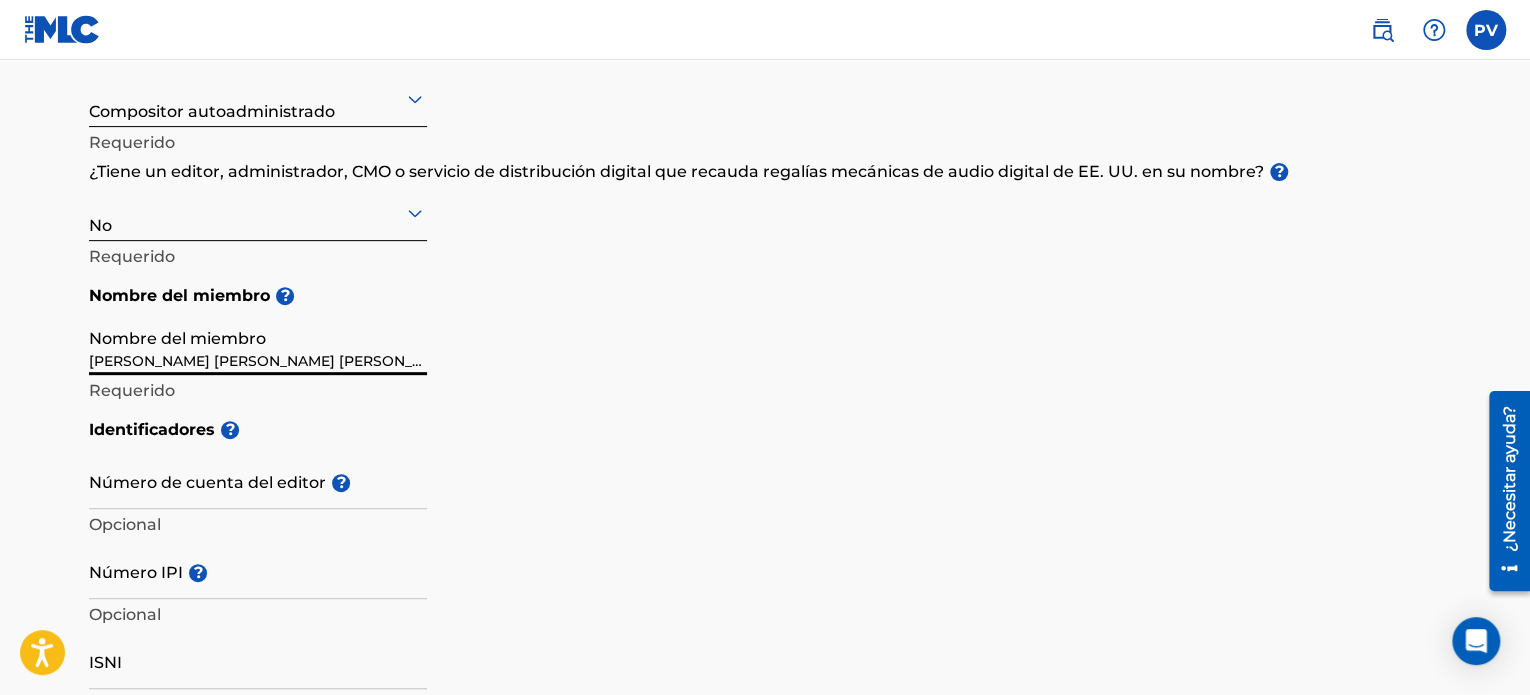 type on "Geranios B y 20" 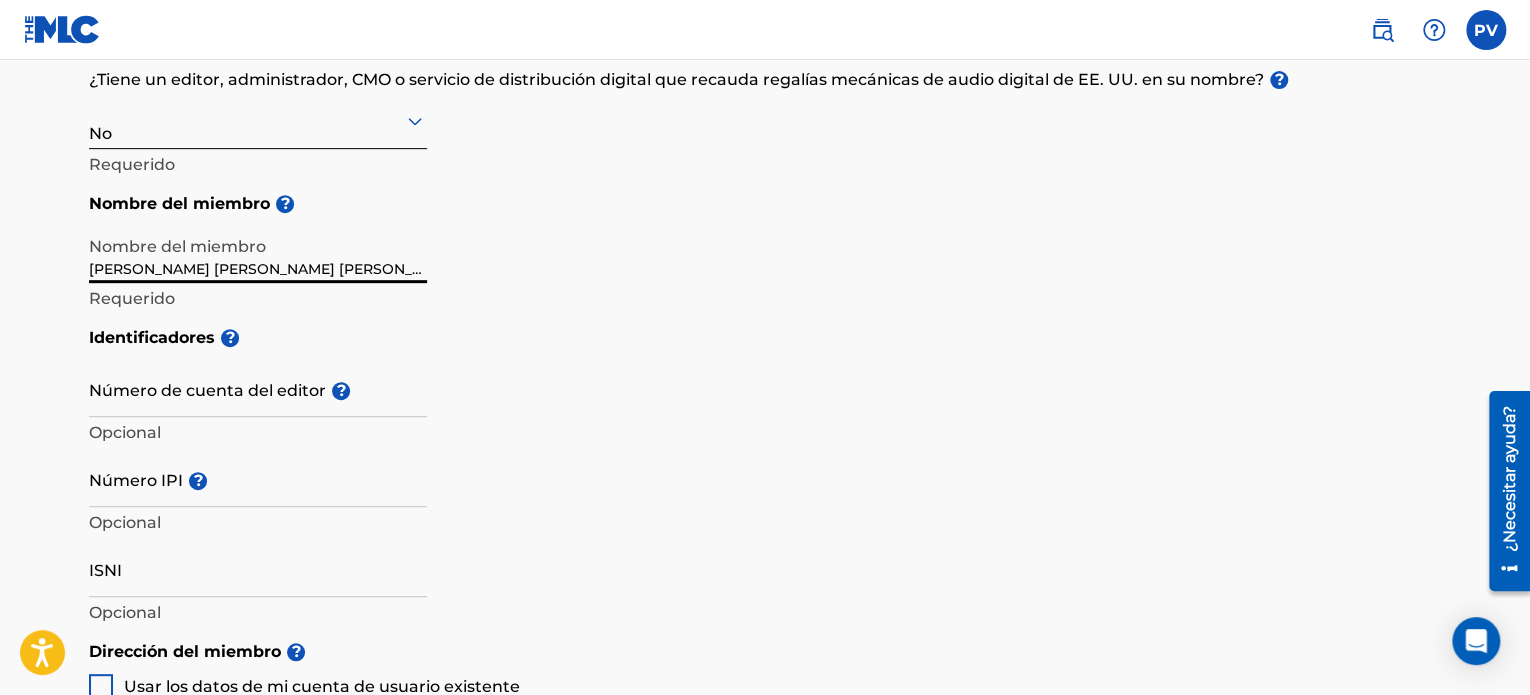 scroll, scrollTop: 365, scrollLeft: 0, axis: vertical 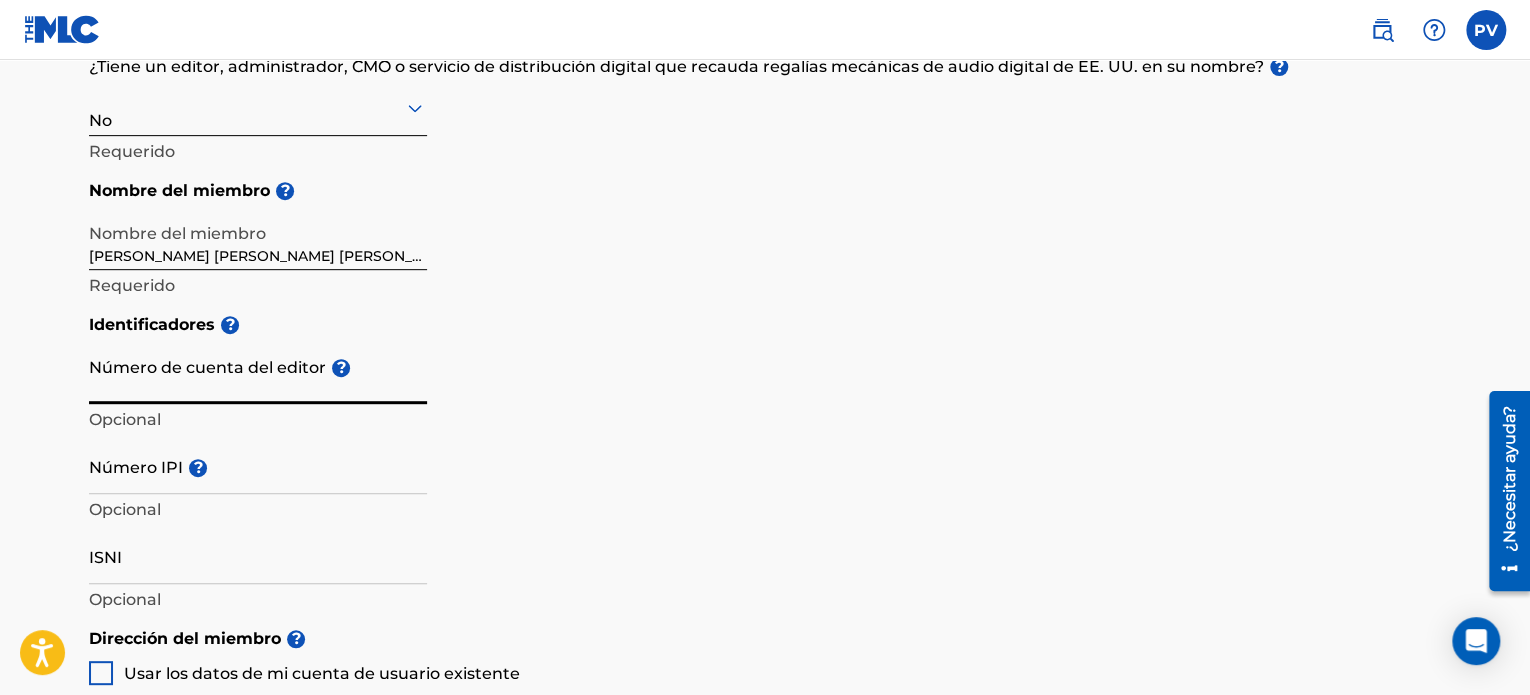 click on "Número de cuenta del editor ?" at bounding box center [258, 375] 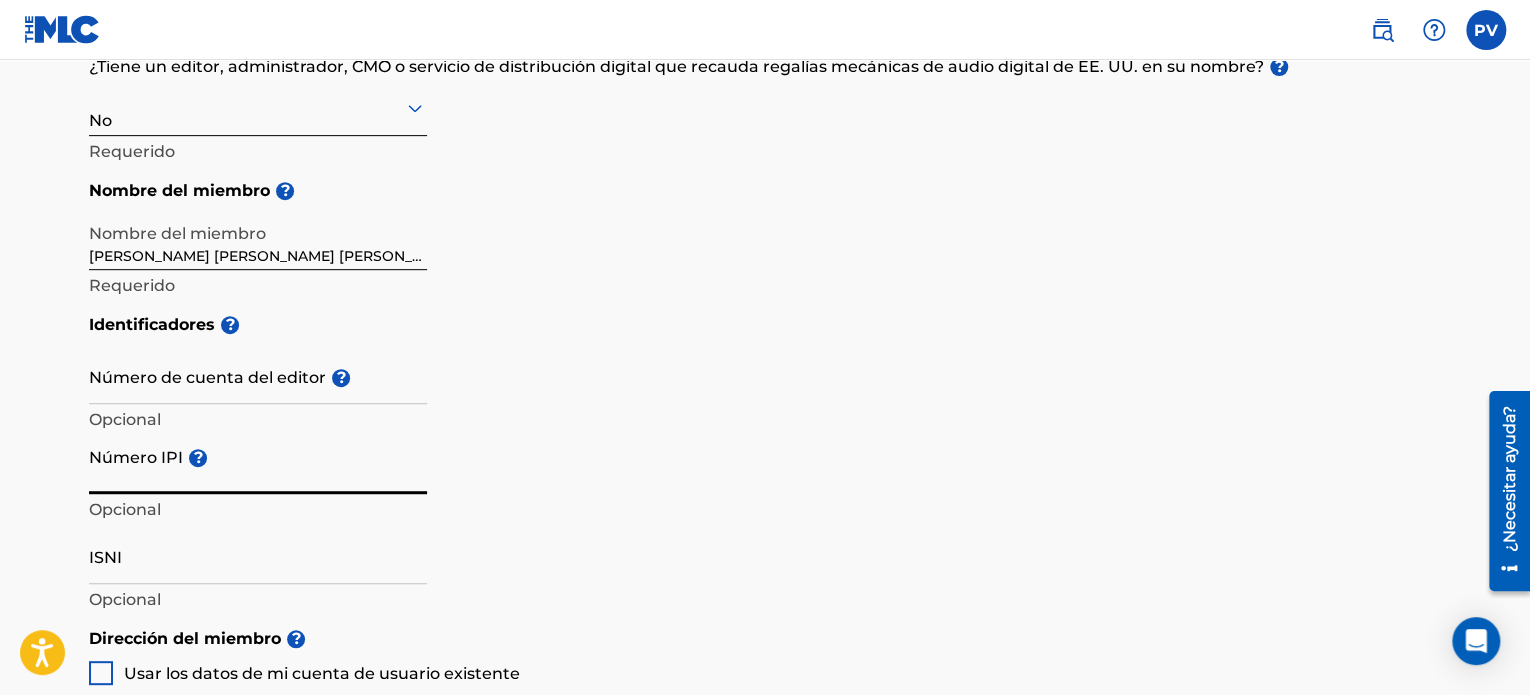 click on "Número IPI ?" at bounding box center (258, 465) 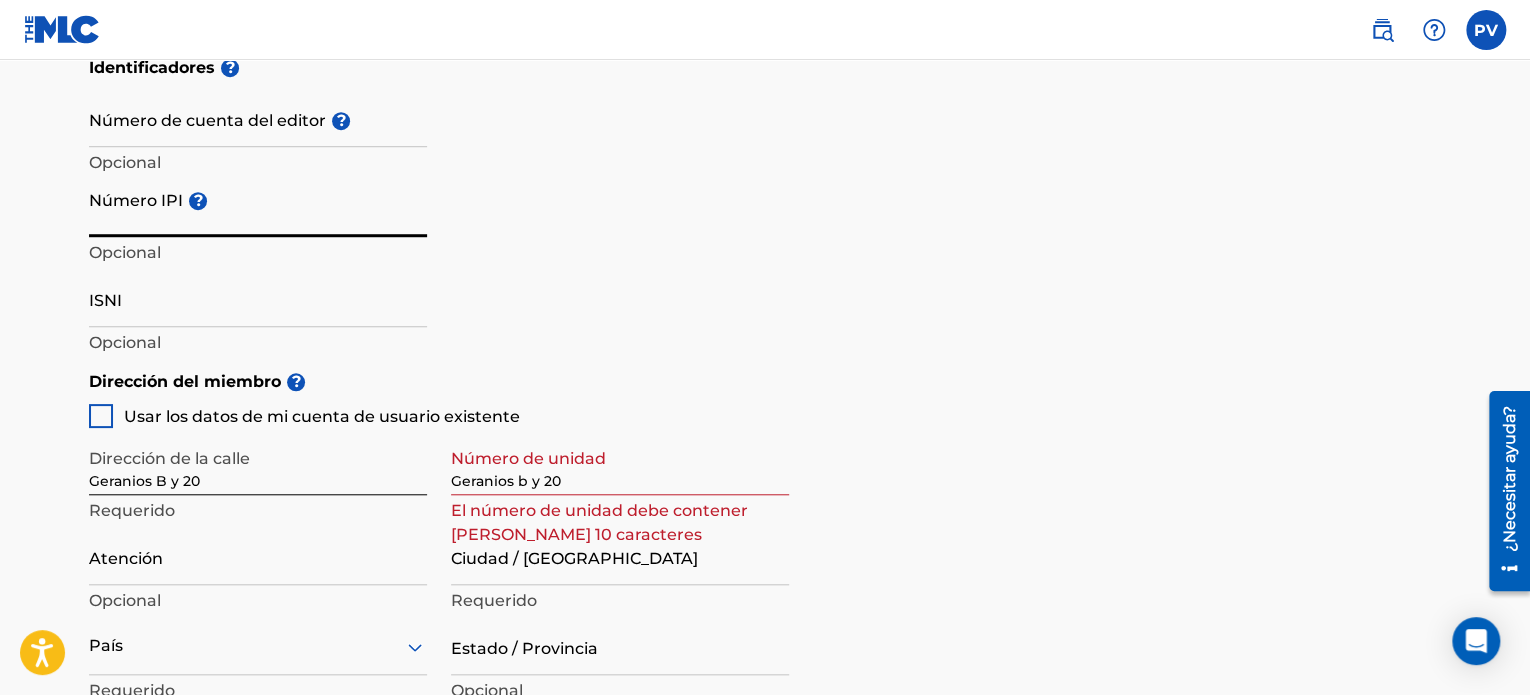 scroll, scrollTop: 663, scrollLeft: 0, axis: vertical 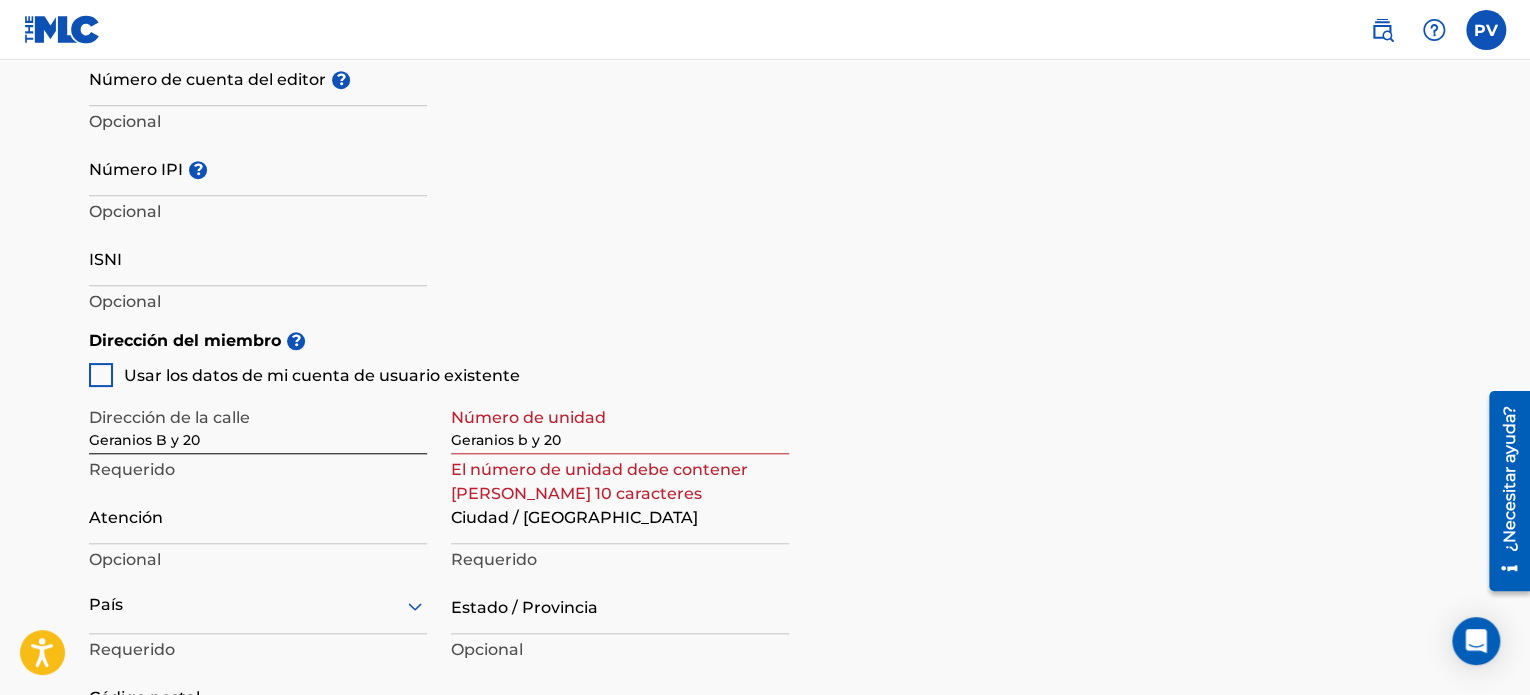 click at bounding box center [101, 375] 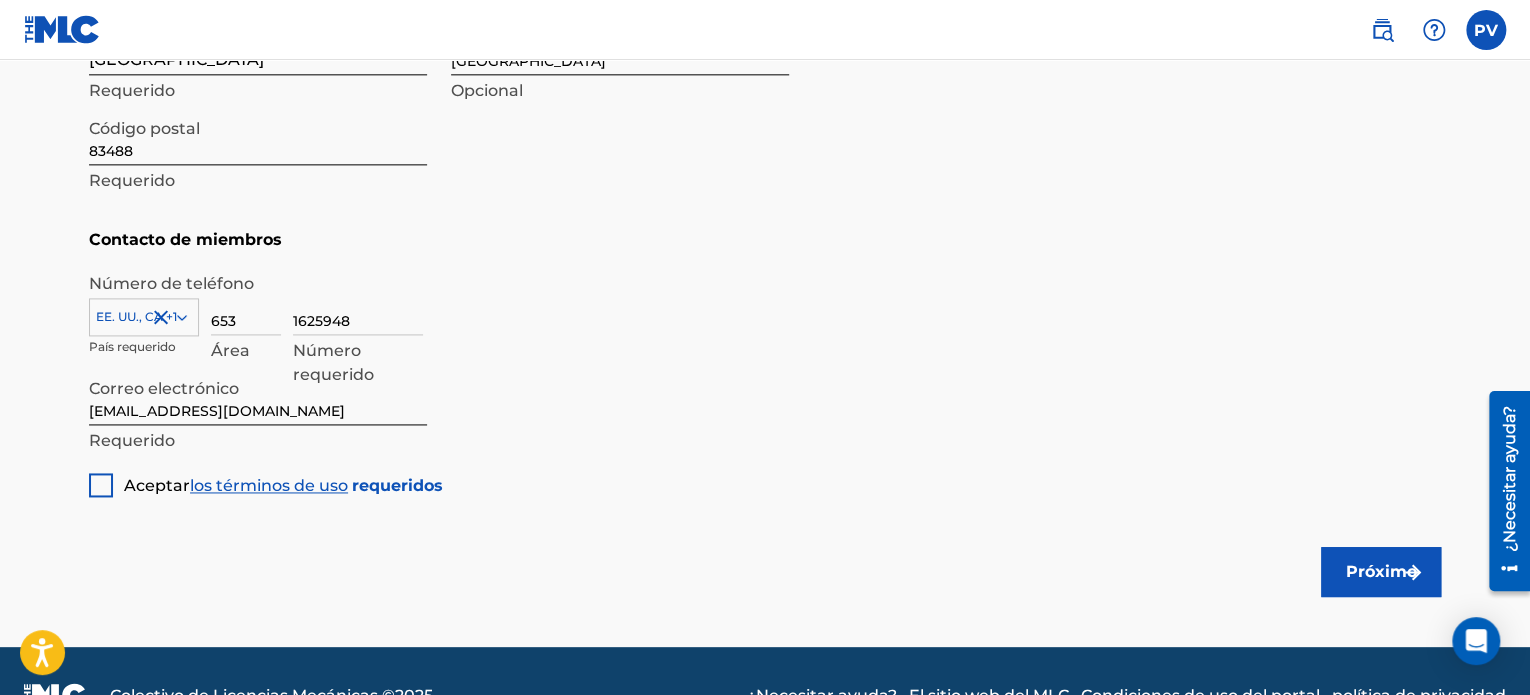 scroll, scrollTop: 1219, scrollLeft: 0, axis: vertical 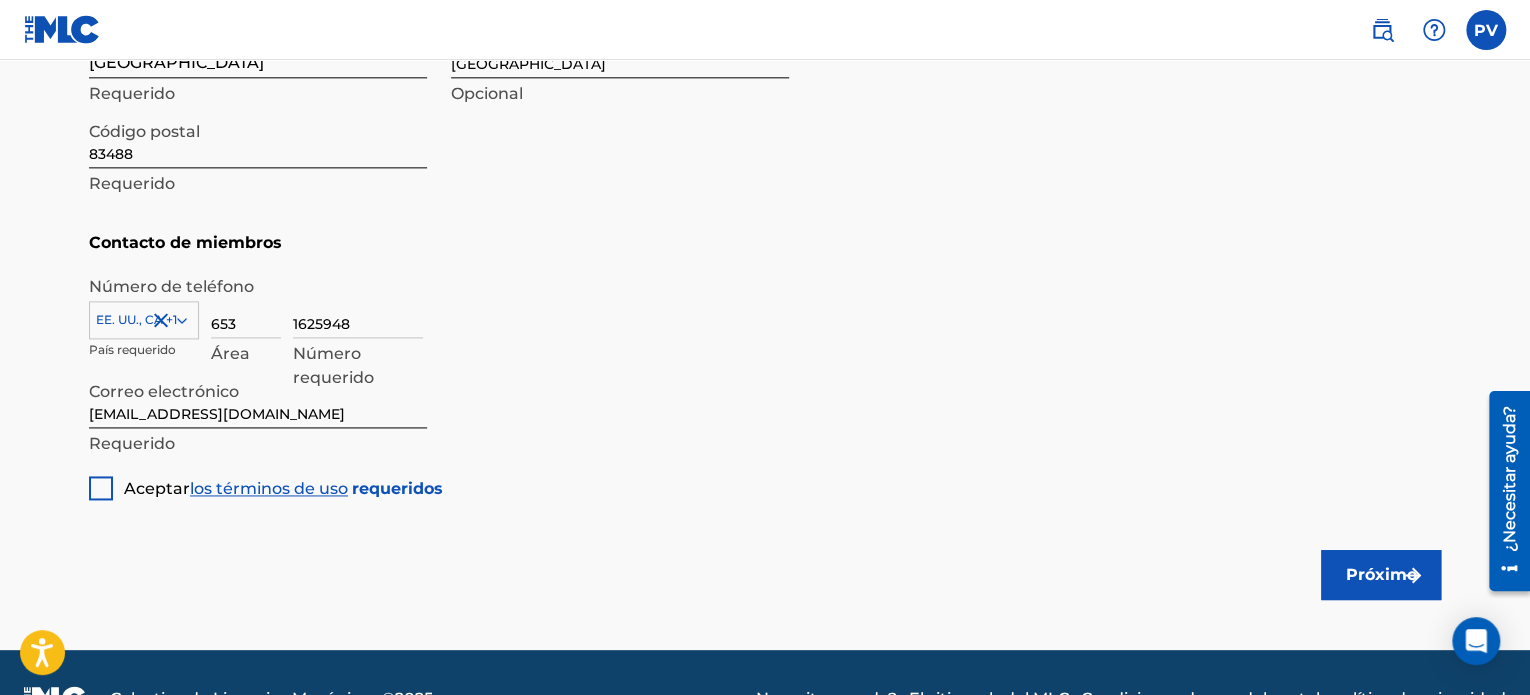 click at bounding box center (101, 488) 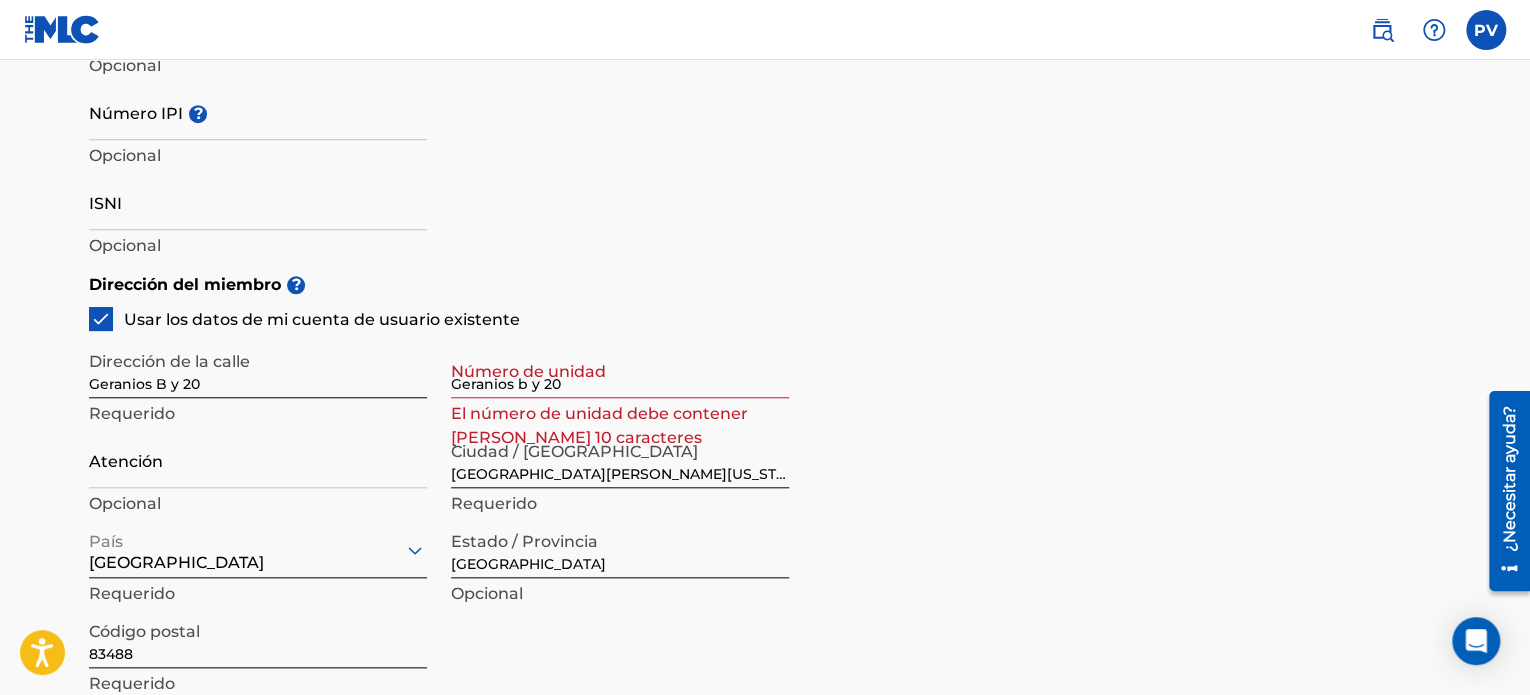 scroll, scrollTop: 718, scrollLeft: 0, axis: vertical 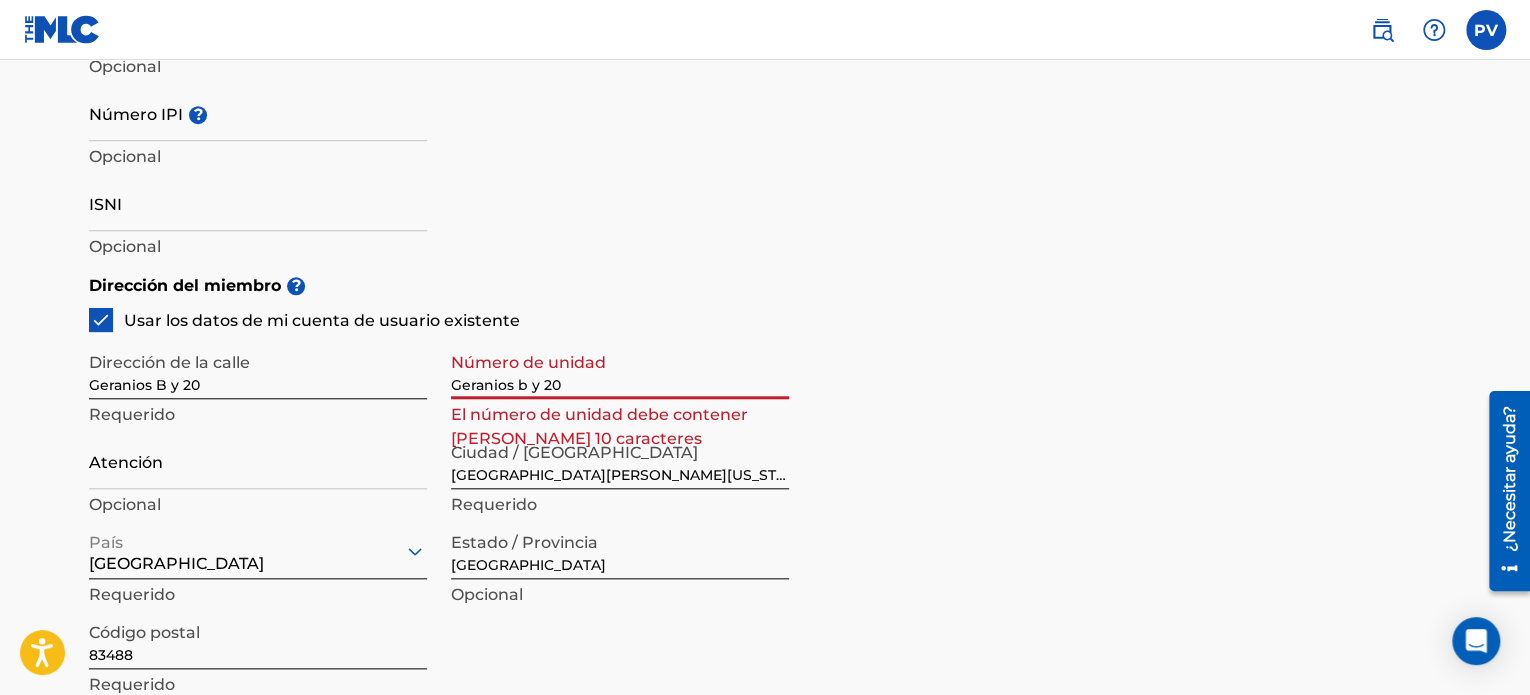 click on "Geranios b y 20" at bounding box center (620, 370) 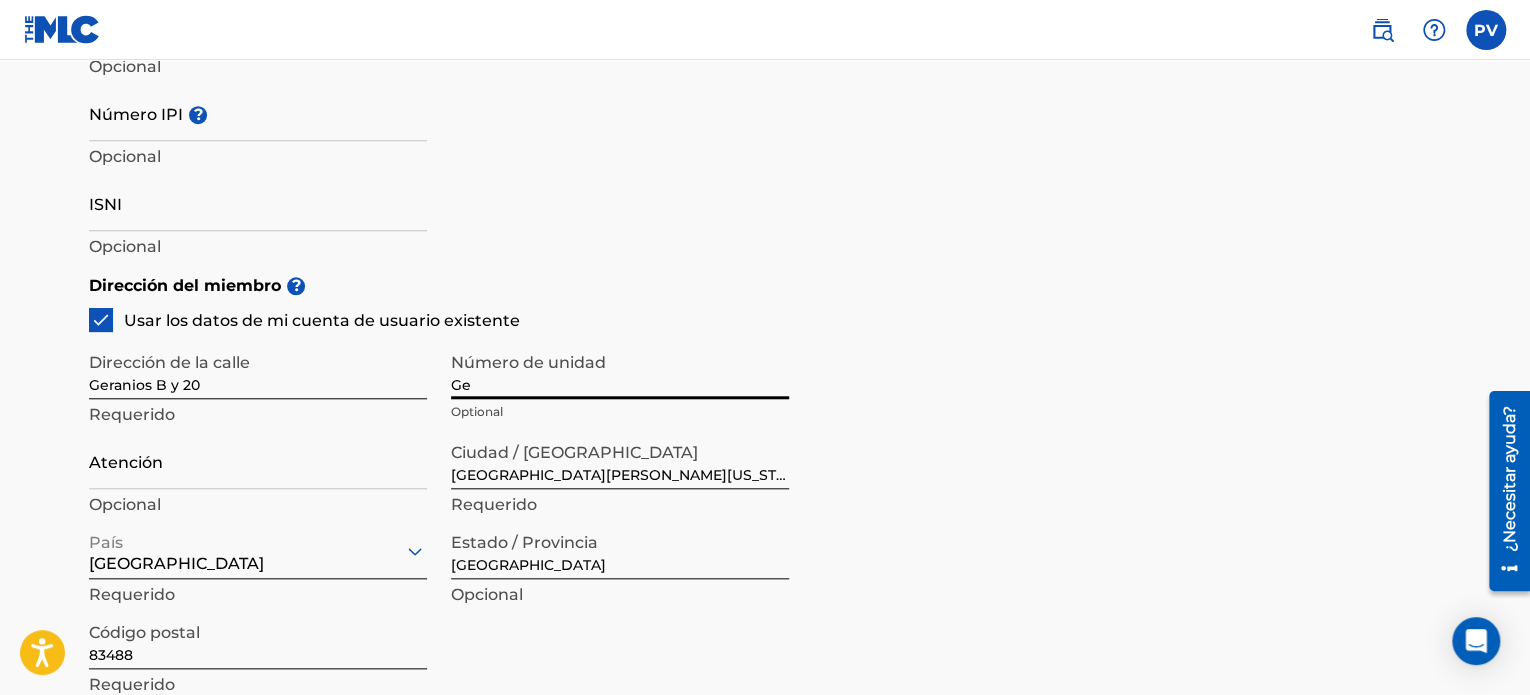 type on "G" 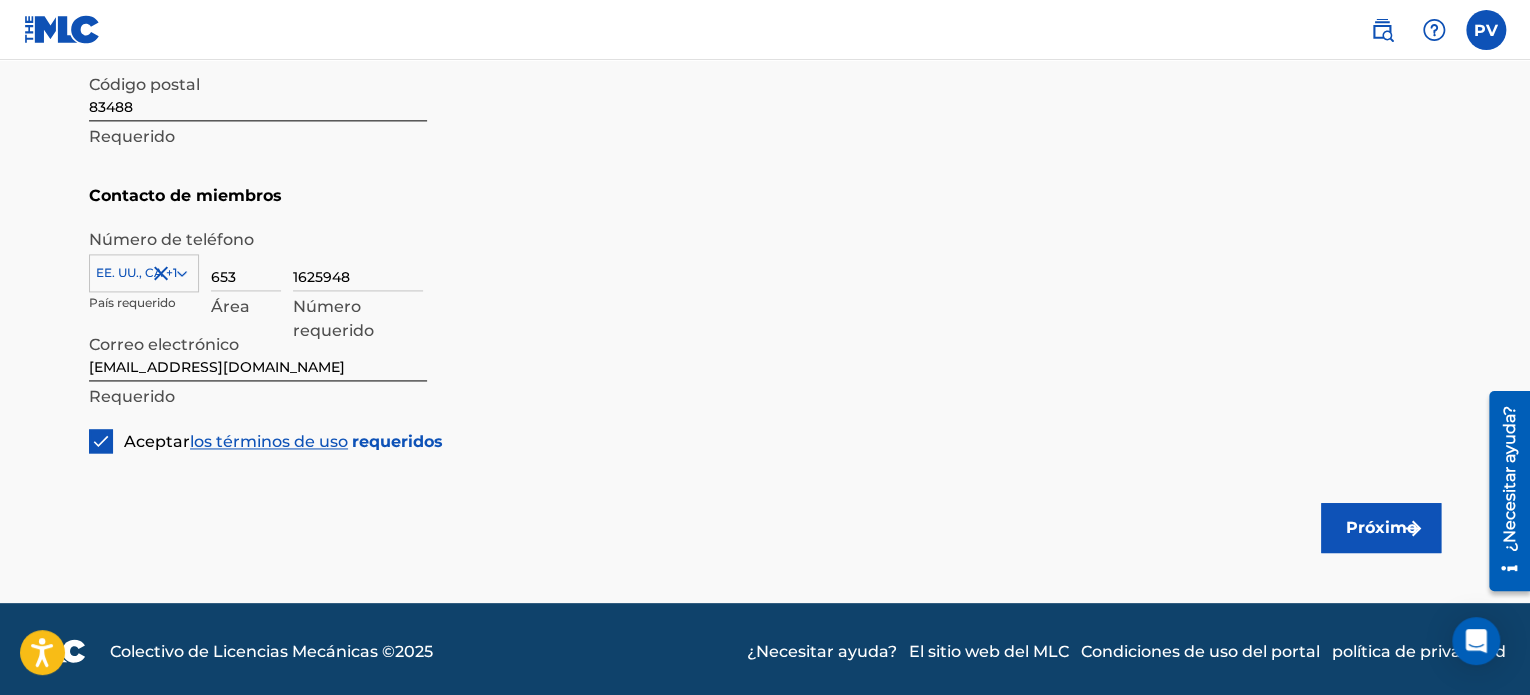 scroll, scrollTop: 1269, scrollLeft: 0, axis: vertical 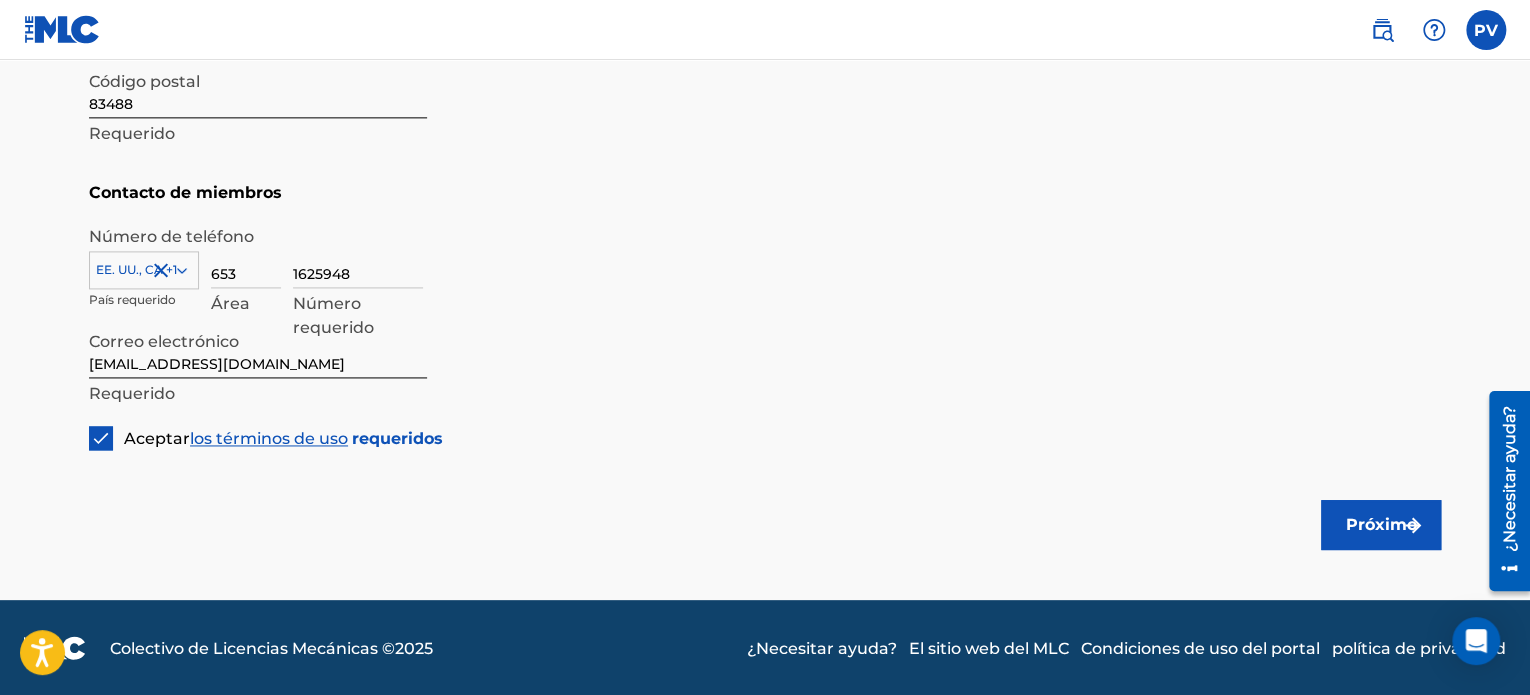 type 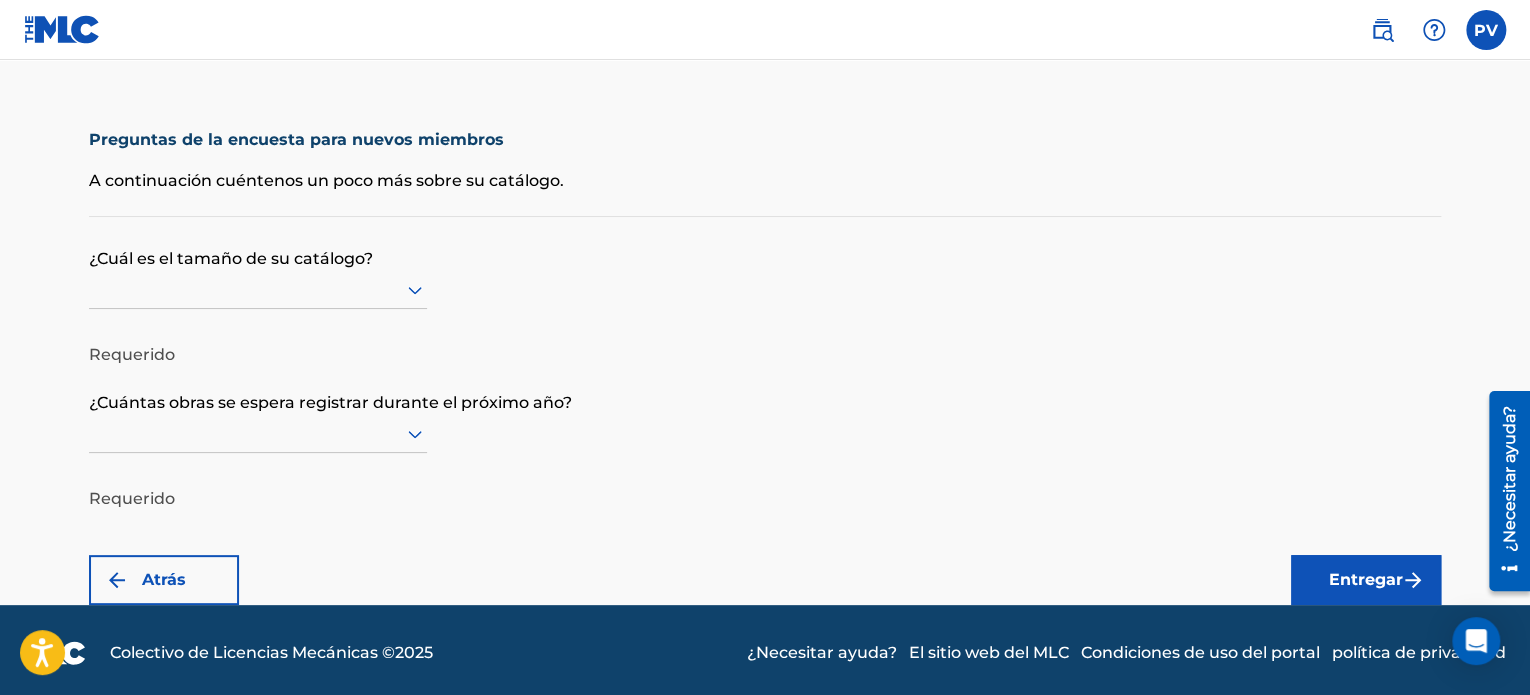 scroll, scrollTop: 0, scrollLeft: 0, axis: both 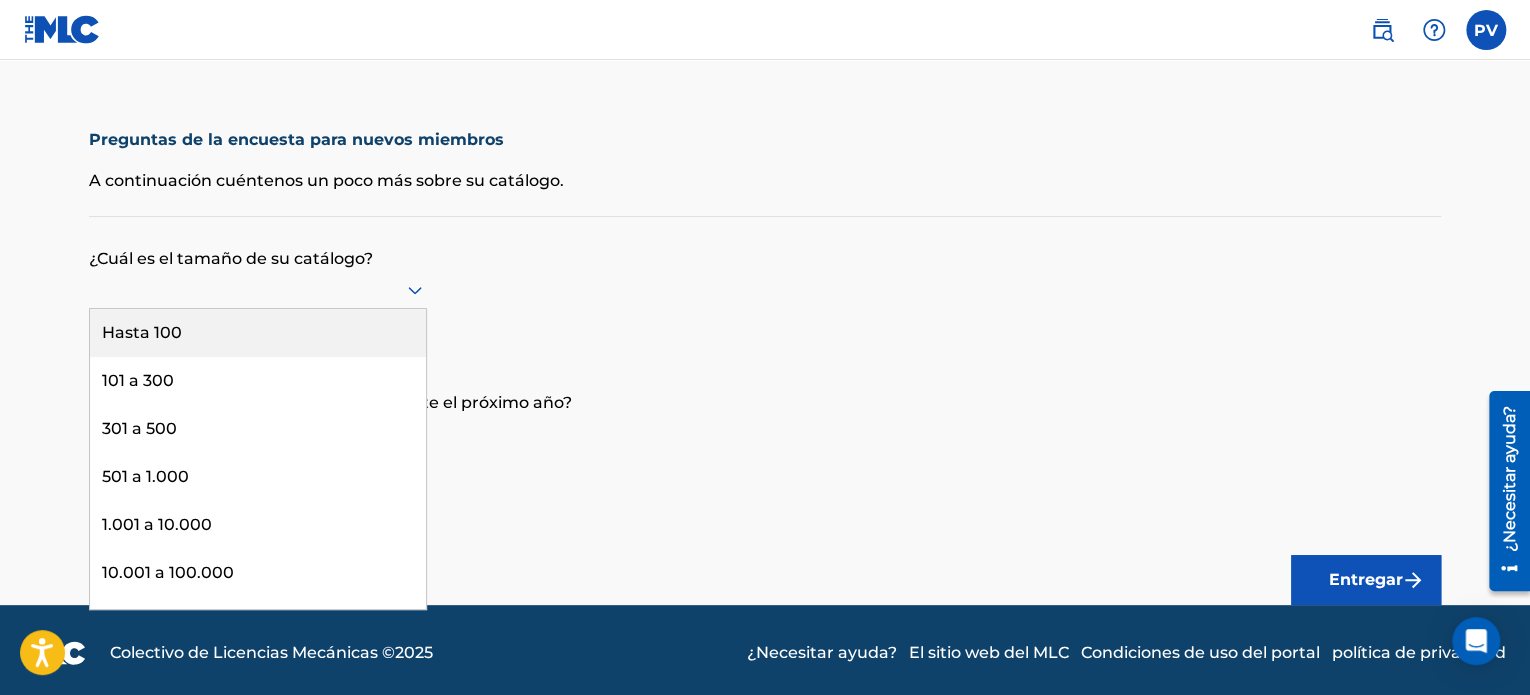 click on "¿Cuál es el tamaño de su catálogo? Hay 9 resultados disponibles.  Use las teclas Arriba y Abajo para elegir opciones, presione Intro para seleccionar la opción seleccionada, presione Esc para salir del menú y presione Tab para seleccionar la opción y salir del menú. Hasta 100 101 a 300 301 a 500 501 a 1.000 1.001 a 10.000 10.001 a 100.000 100.001 a 300.000 301.000 a 500.000 Más de 500.000 Requerido ¿Cuántas obras se espera registrar durante el próximo año? Requerido Atrás Entregar" at bounding box center (765, 411) 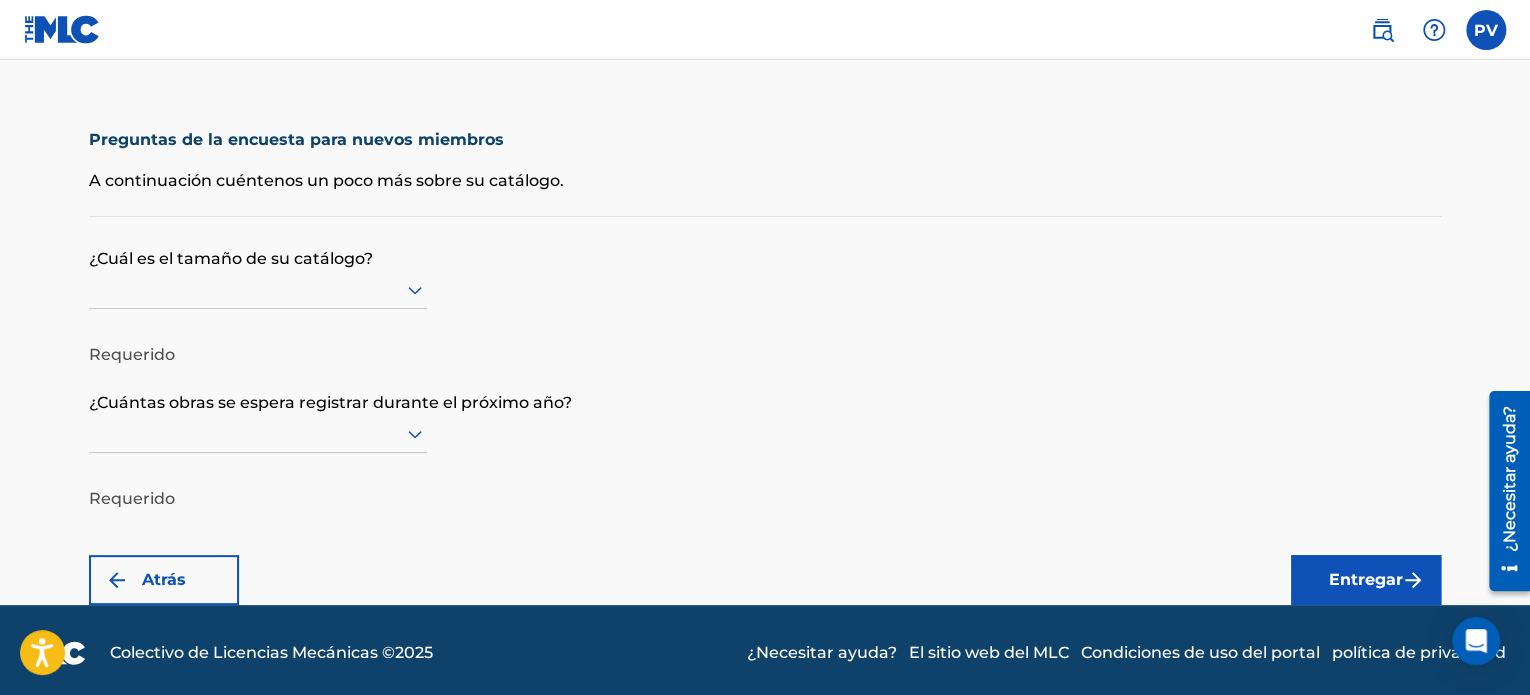 scroll, scrollTop: 5, scrollLeft: 0, axis: vertical 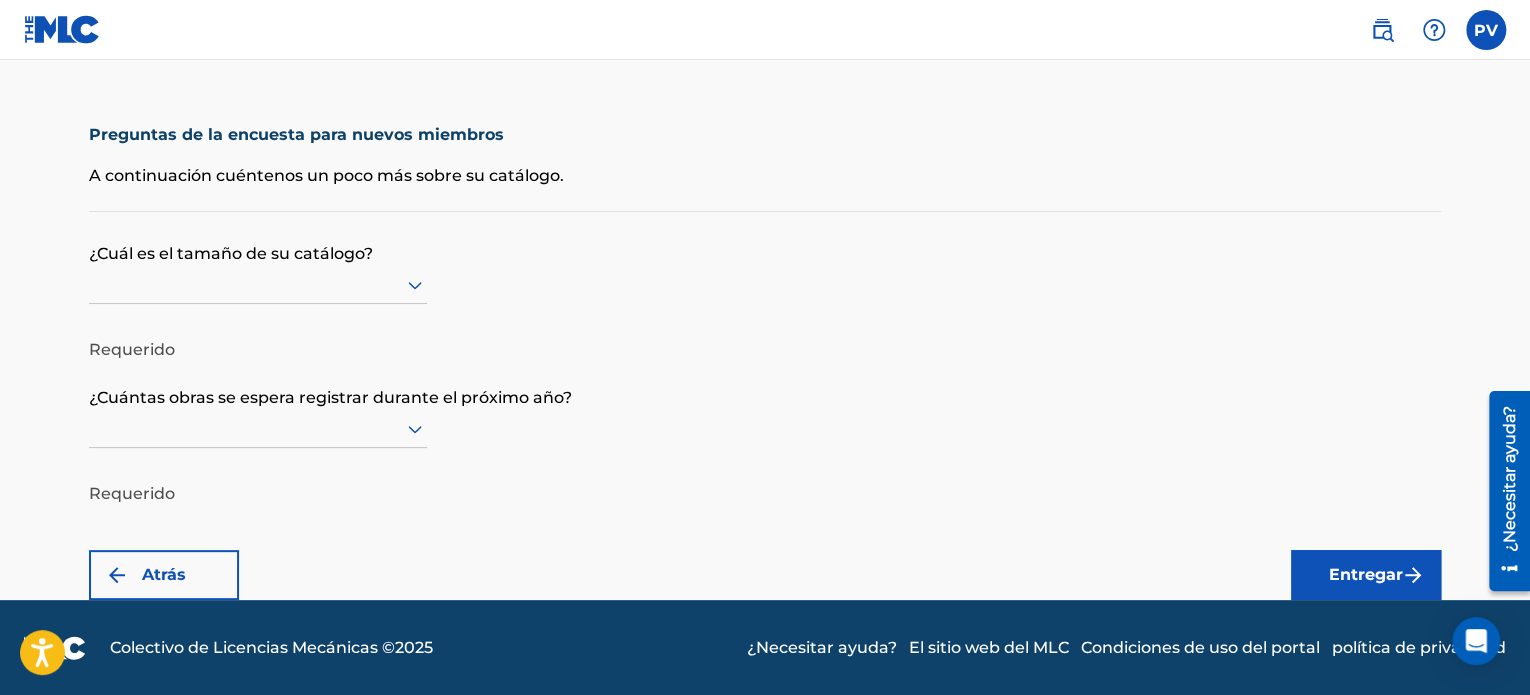 click 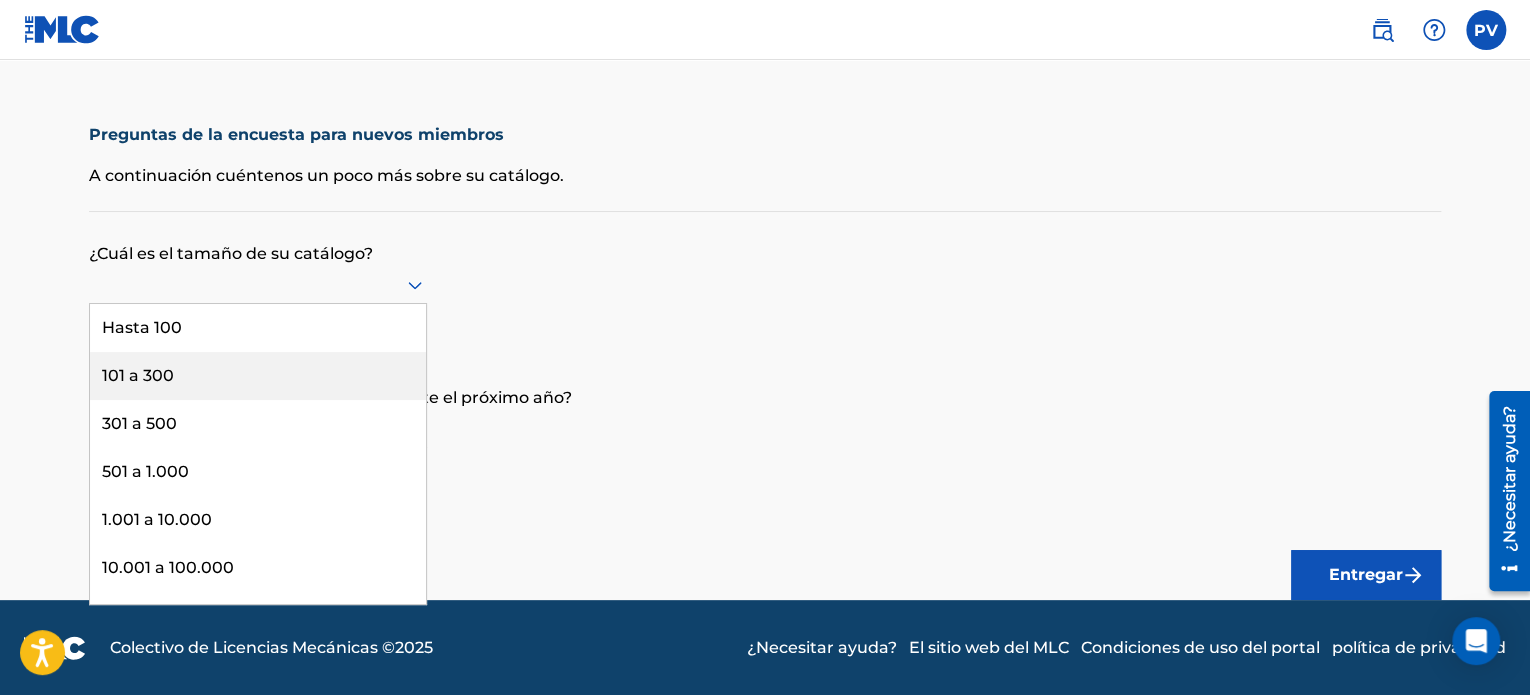 click on "101 a 300" at bounding box center (258, 376) 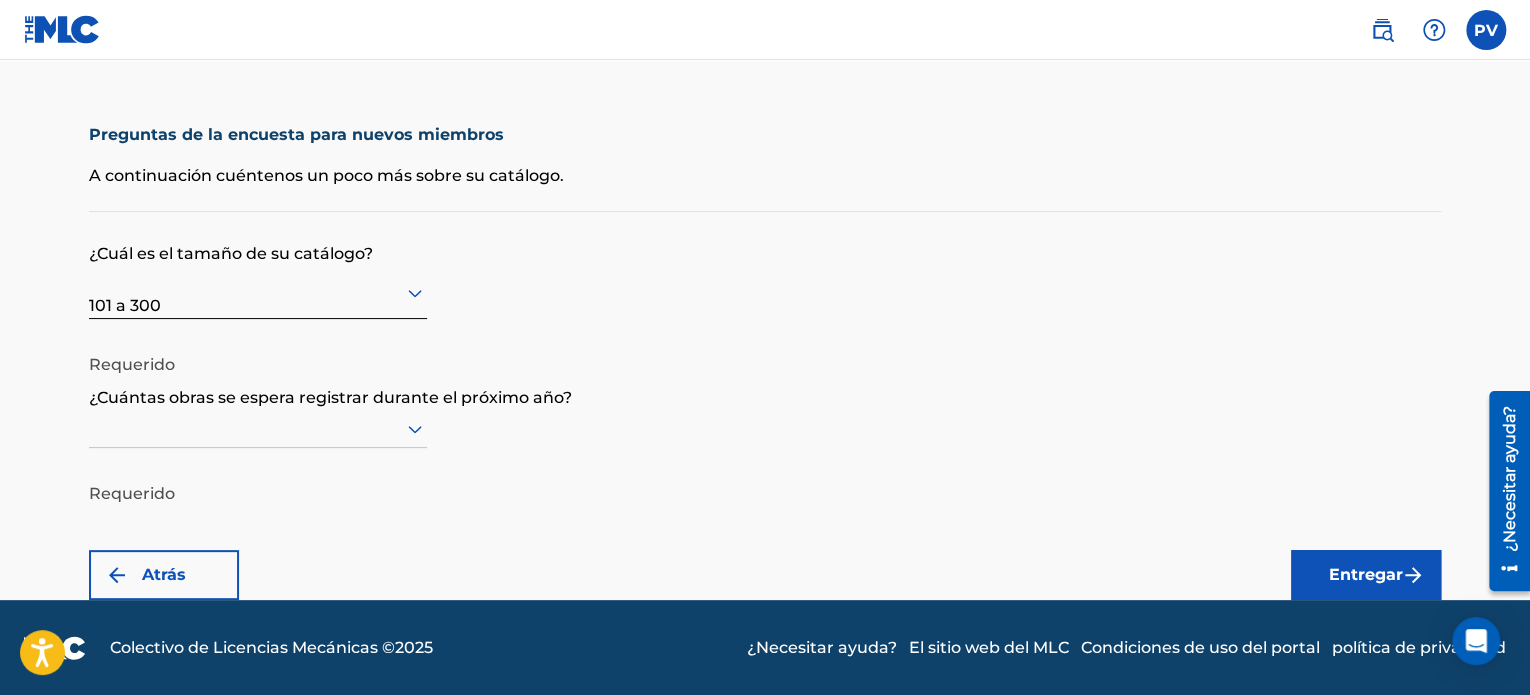 click 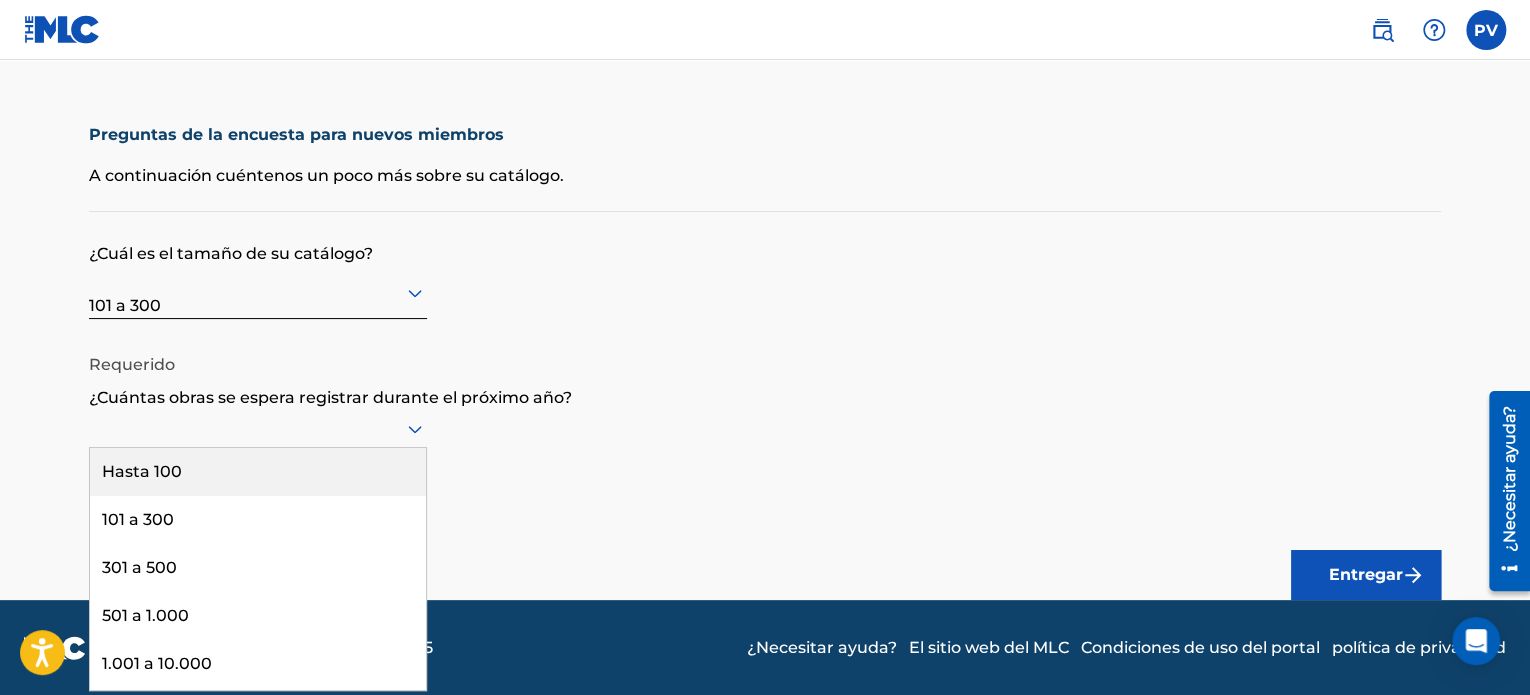 click on "Hasta 100" at bounding box center [258, 472] 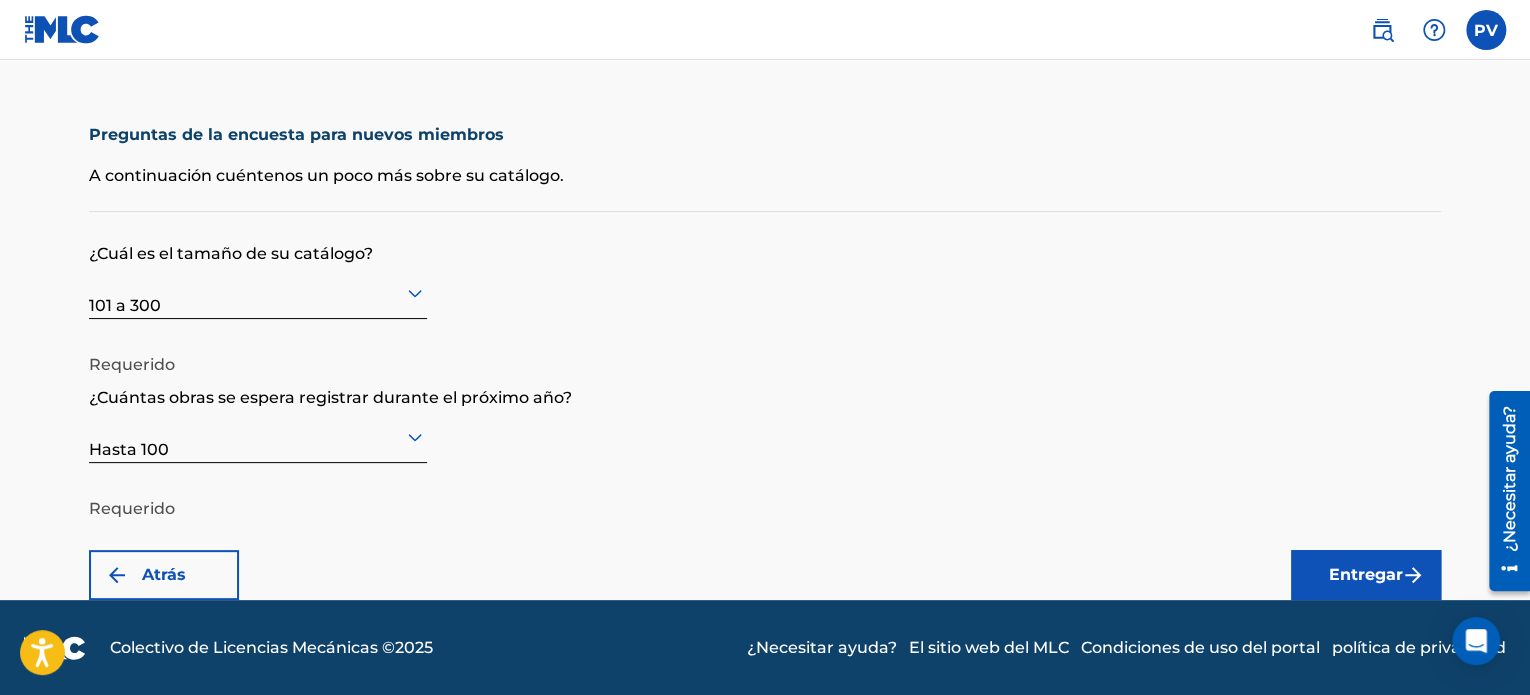 click at bounding box center (1413, 575) 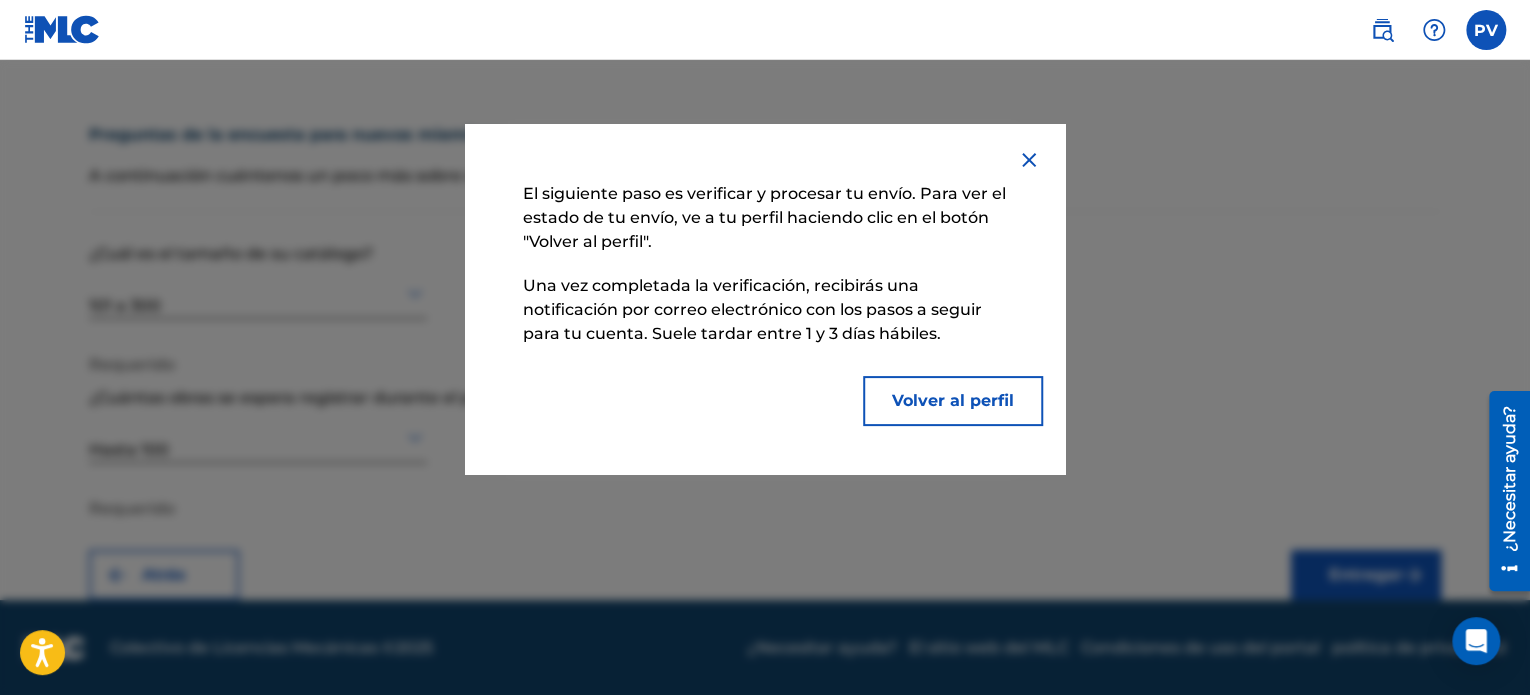 click on "Volver al perfil" at bounding box center [953, 400] 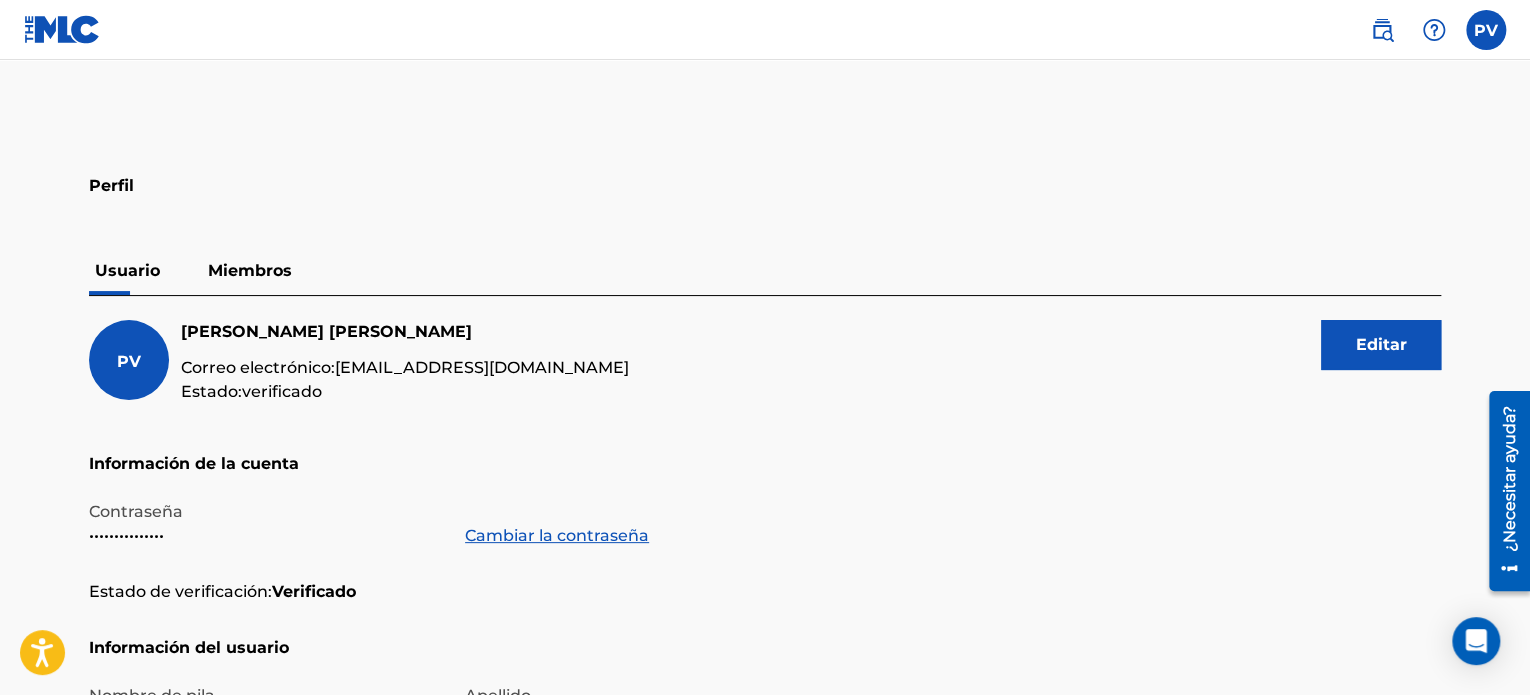 scroll, scrollTop: 0, scrollLeft: 0, axis: both 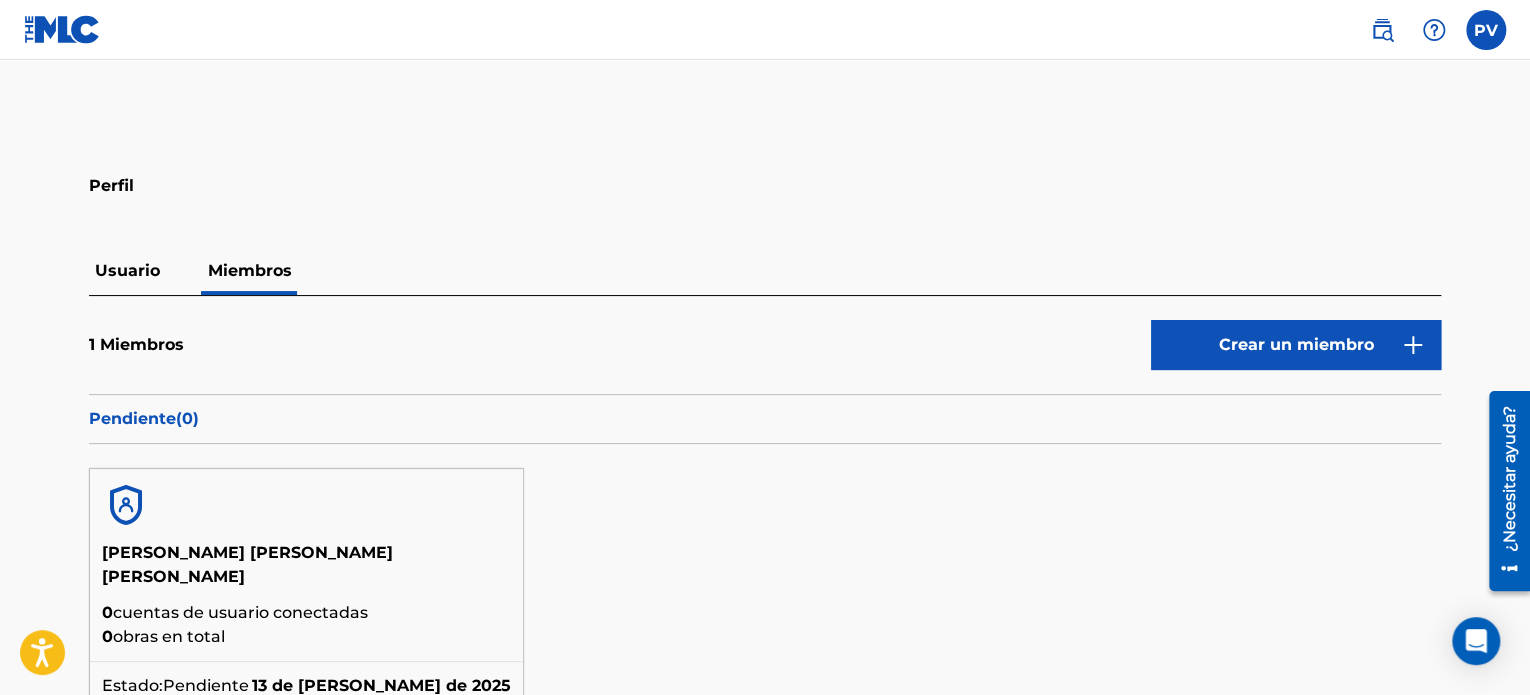 click on "Usuario" at bounding box center [127, 271] 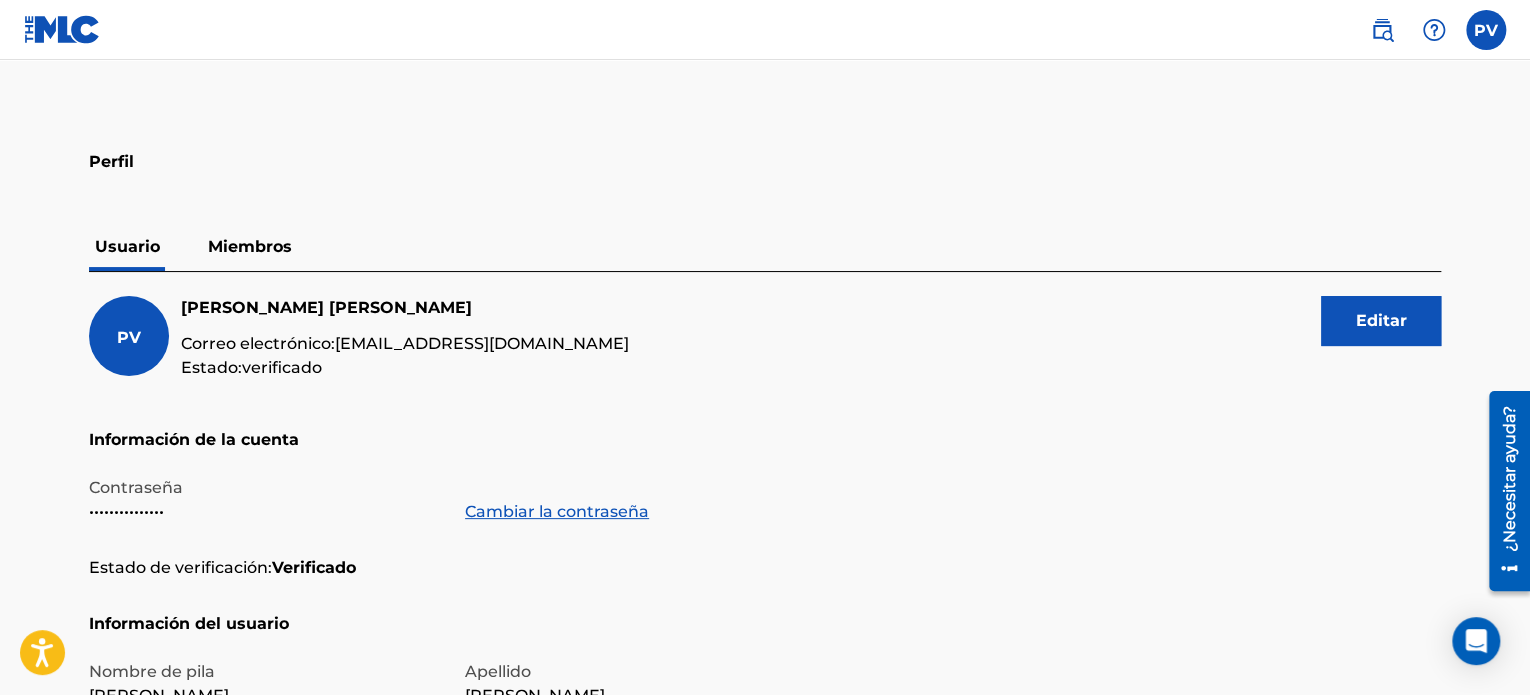 scroll, scrollTop: 0, scrollLeft: 0, axis: both 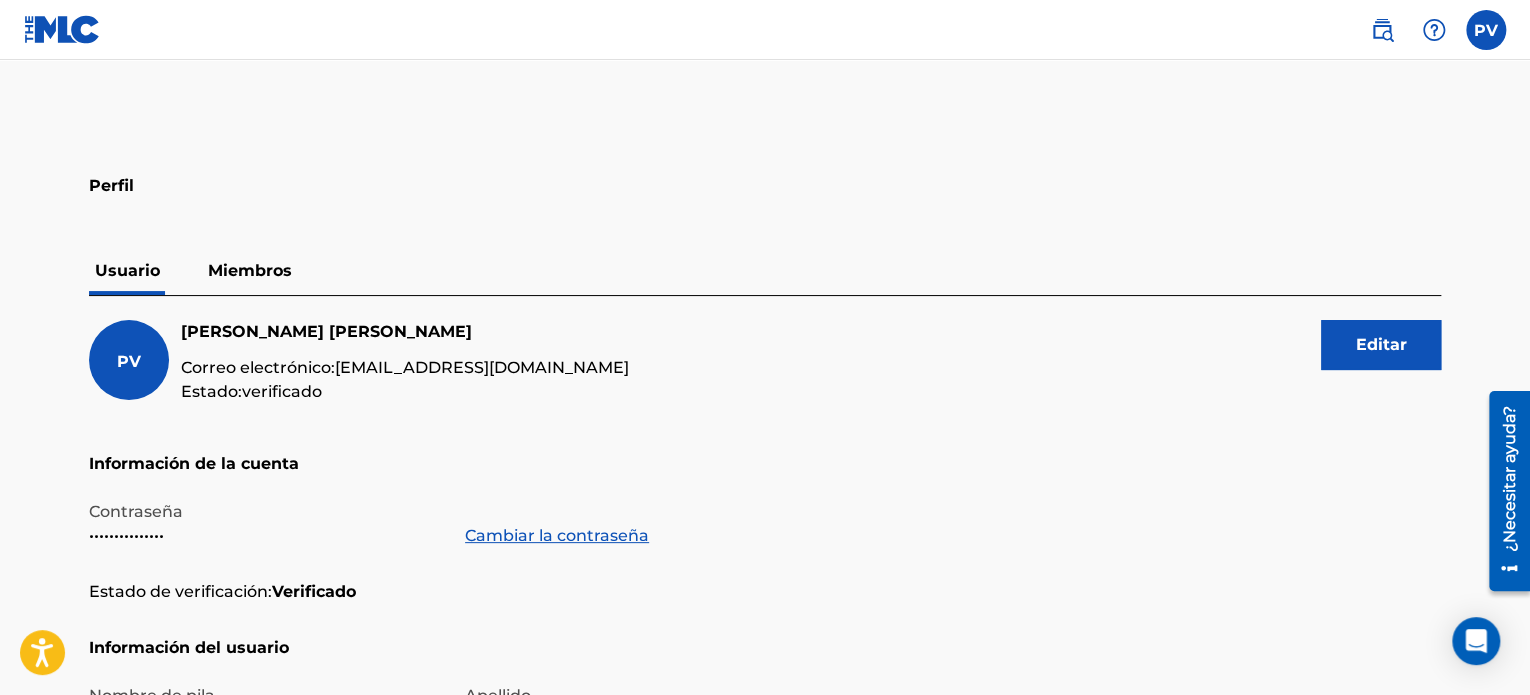 click at bounding box center [1382, 30] 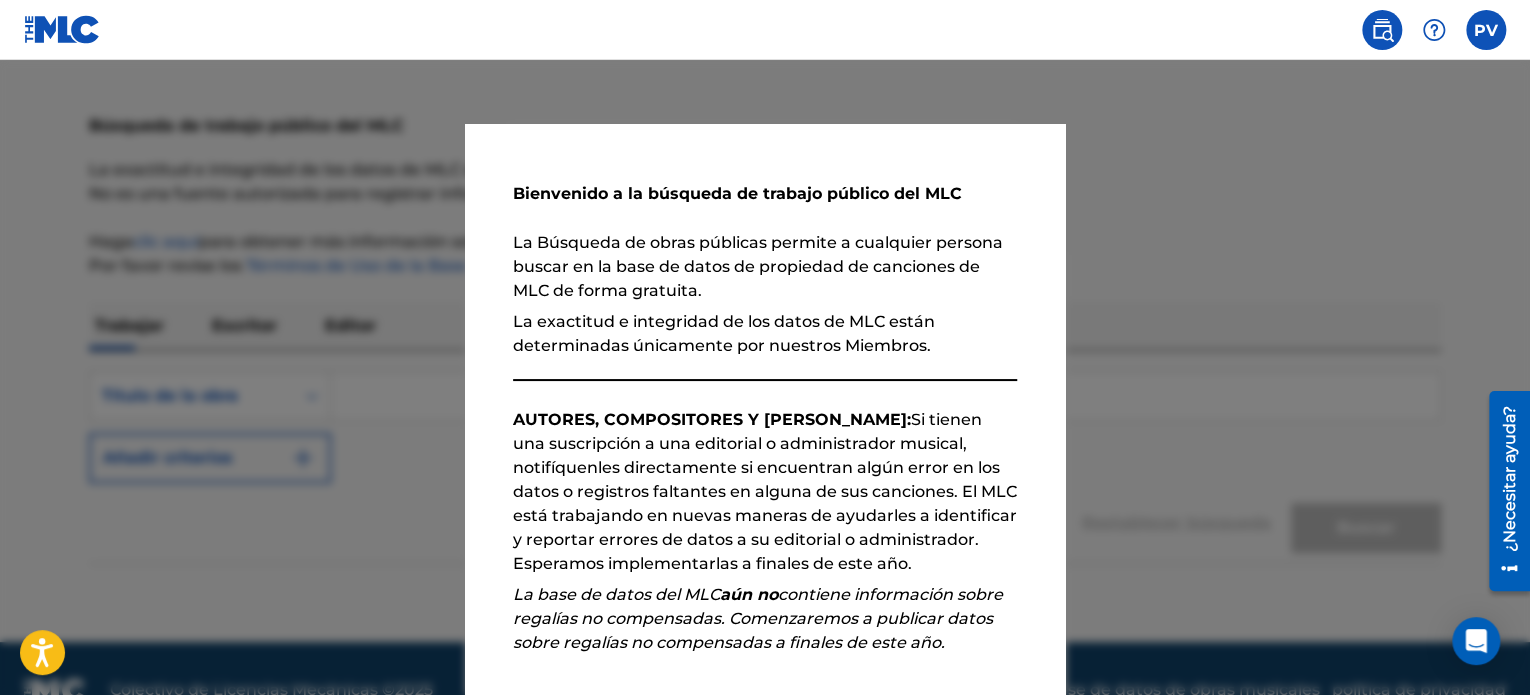 scroll, scrollTop: 87, scrollLeft: 0, axis: vertical 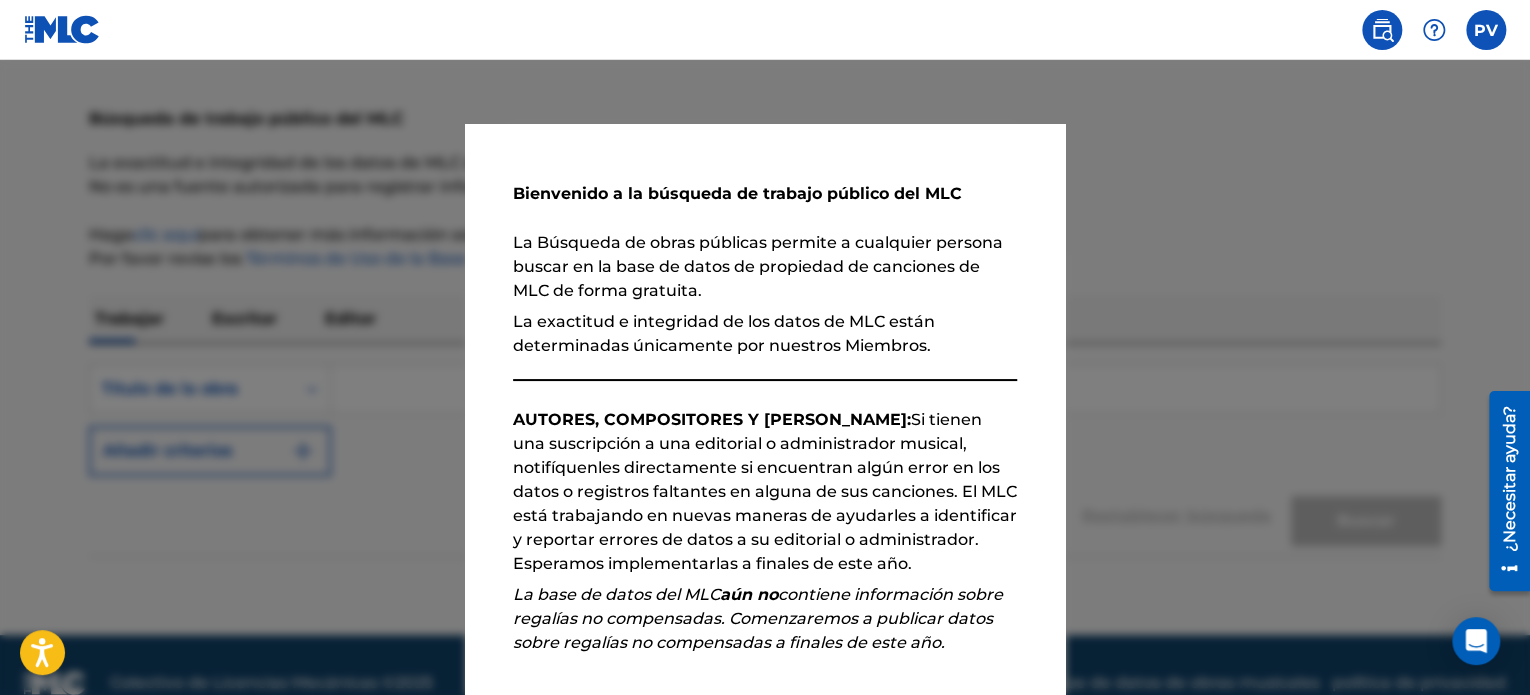 click at bounding box center (765, 407) 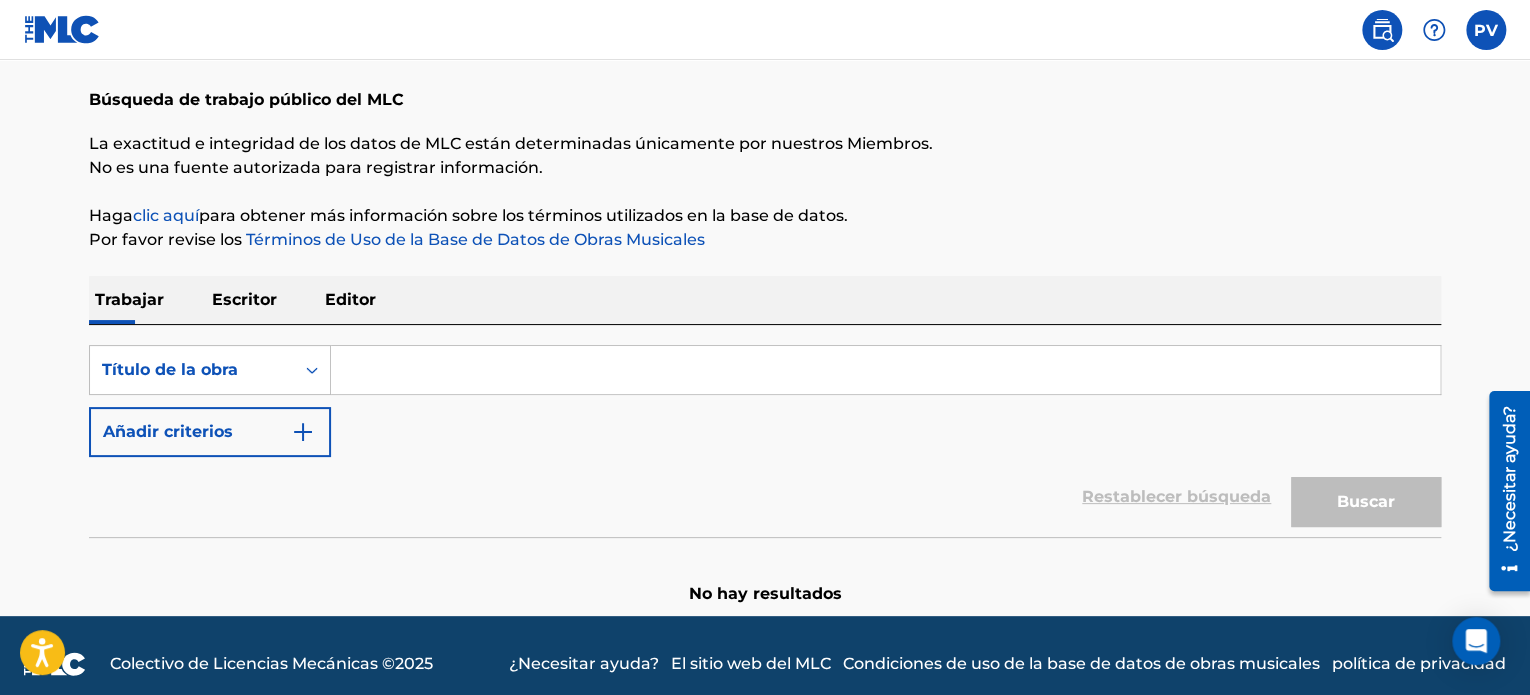 scroll, scrollTop: 122, scrollLeft: 0, axis: vertical 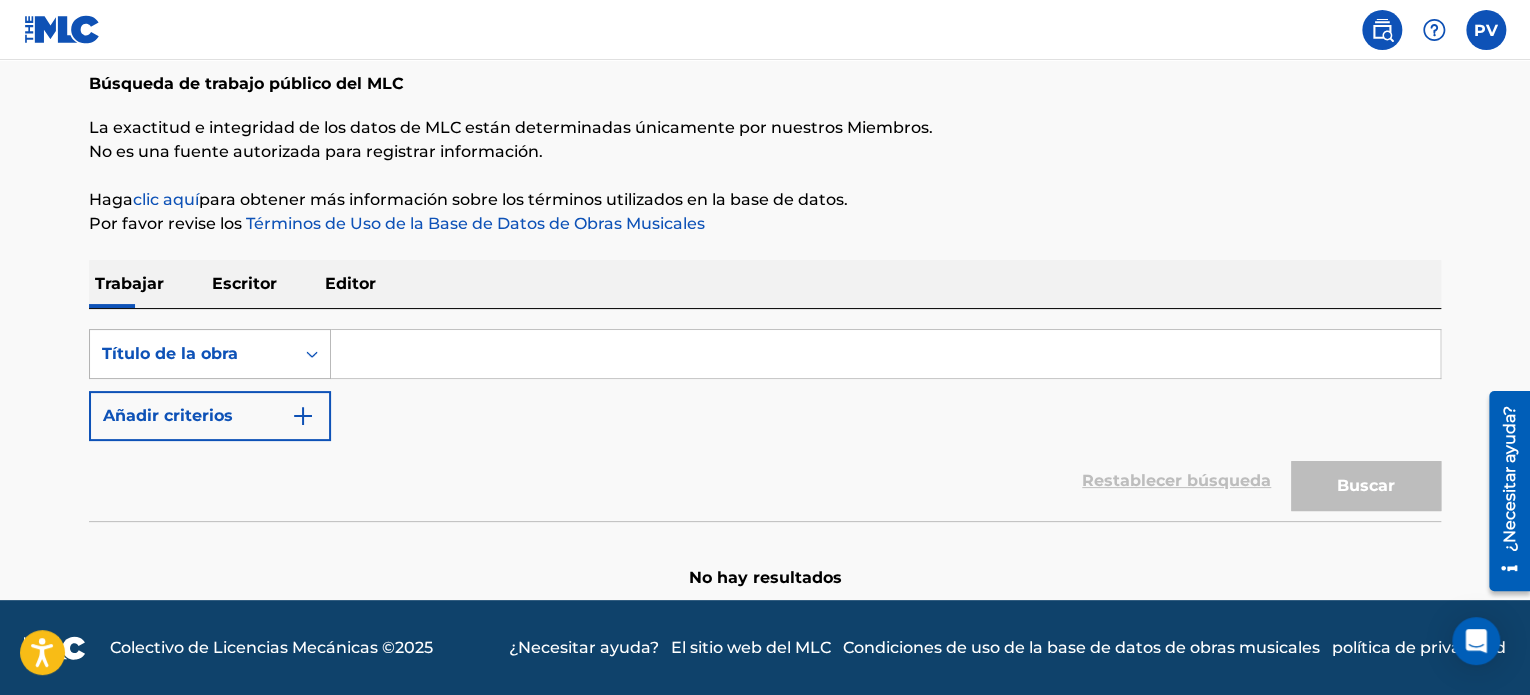 click at bounding box center (312, 354) 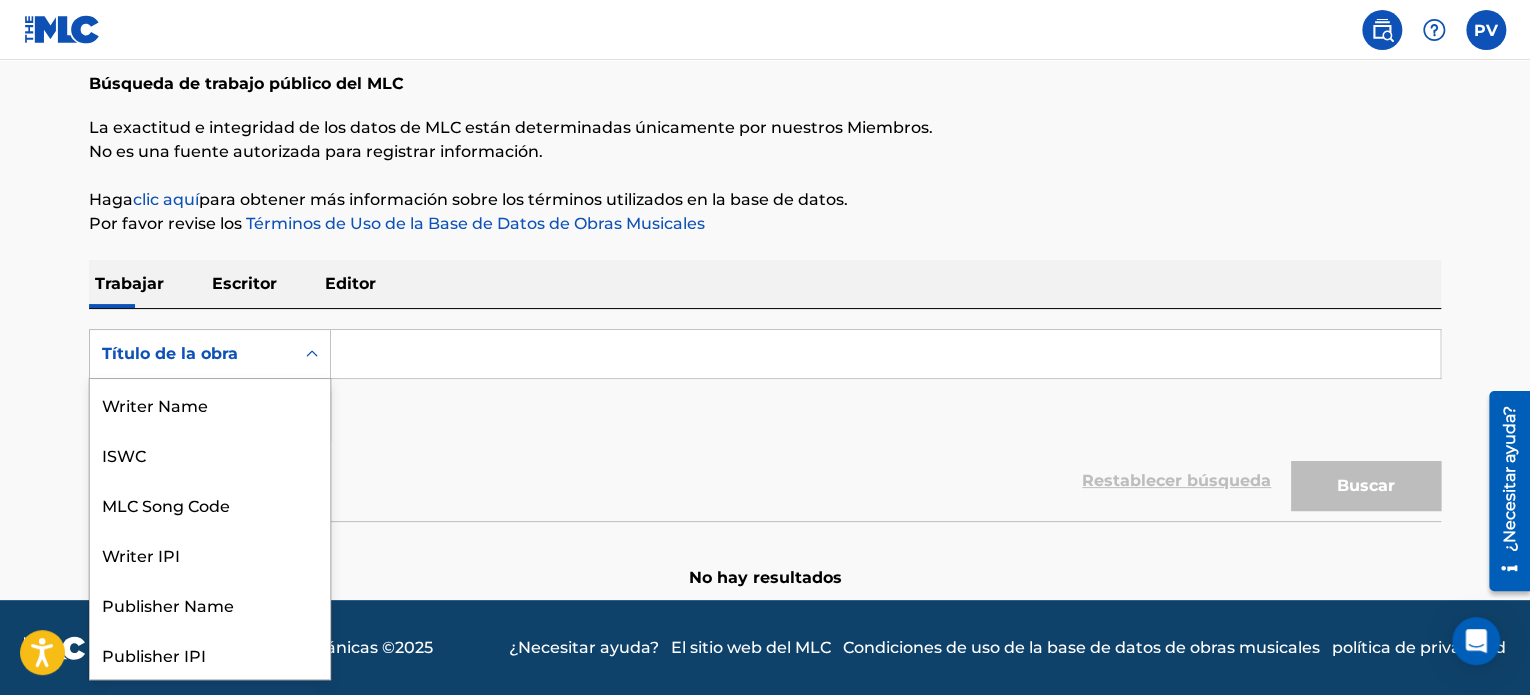 scroll, scrollTop: 100, scrollLeft: 0, axis: vertical 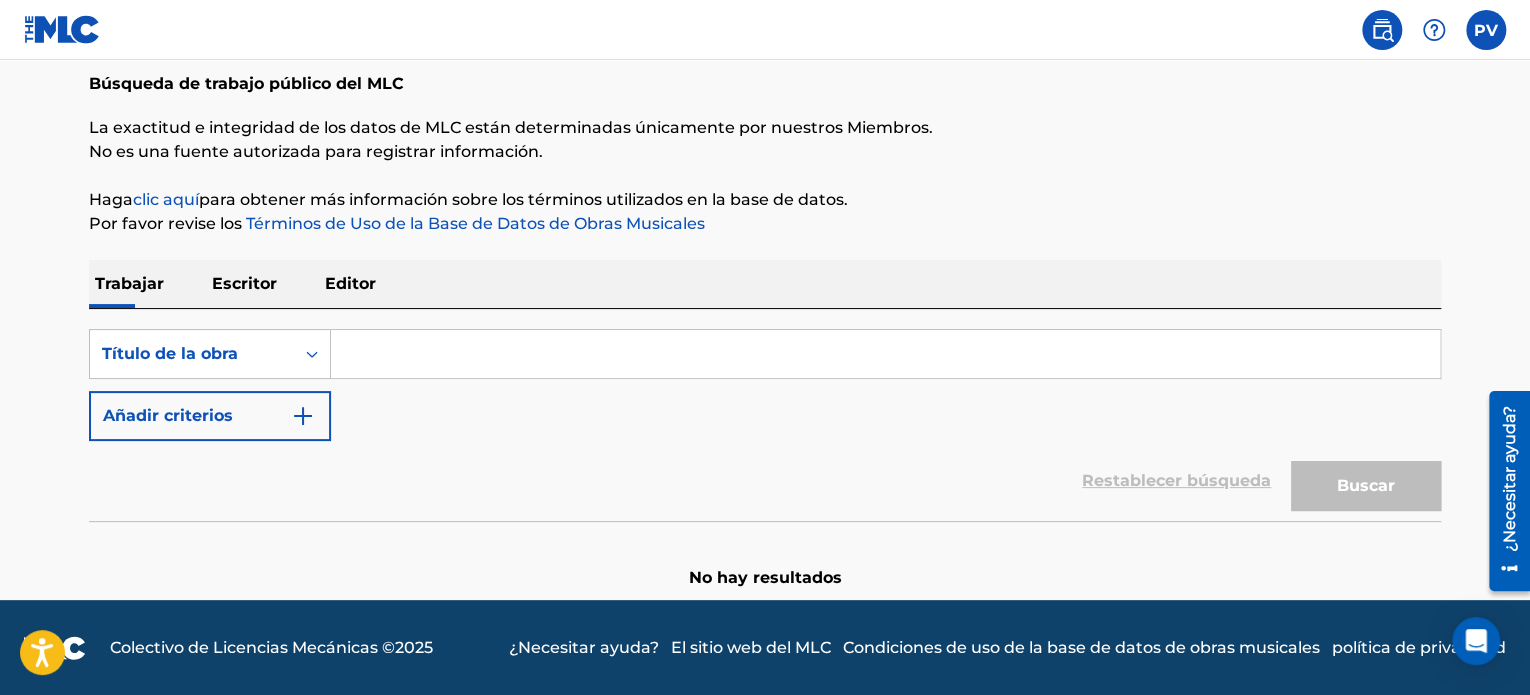 click on "Restablecer búsqueda Buscar" at bounding box center (765, 481) 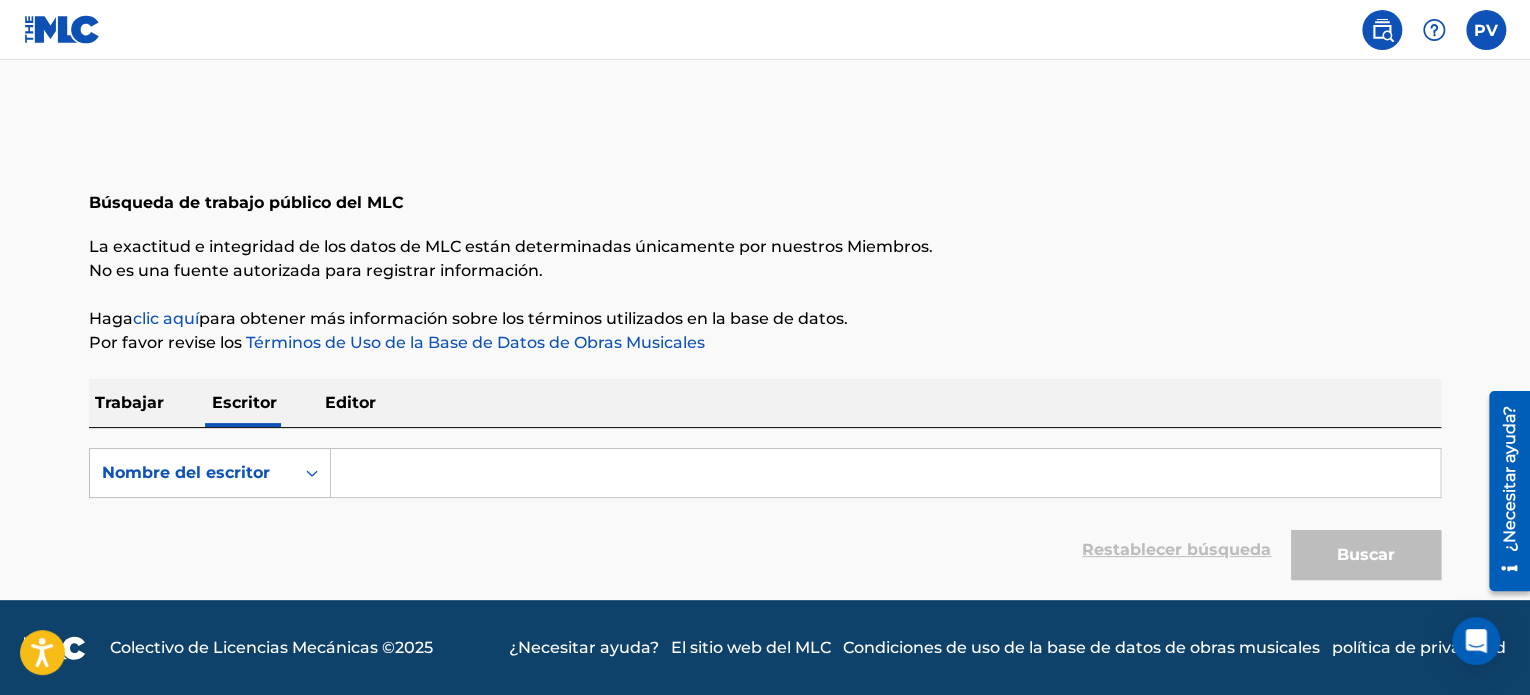 scroll, scrollTop: 4, scrollLeft: 0, axis: vertical 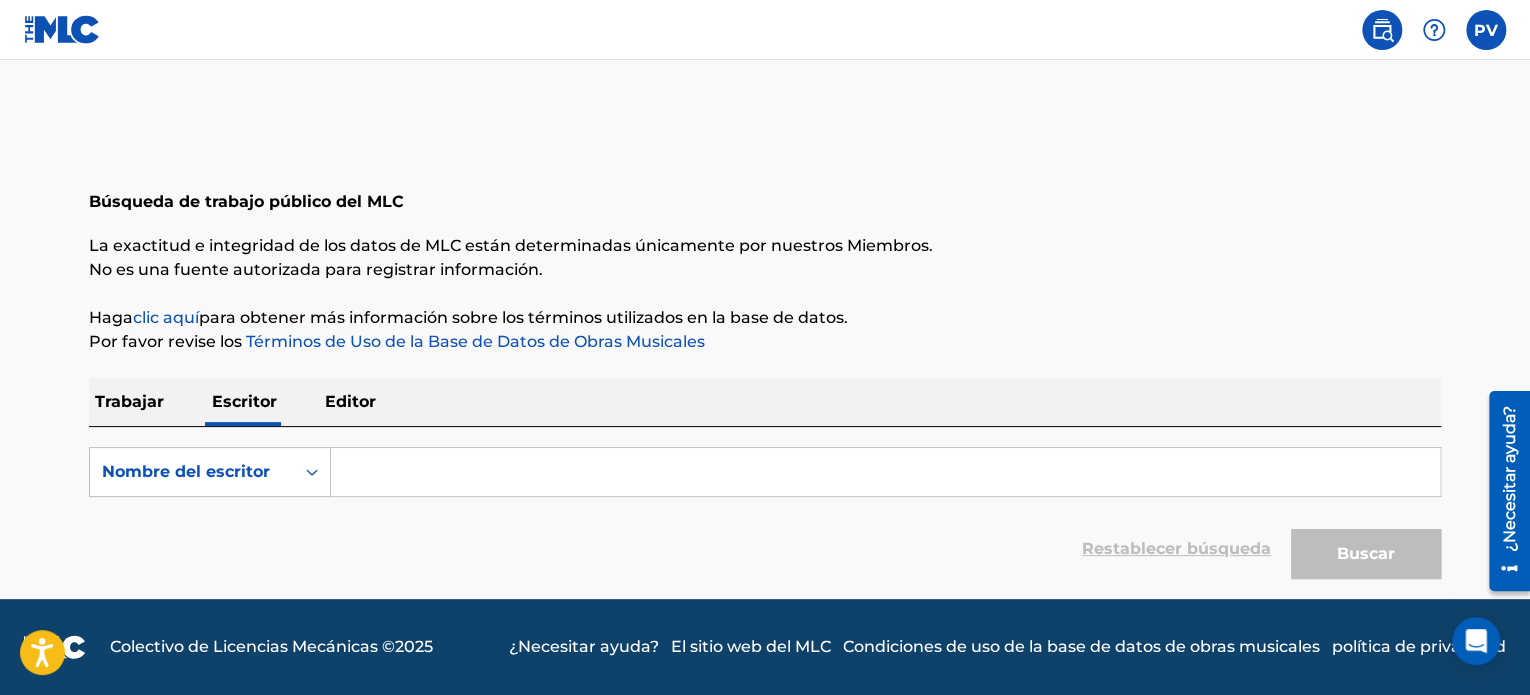 click at bounding box center [885, 472] 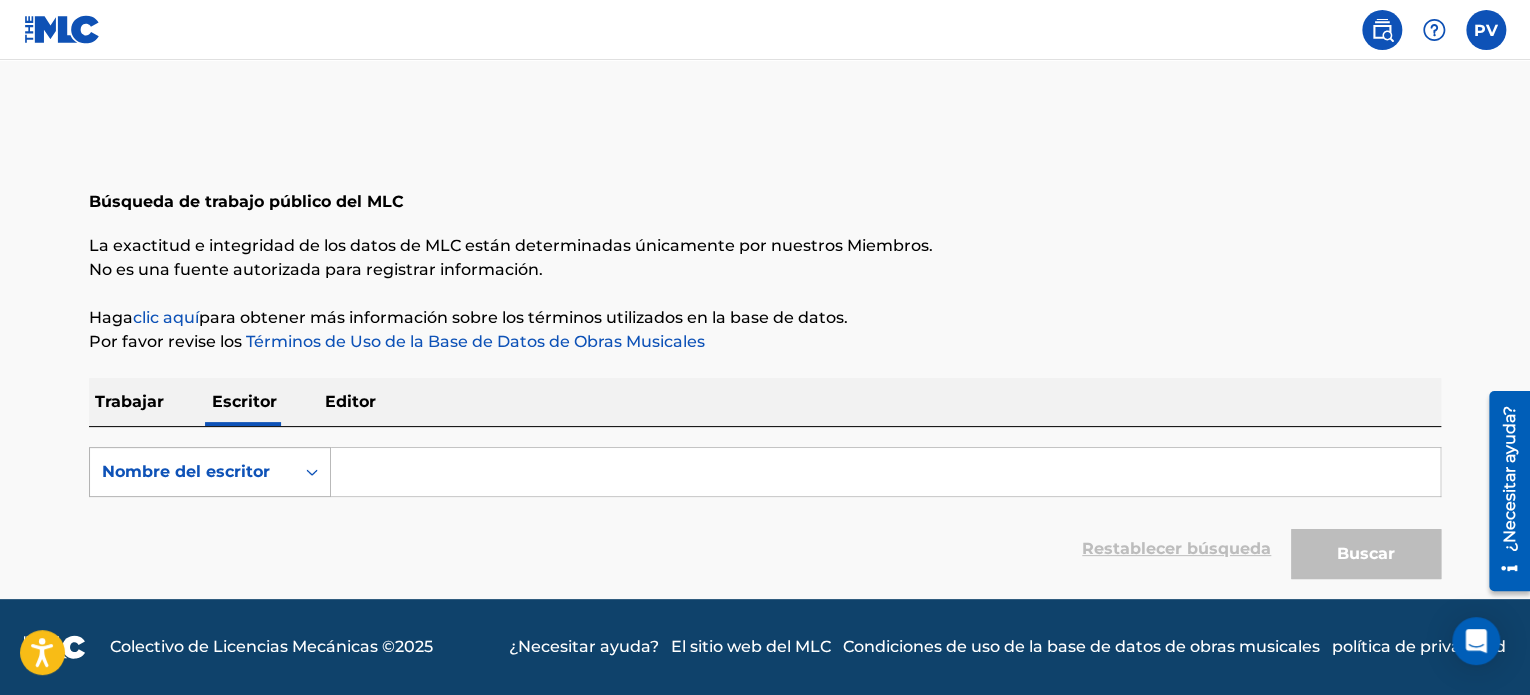 click 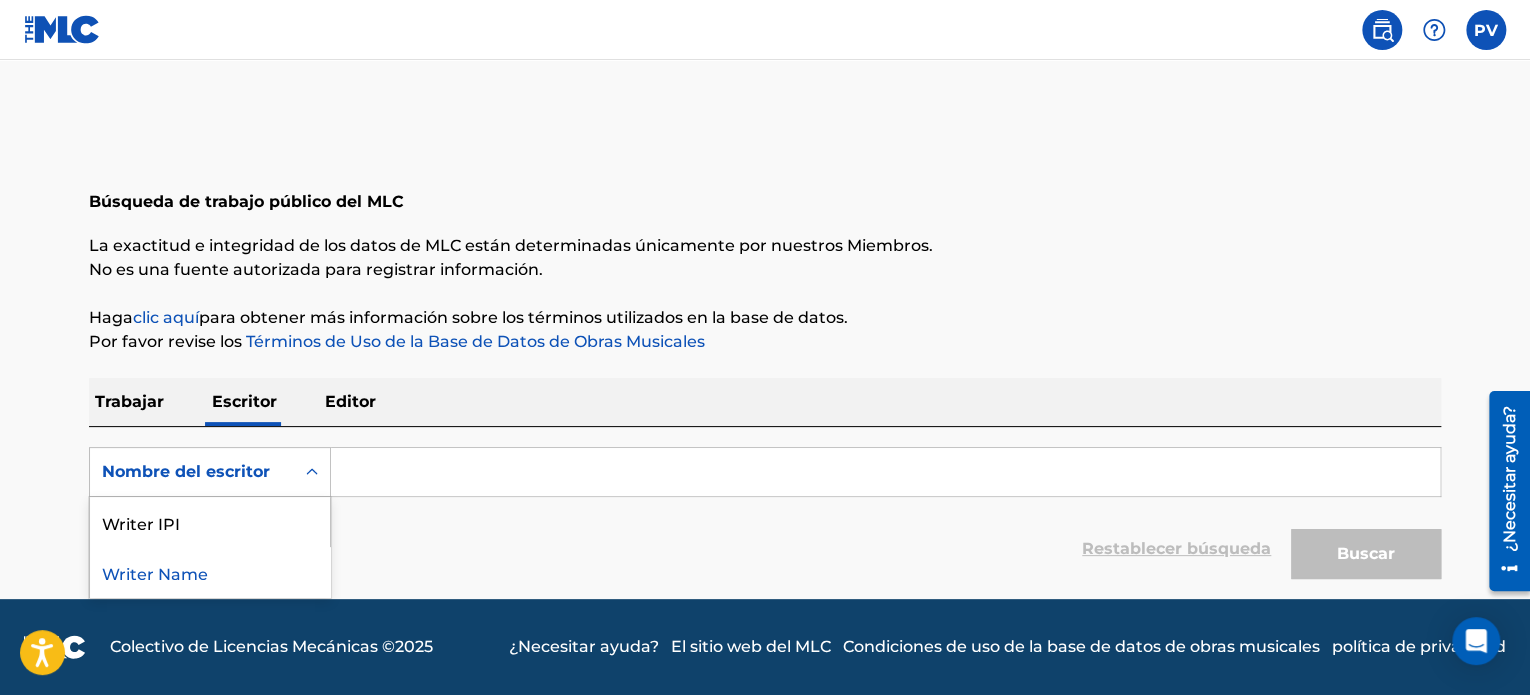 click on "Writer Name" at bounding box center [210, 572] 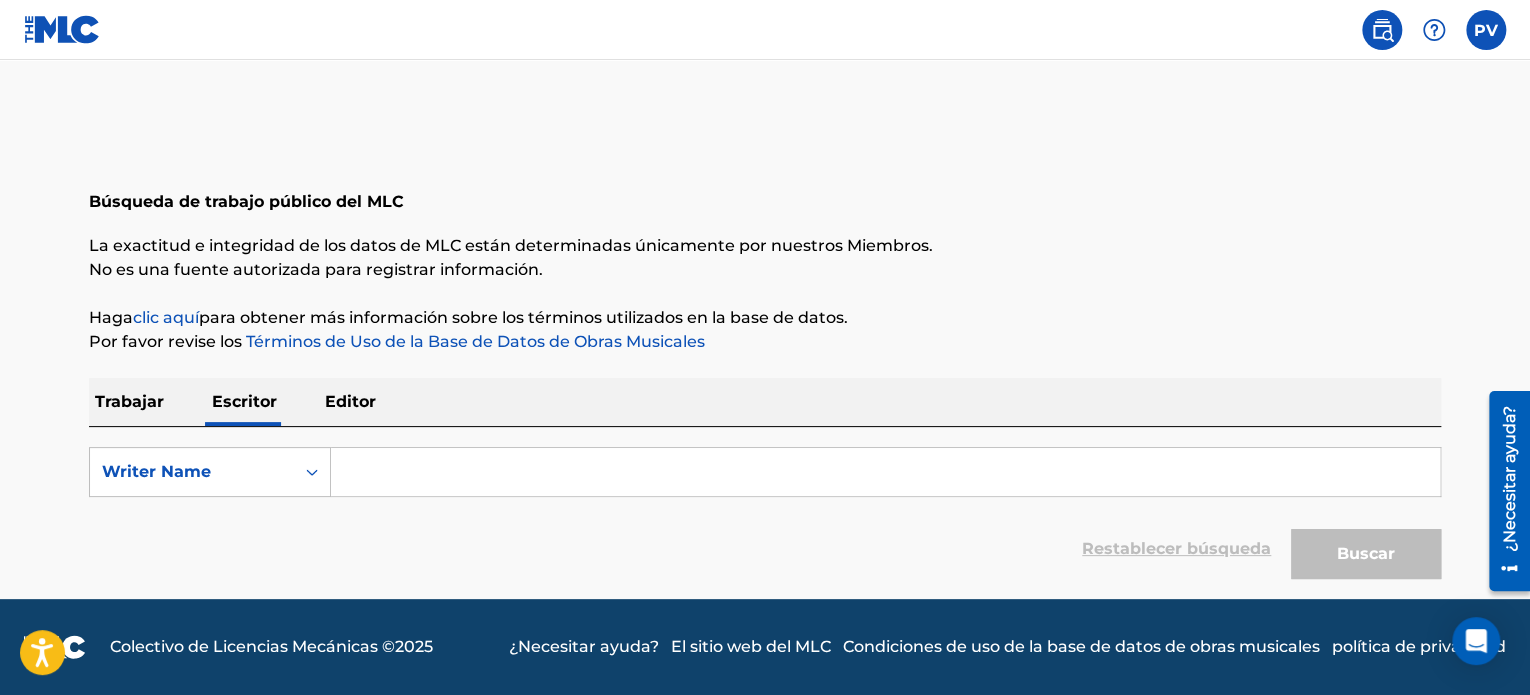 click at bounding box center [885, 472] 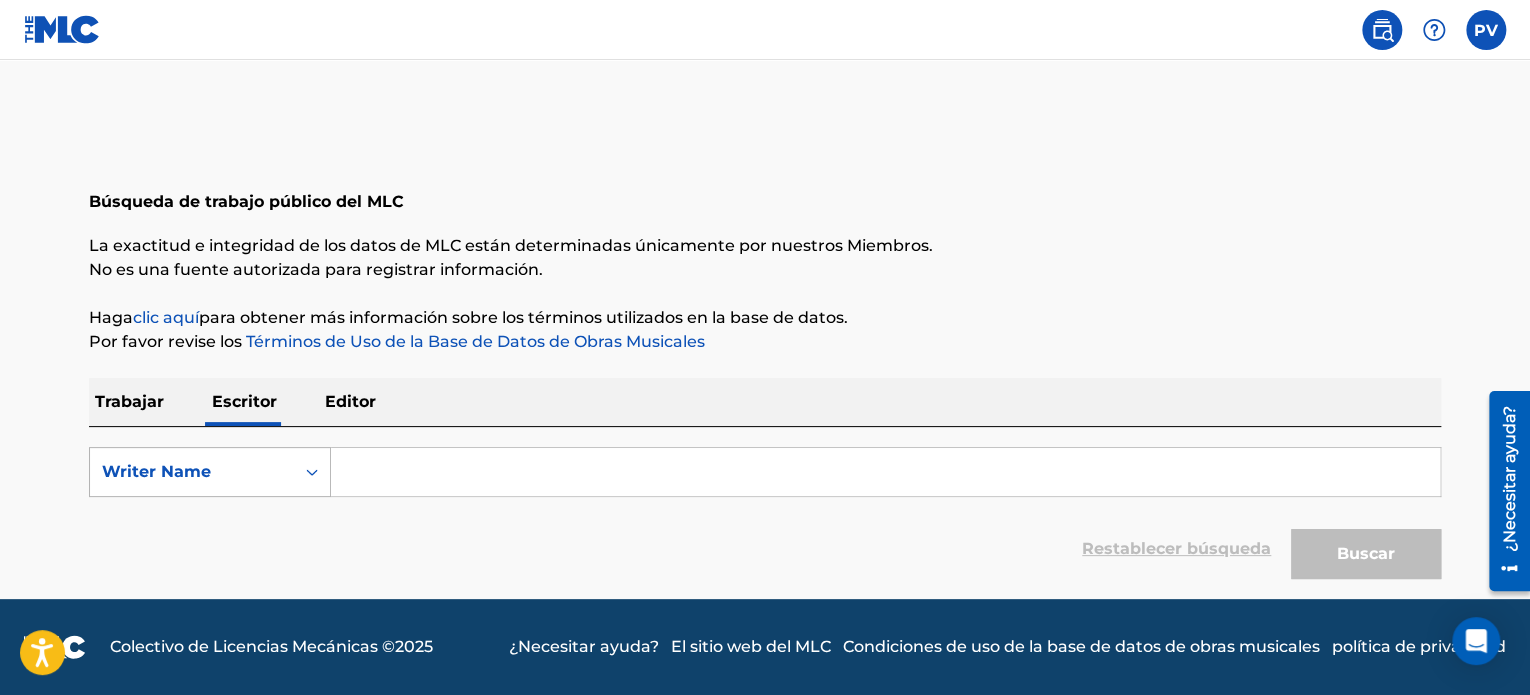 click 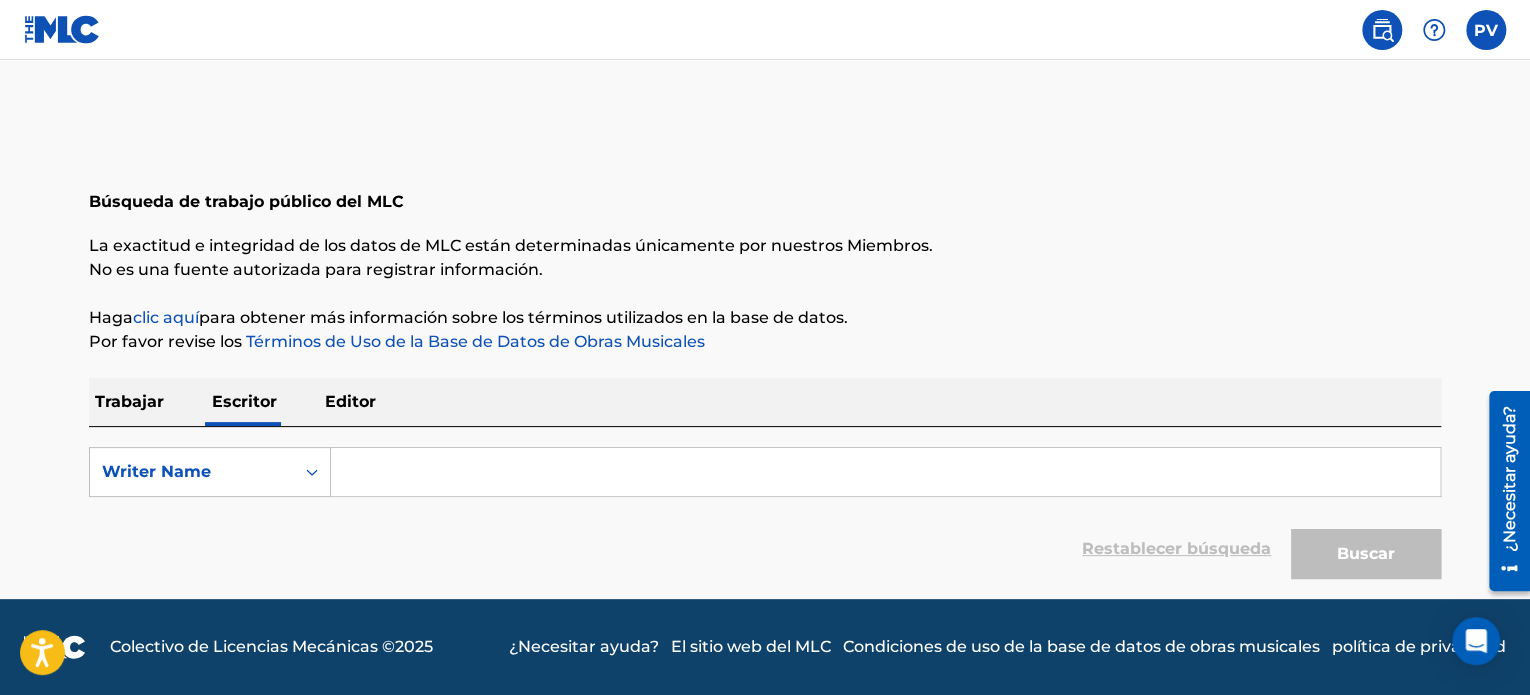 click at bounding box center [1486, 30] 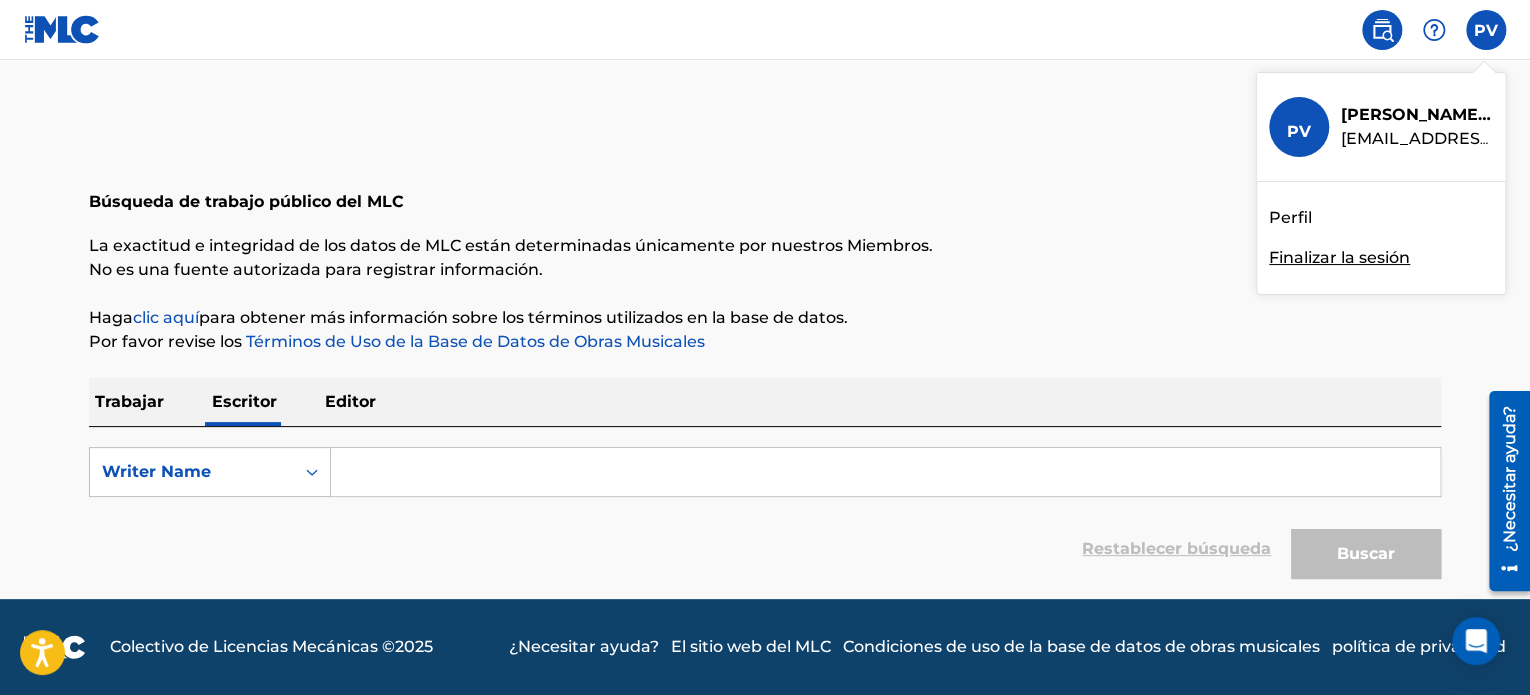 click on "Perfil" at bounding box center (1290, 217) 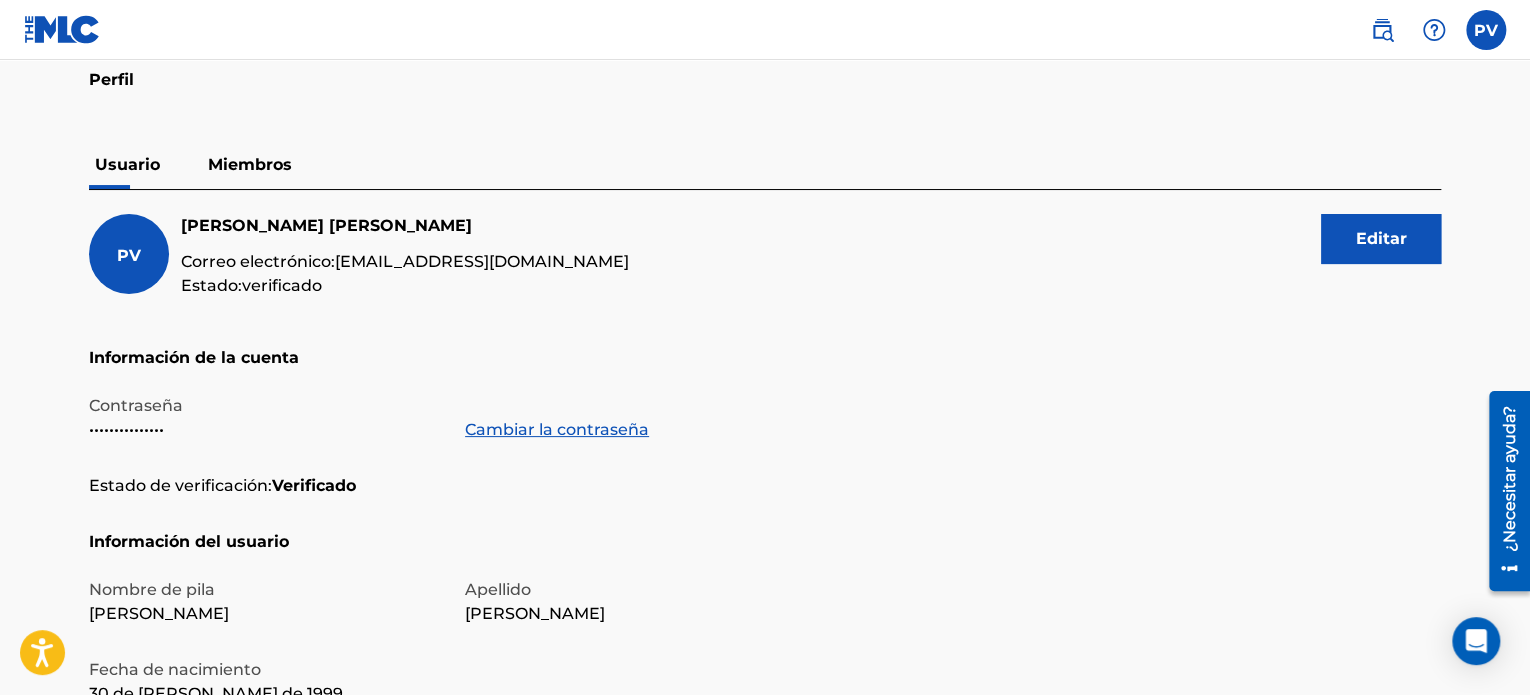 scroll, scrollTop: 108, scrollLeft: 0, axis: vertical 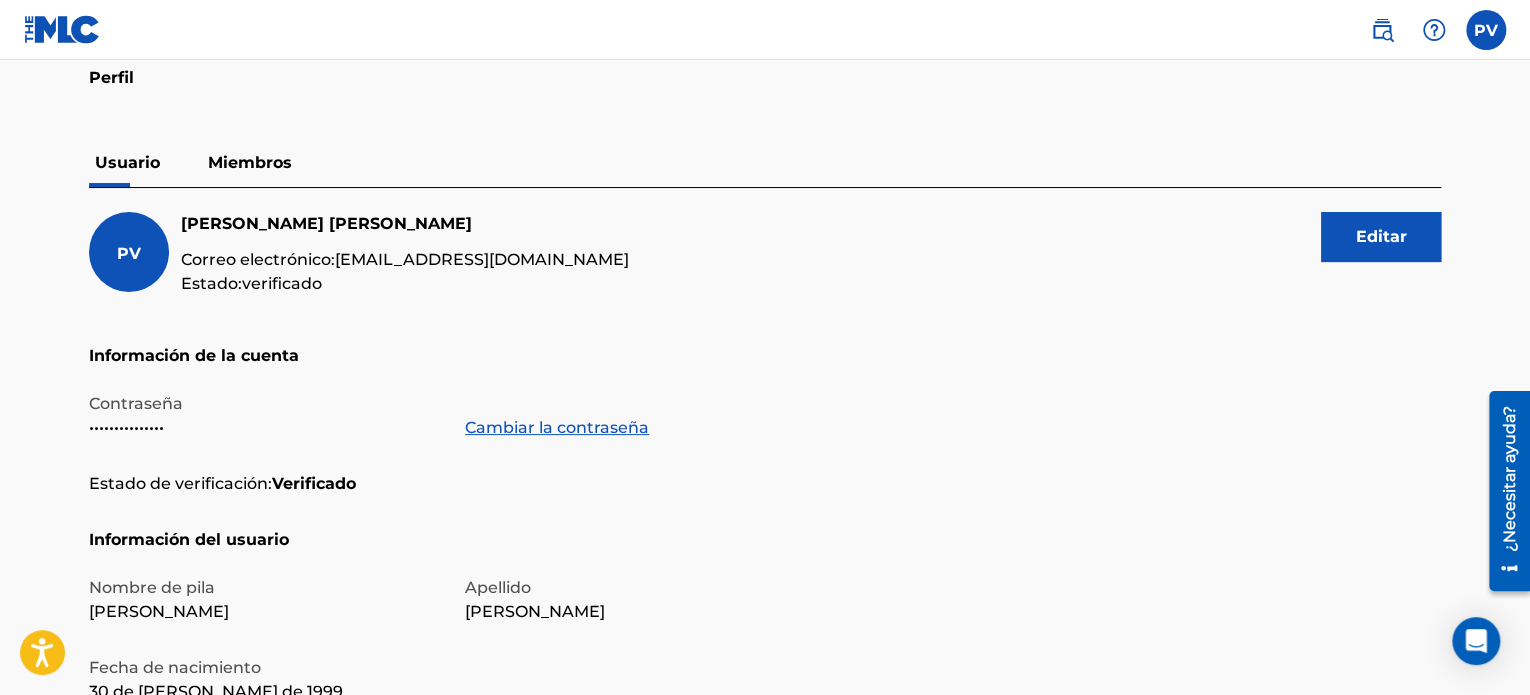 click on "Perfil" at bounding box center (765, 70) 